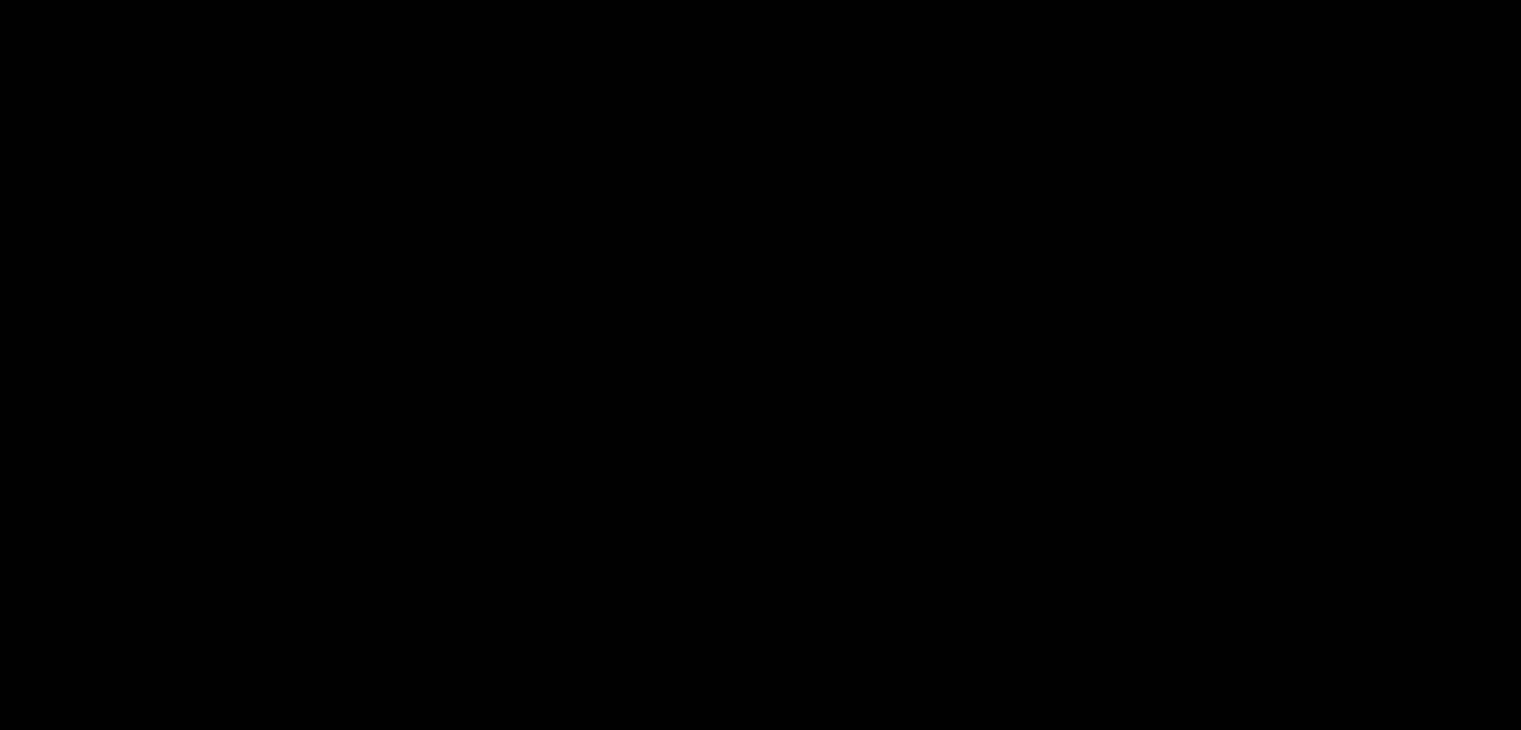 scroll, scrollTop: 0, scrollLeft: 0, axis: both 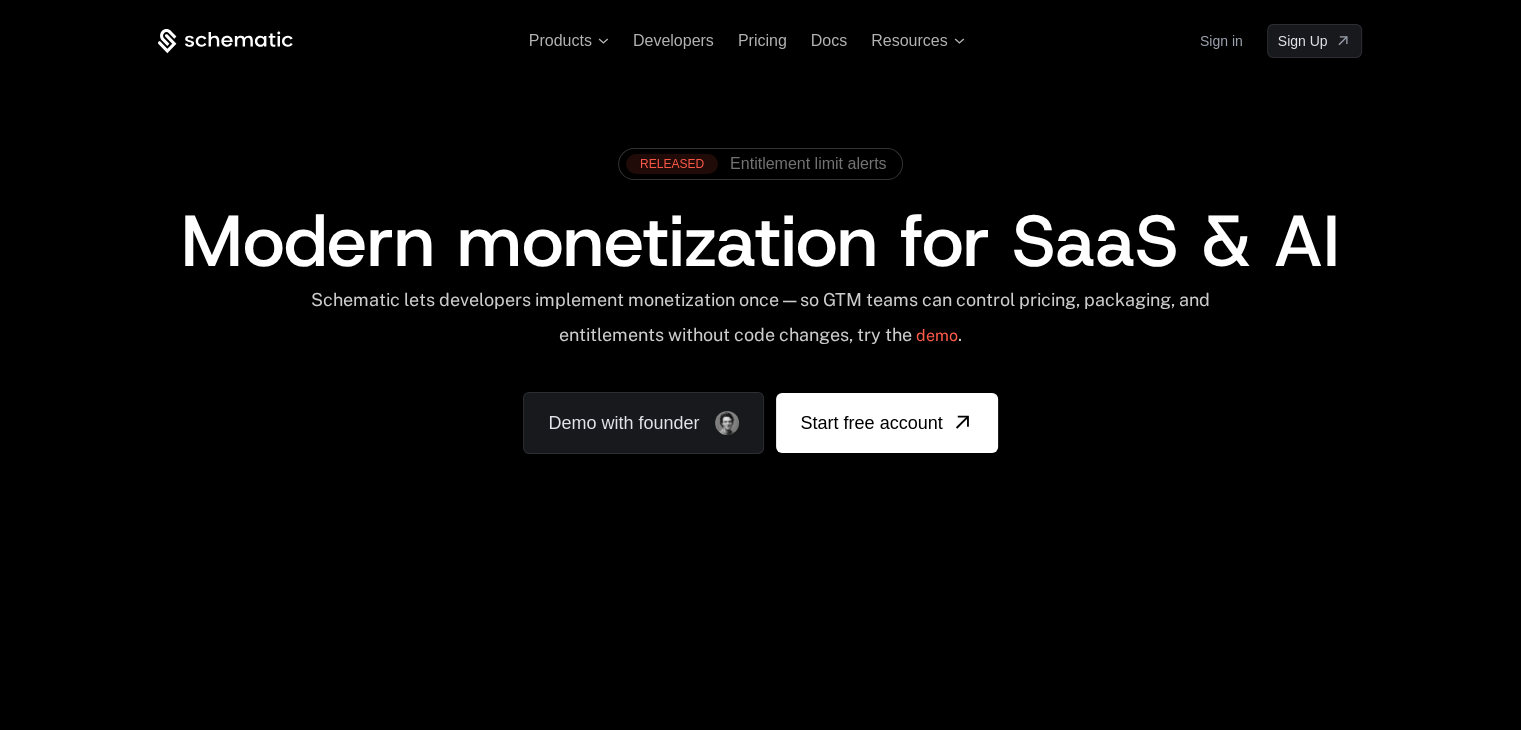 click on "Sign in" at bounding box center [1221, 41] 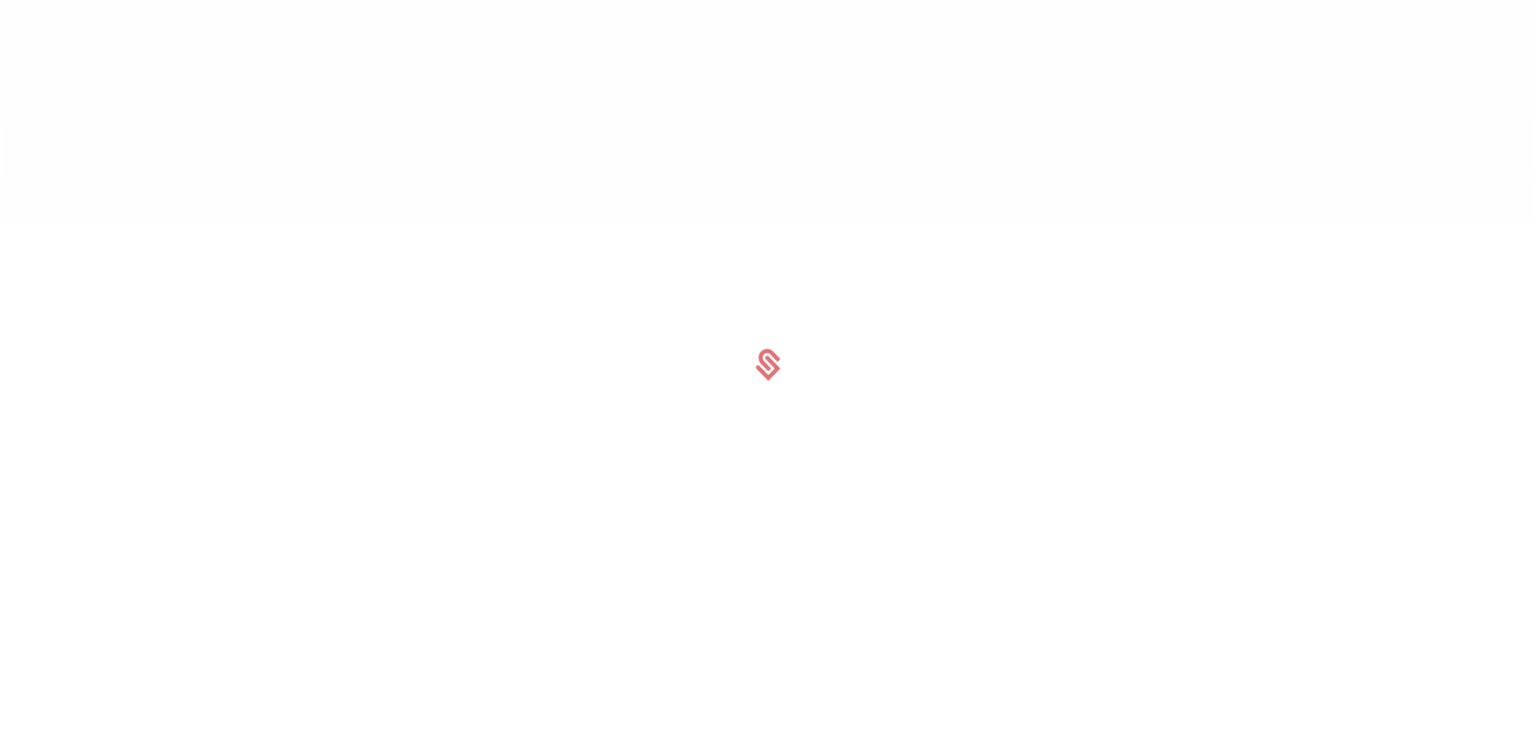 scroll, scrollTop: 0, scrollLeft: 0, axis: both 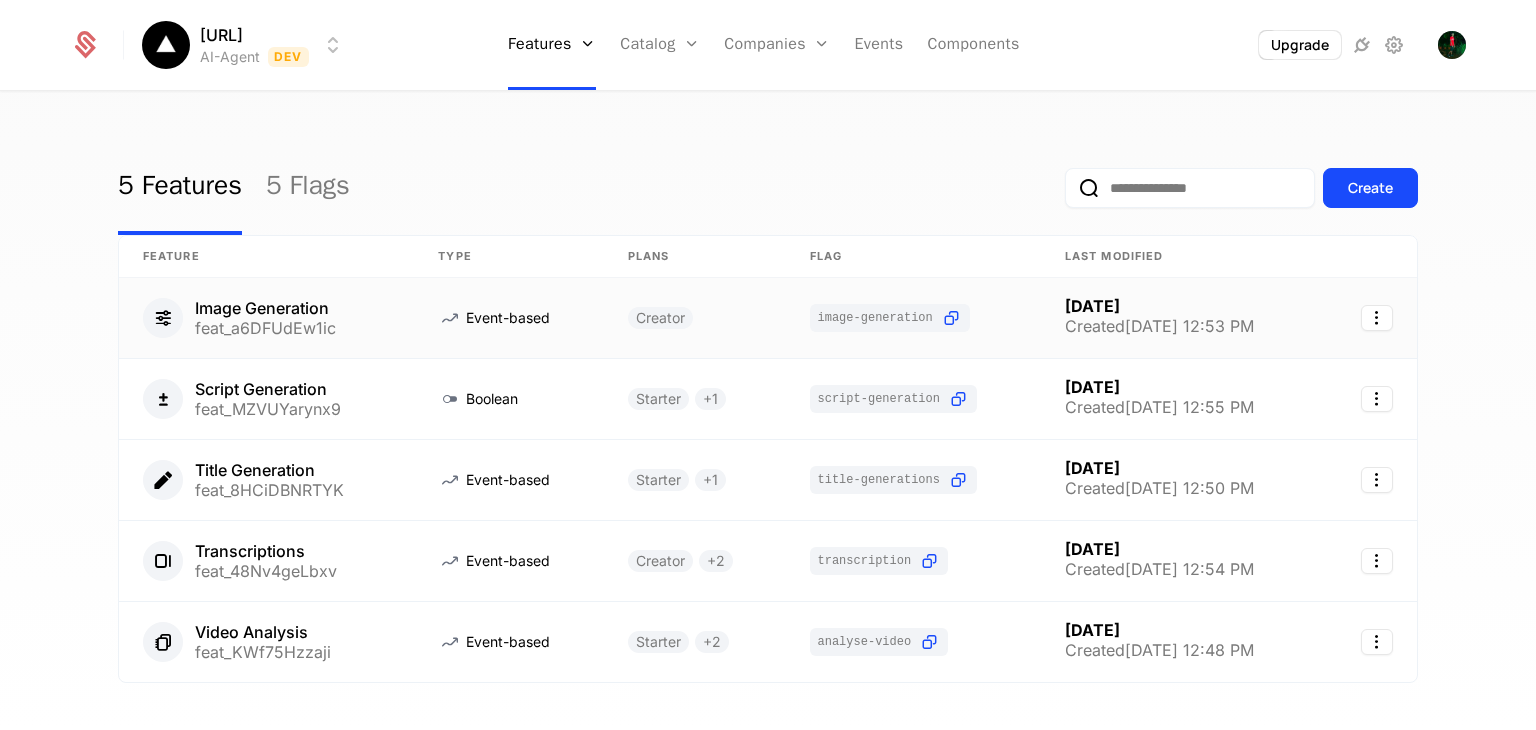 click on "Event-based" at bounding box center [509, 318] 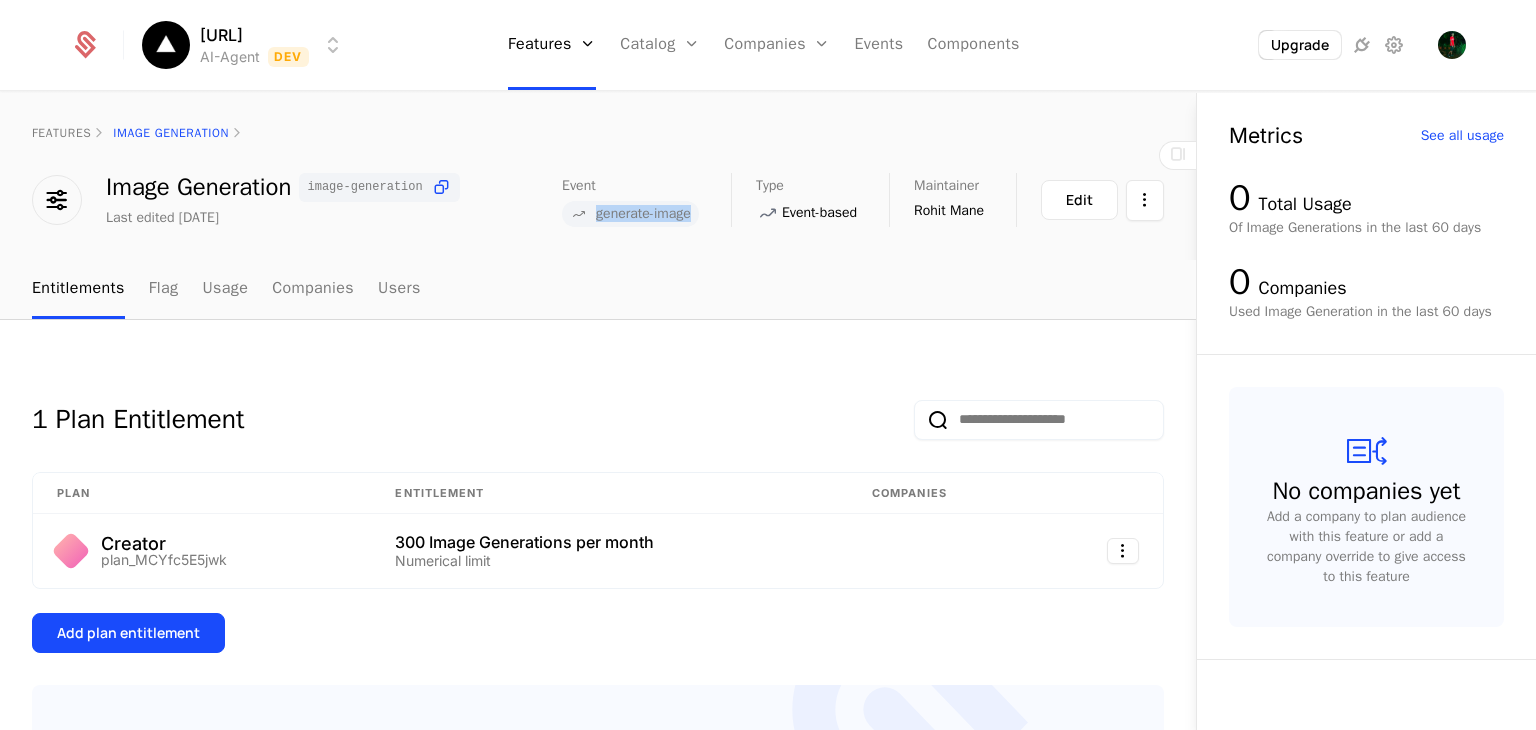 drag, startPoint x: 676, startPoint y: 214, endPoint x: 580, endPoint y: 217, distance: 96.04687 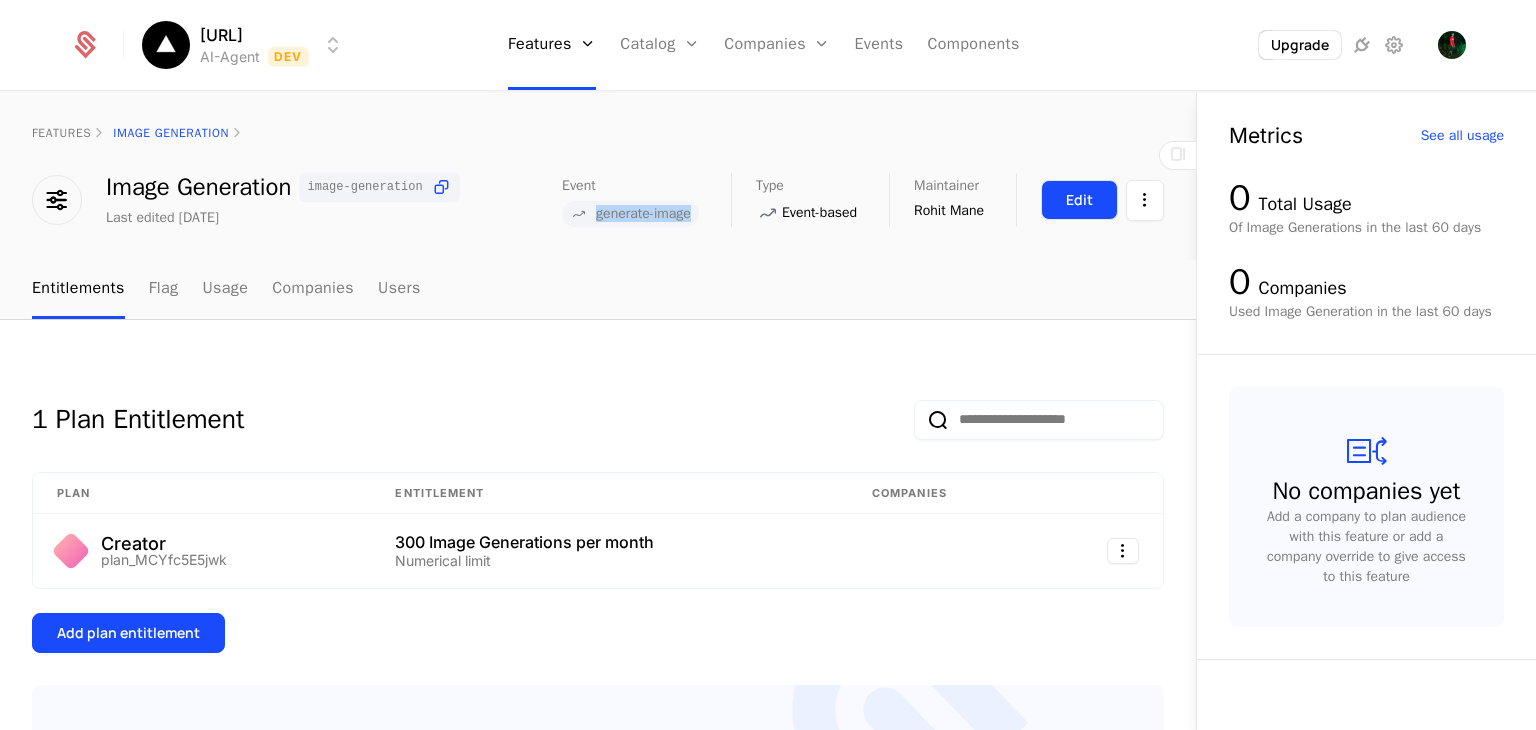 click on "Edit" at bounding box center [1079, 200] 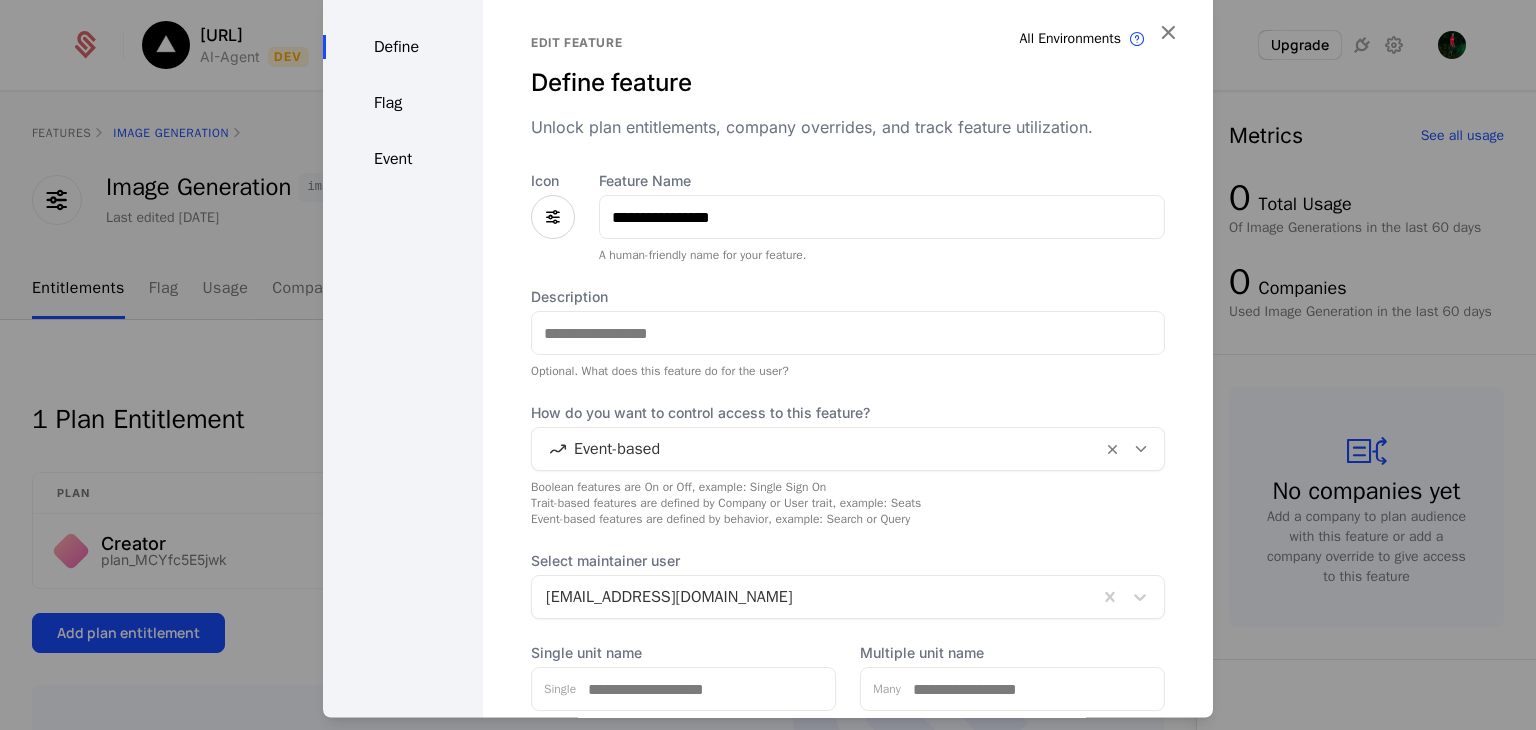 click on "Flag" at bounding box center (403, 104) 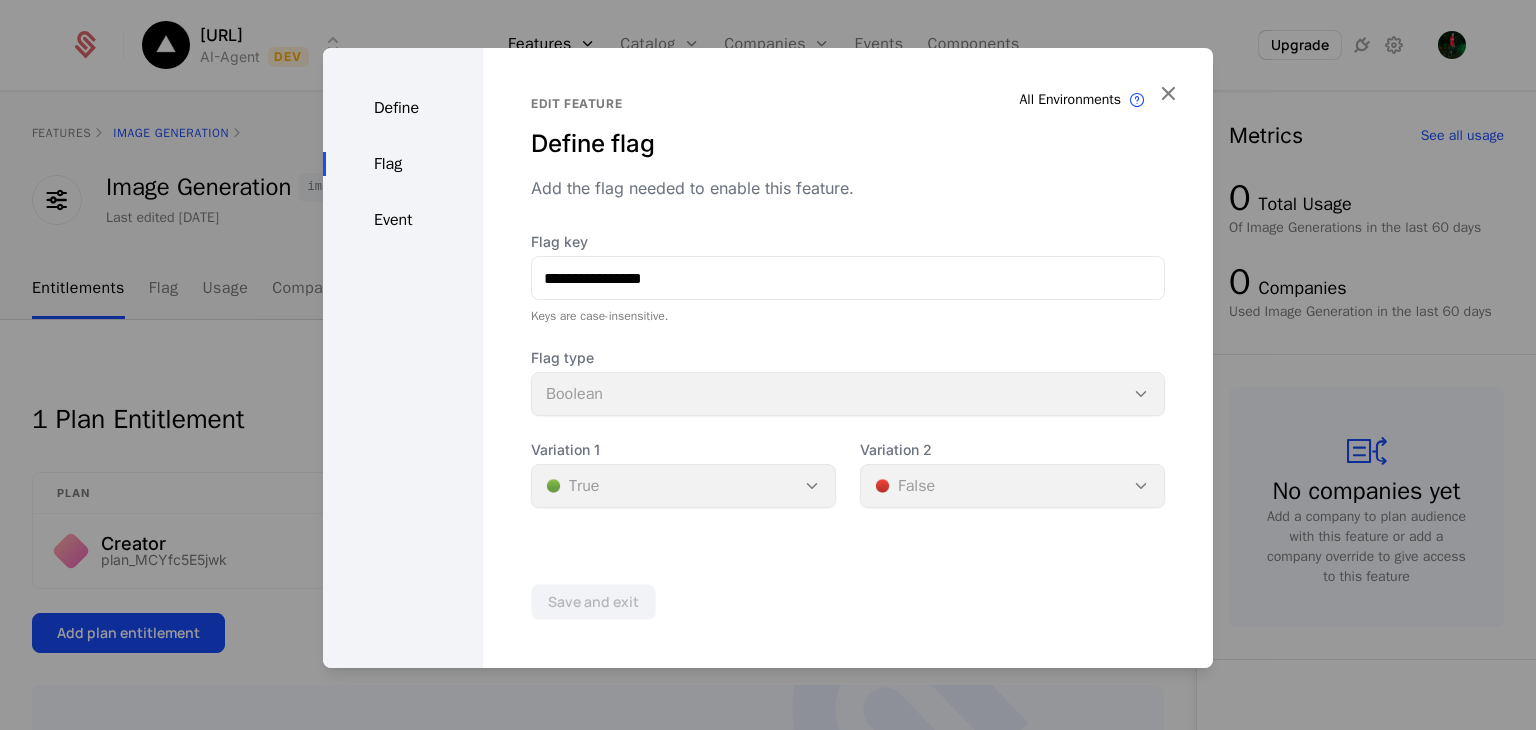 click on "Event" at bounding box center (403, 220) 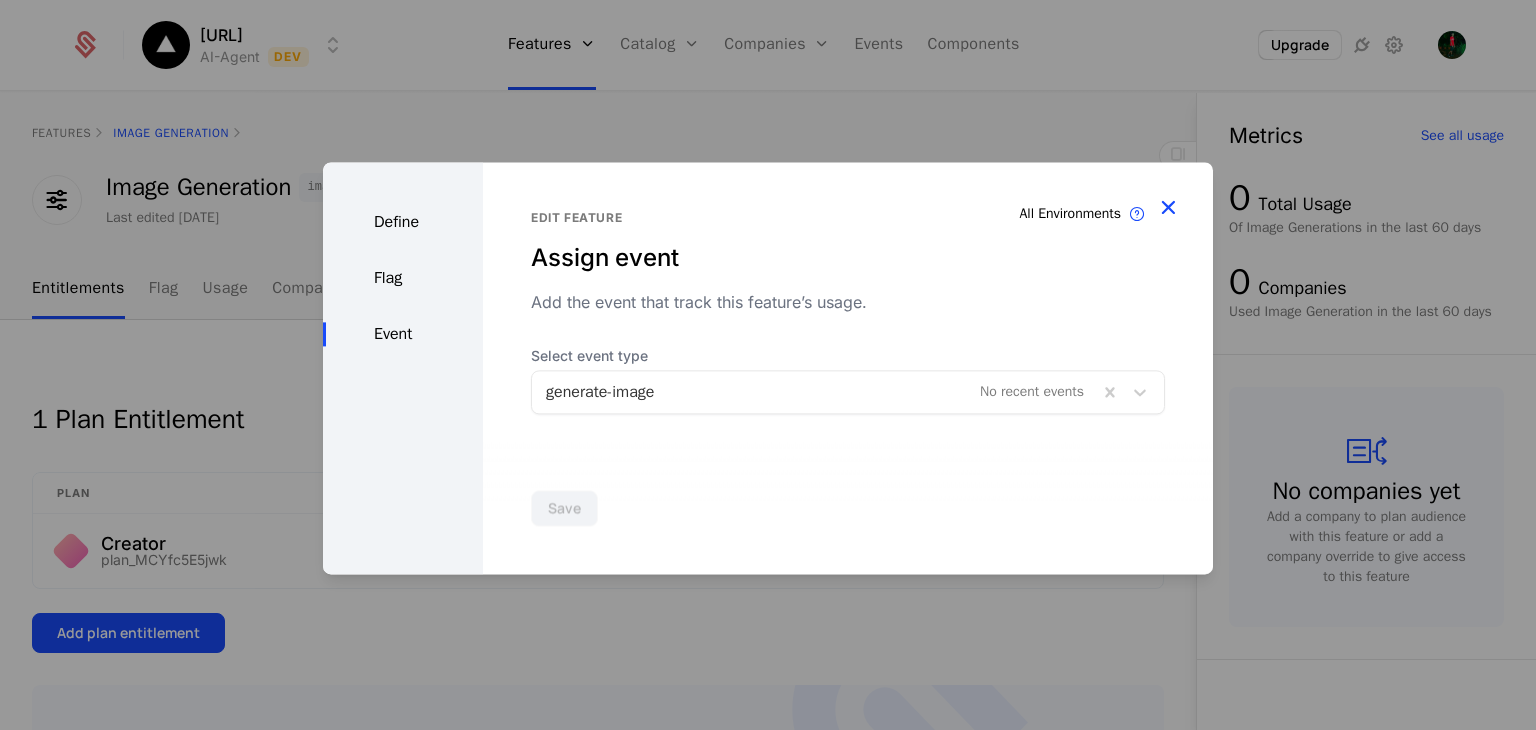 click at bounding box center [1168, 207] 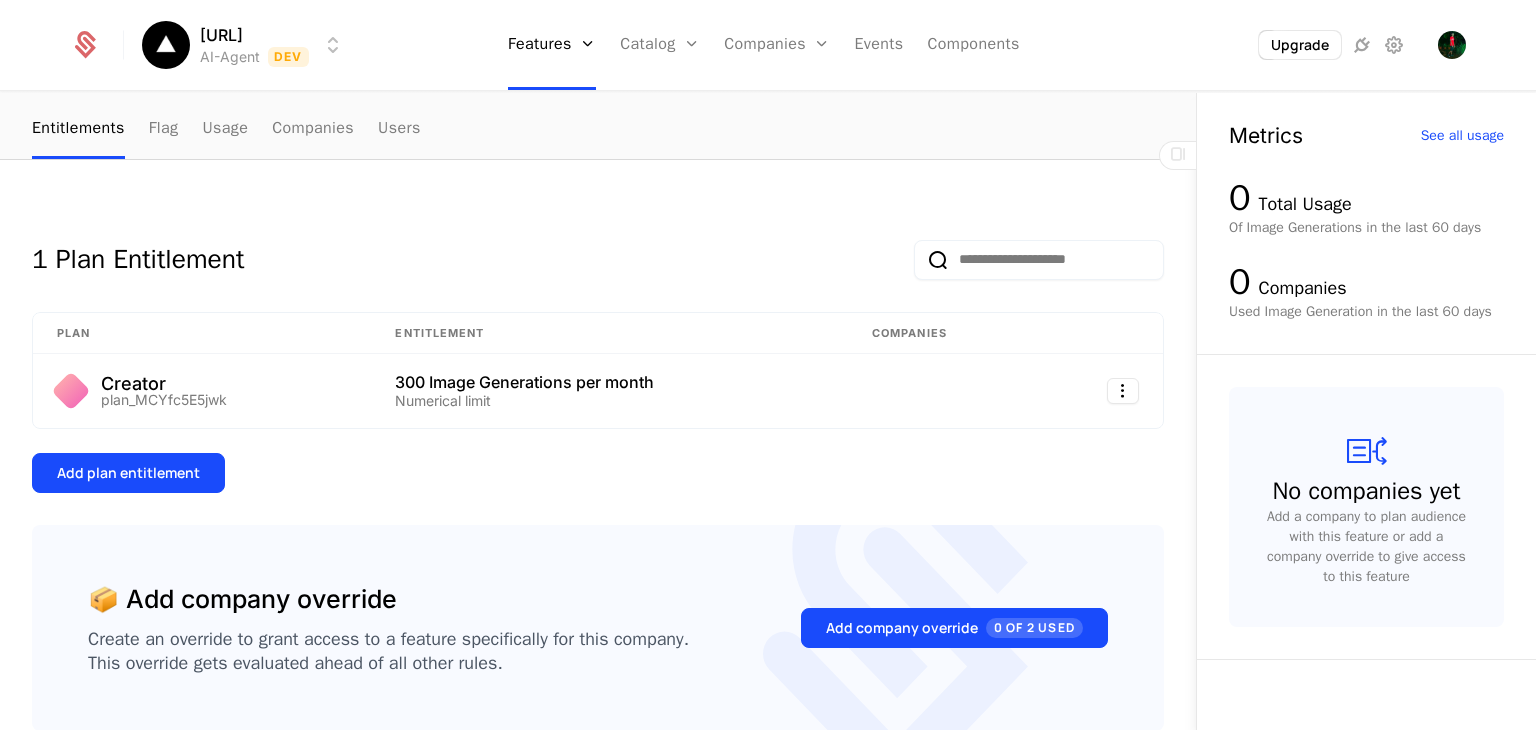 scroll, scrollTop: 72, scrollLeft: 0, axis: vertical 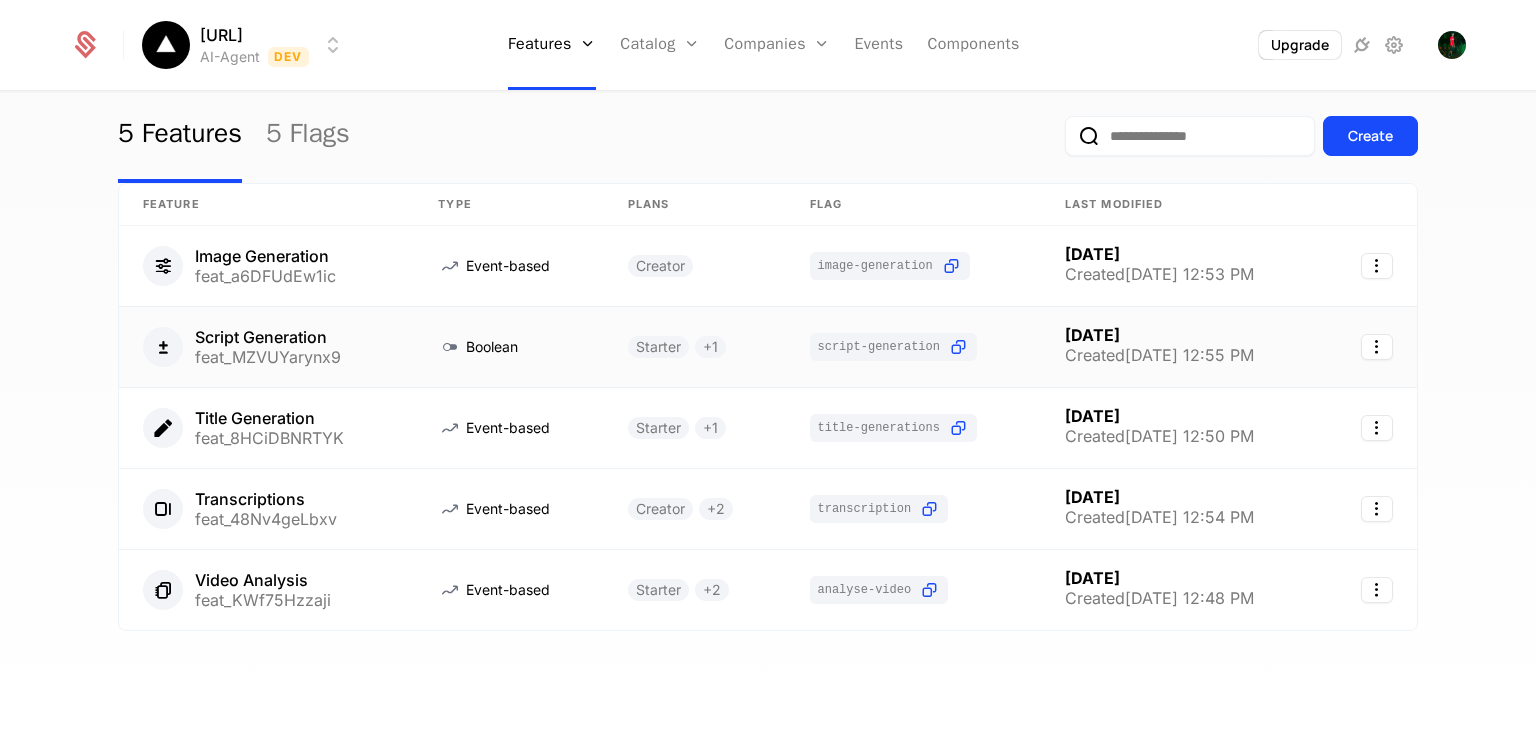 click on "Script Generation feat_MZVUYarynx9" at bounding box center (266, 347) 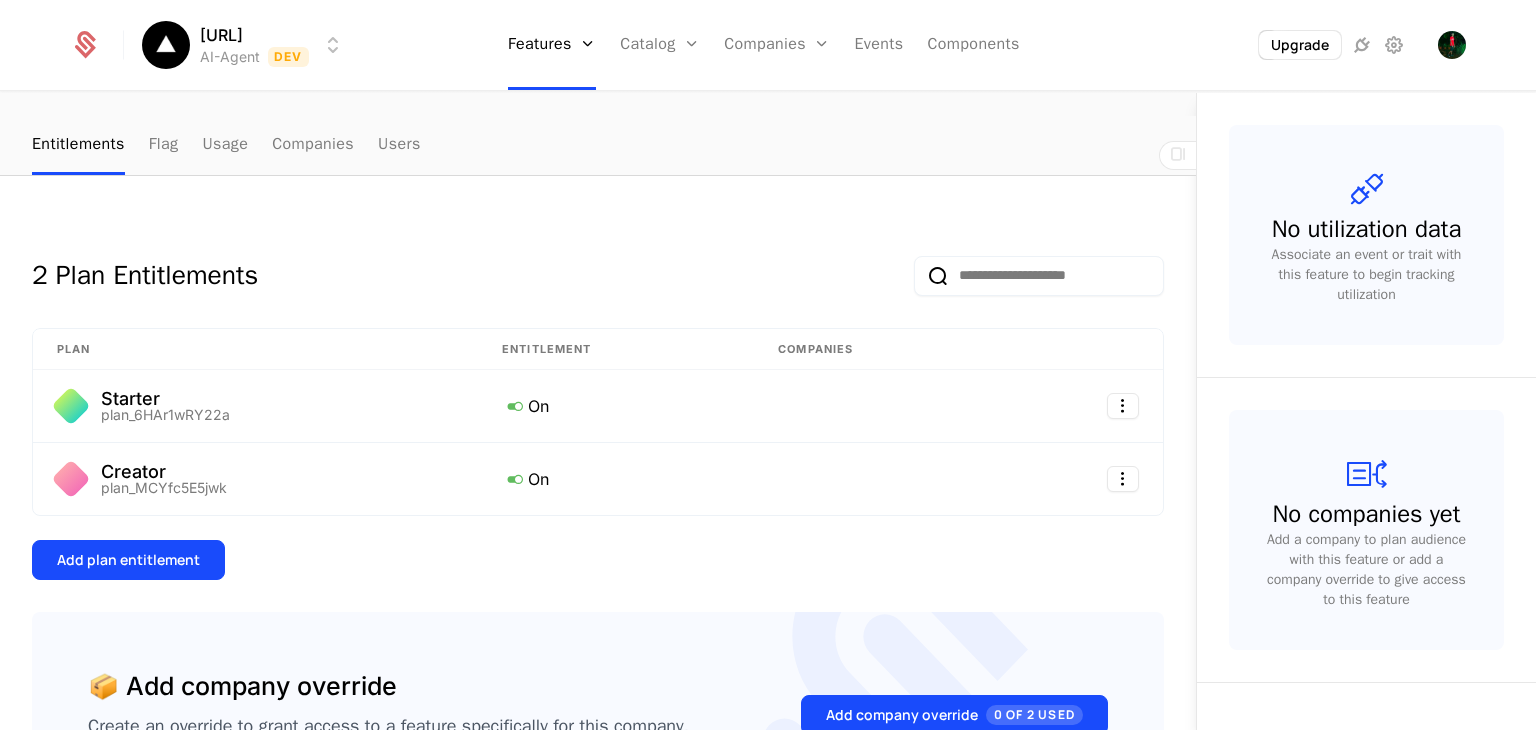scroll, scrollTop: 144, scrollLeft: 0, axis: vertical 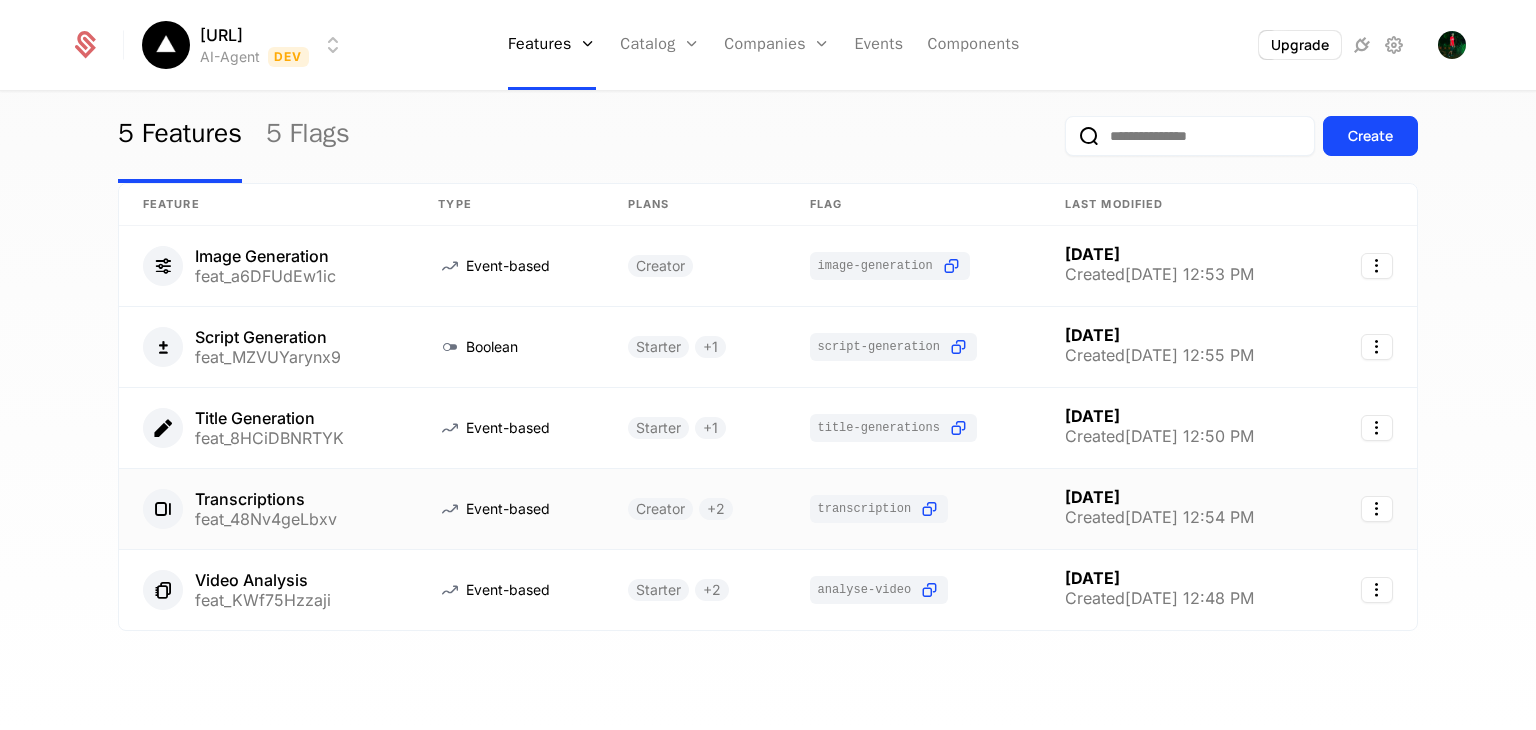 click on "Transcriptions" at bounding box center [266, 499] 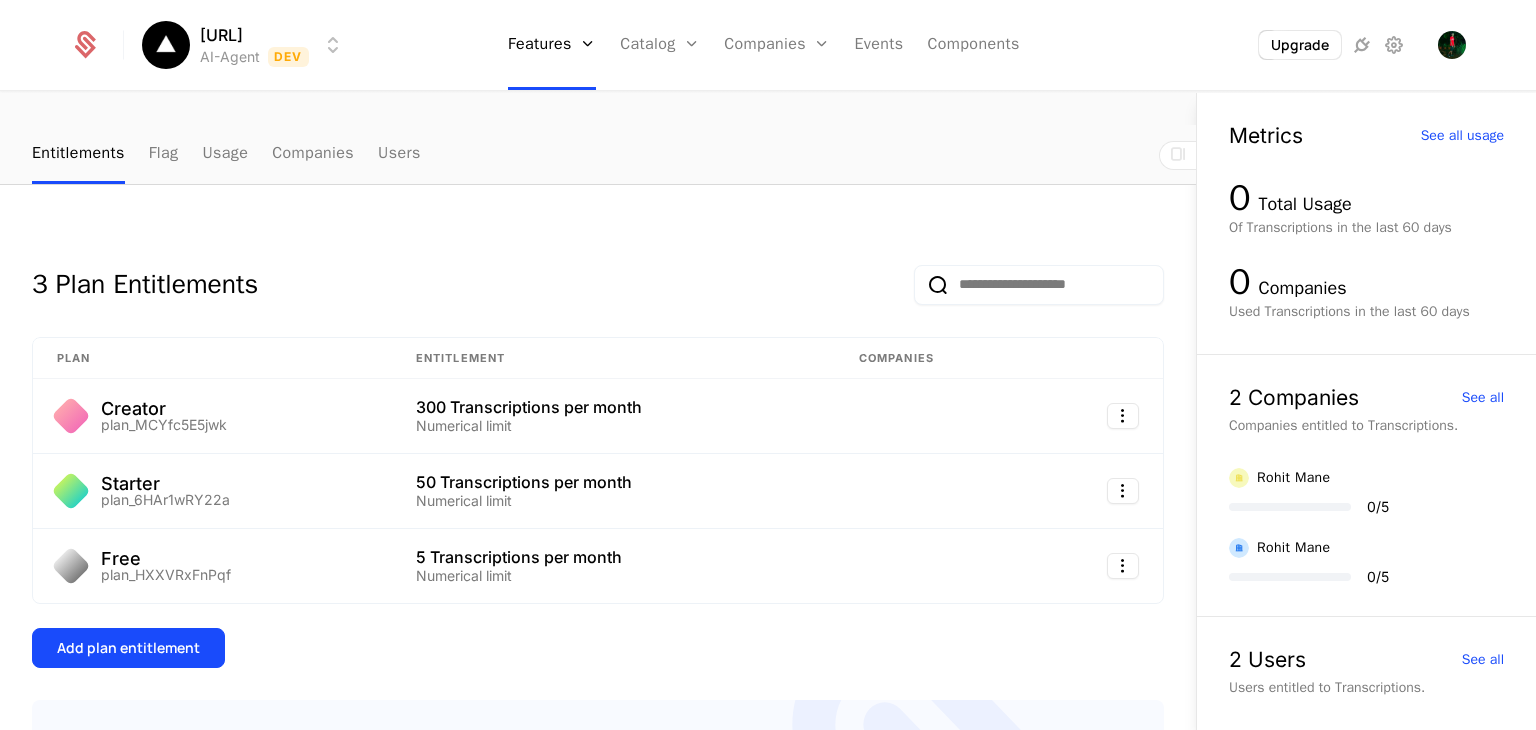 scroll, scrollTop: 152, scrollLeft: 0, axis: vertical 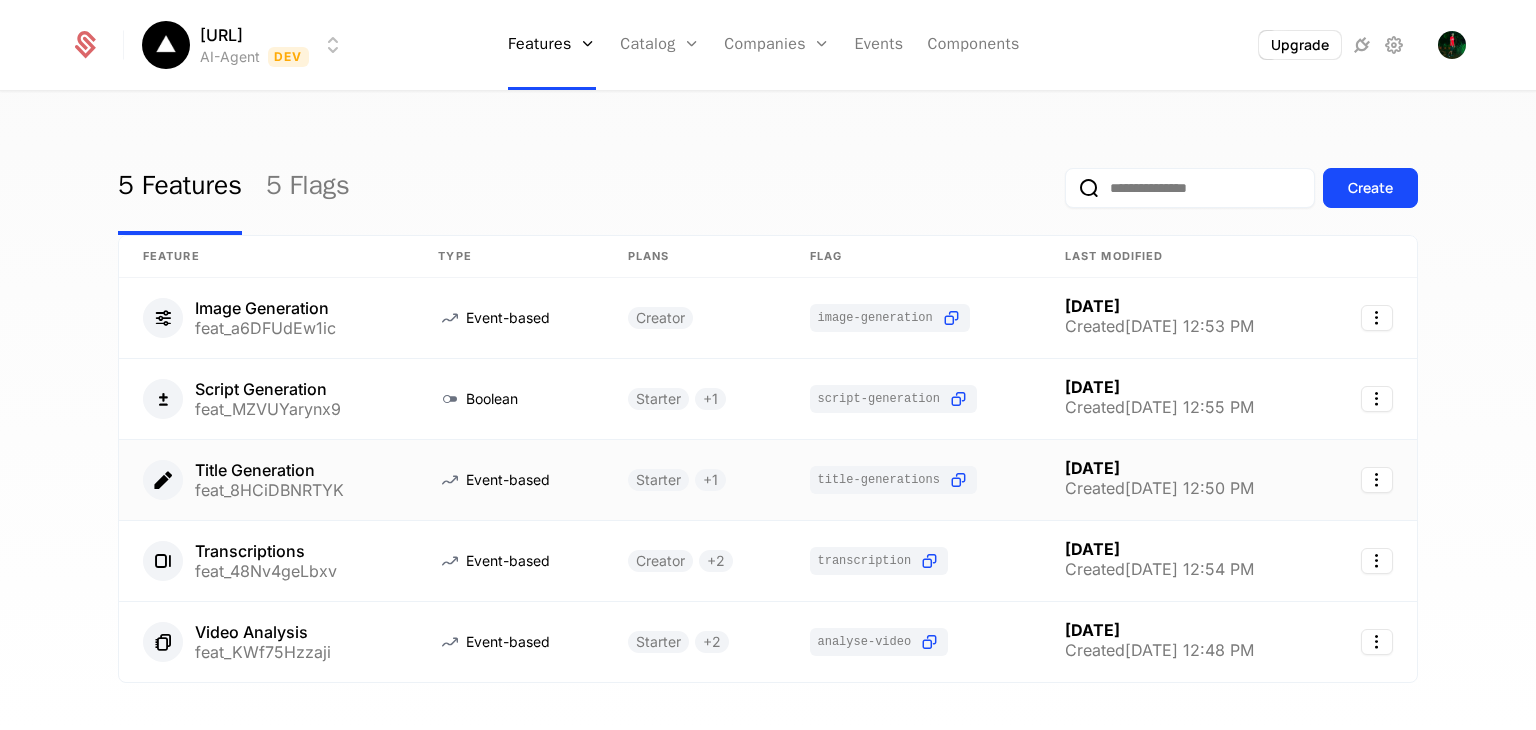 click on "Title Generation" at bounding box center (269, 470) 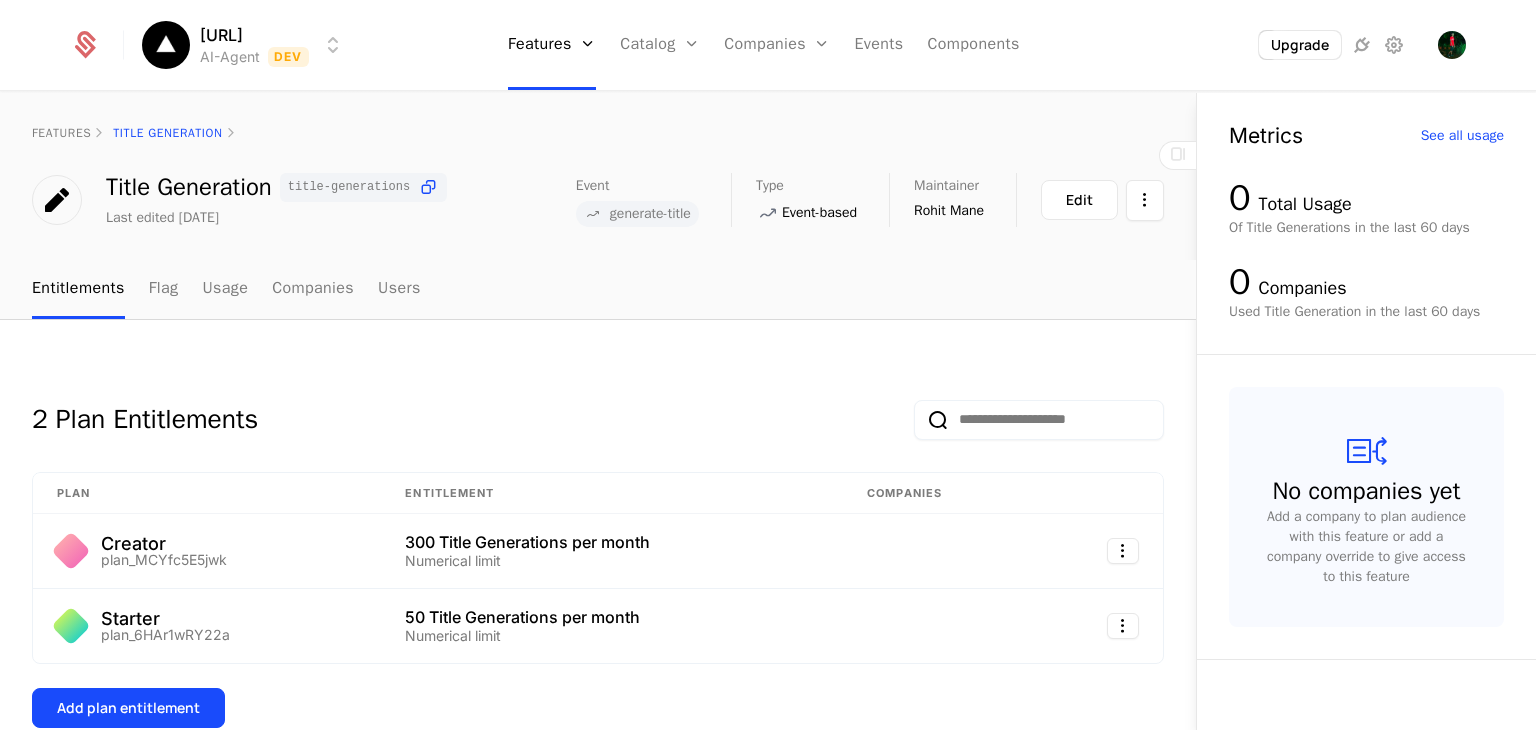 scroll, scrollTop: 52, scrollLeft: 0, axis: vertical 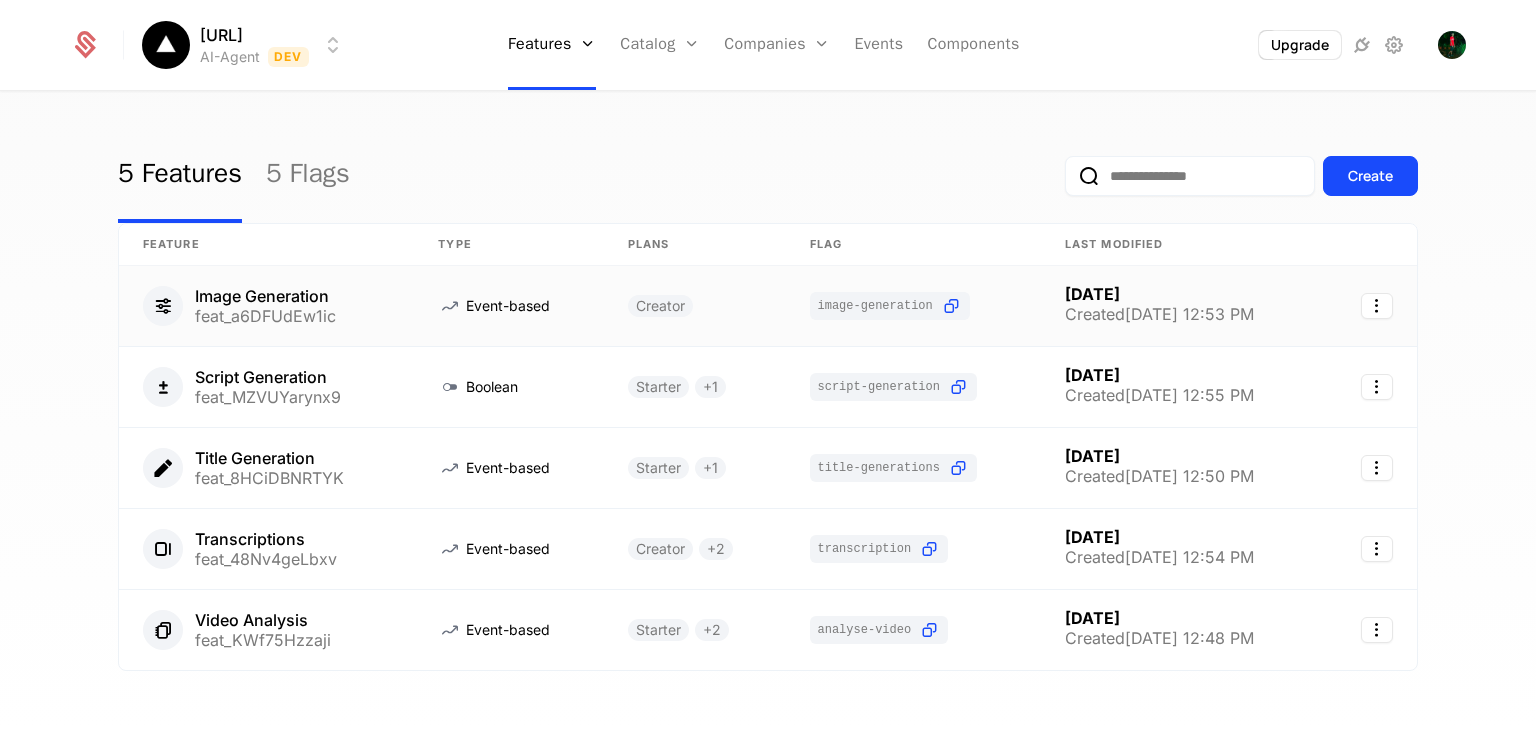 click on "Event-based" at bounding box center (508, 306) 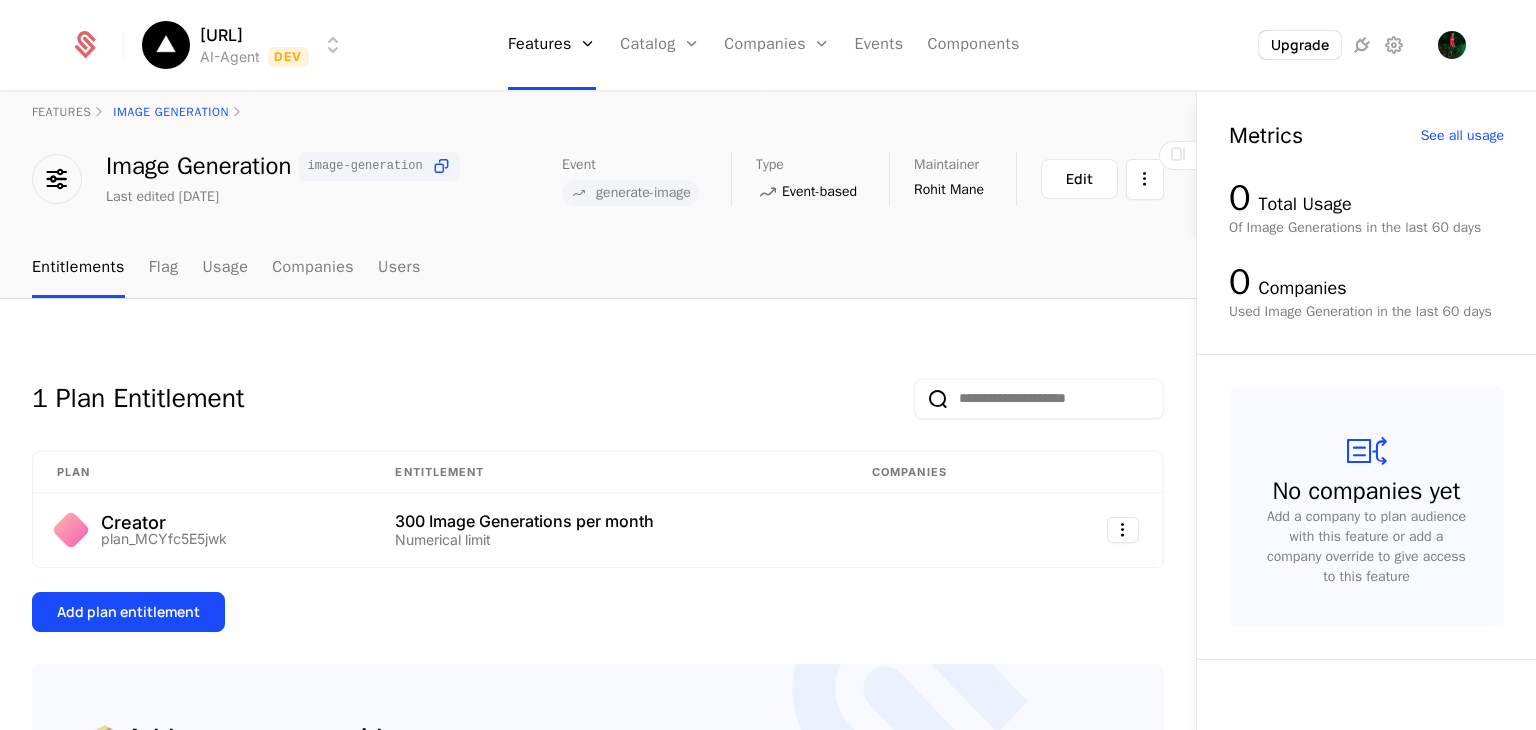 scroll, scrollTop: 0, scrollLeft: 0, axis: both 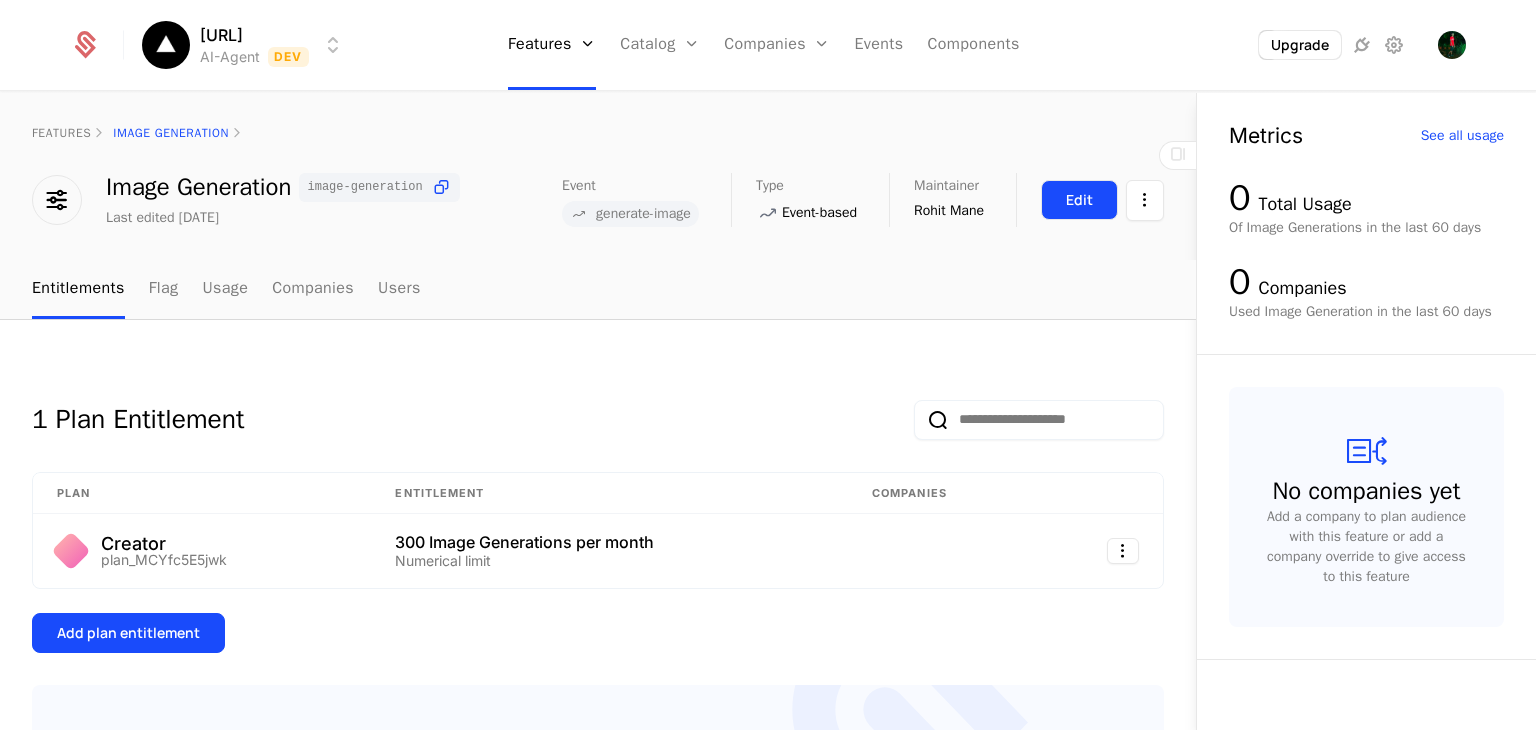 click on "Edit" at bounding box center [1079, 200] 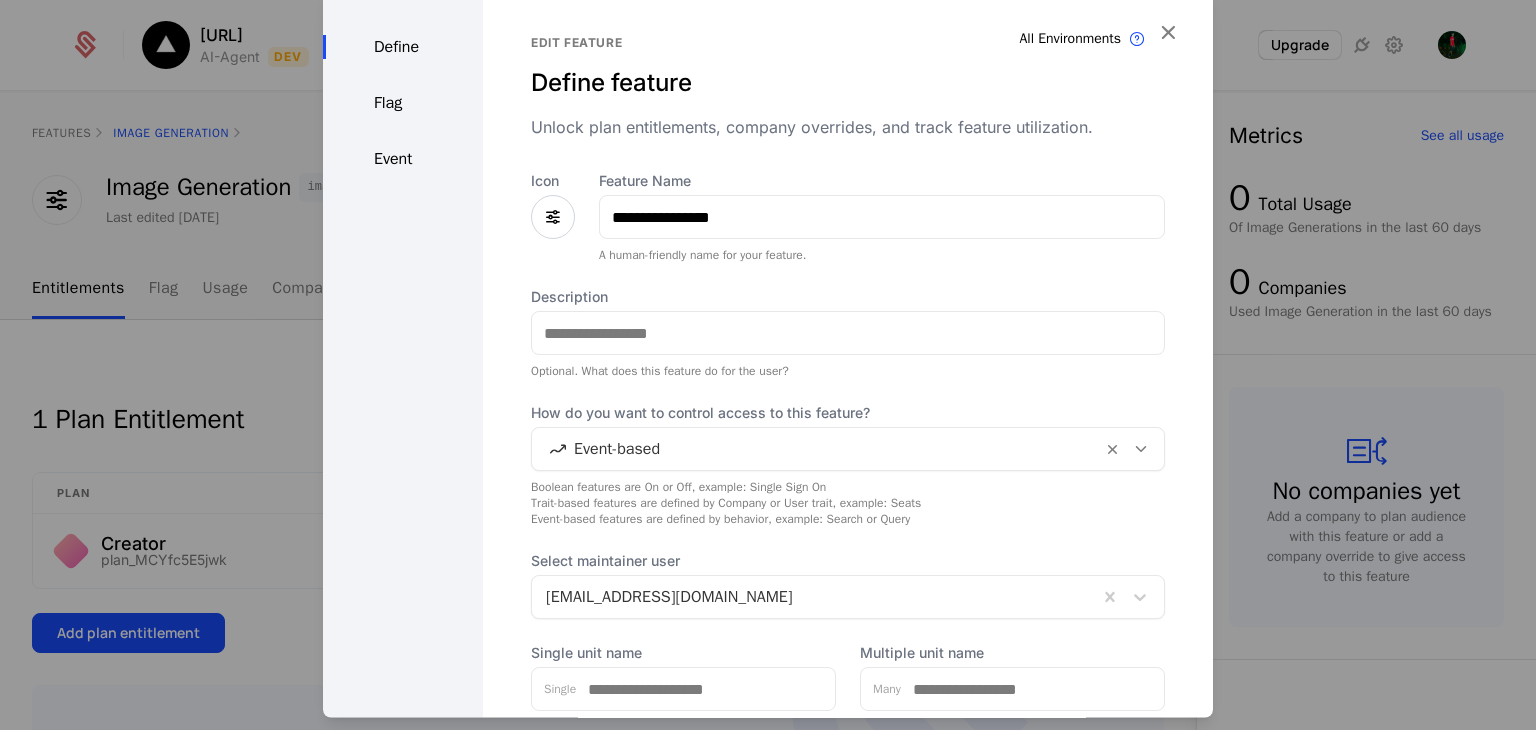 scroll, scrollTop: 0, scrollLeft: 0, axis: both 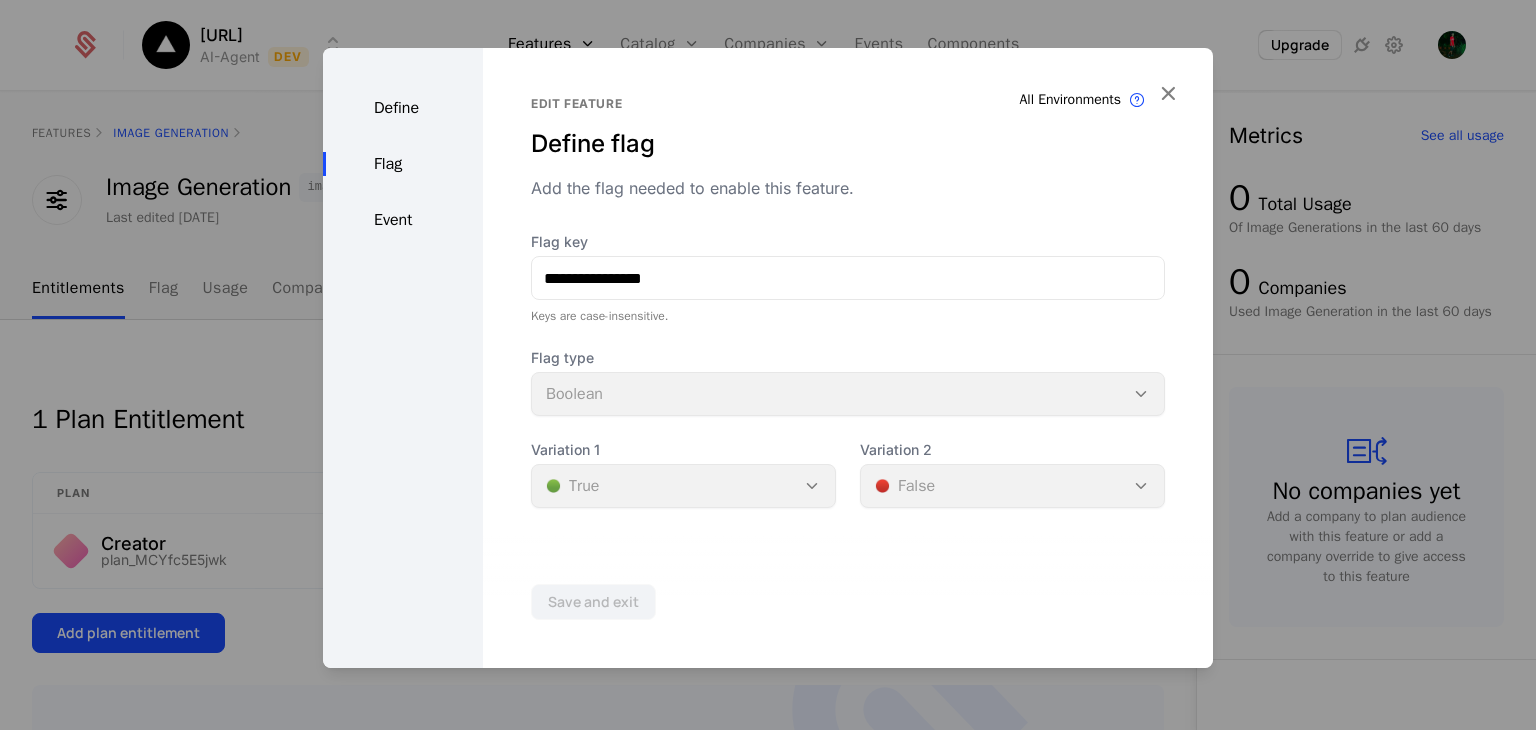 click on "Event" at bounding box center [403, 220] 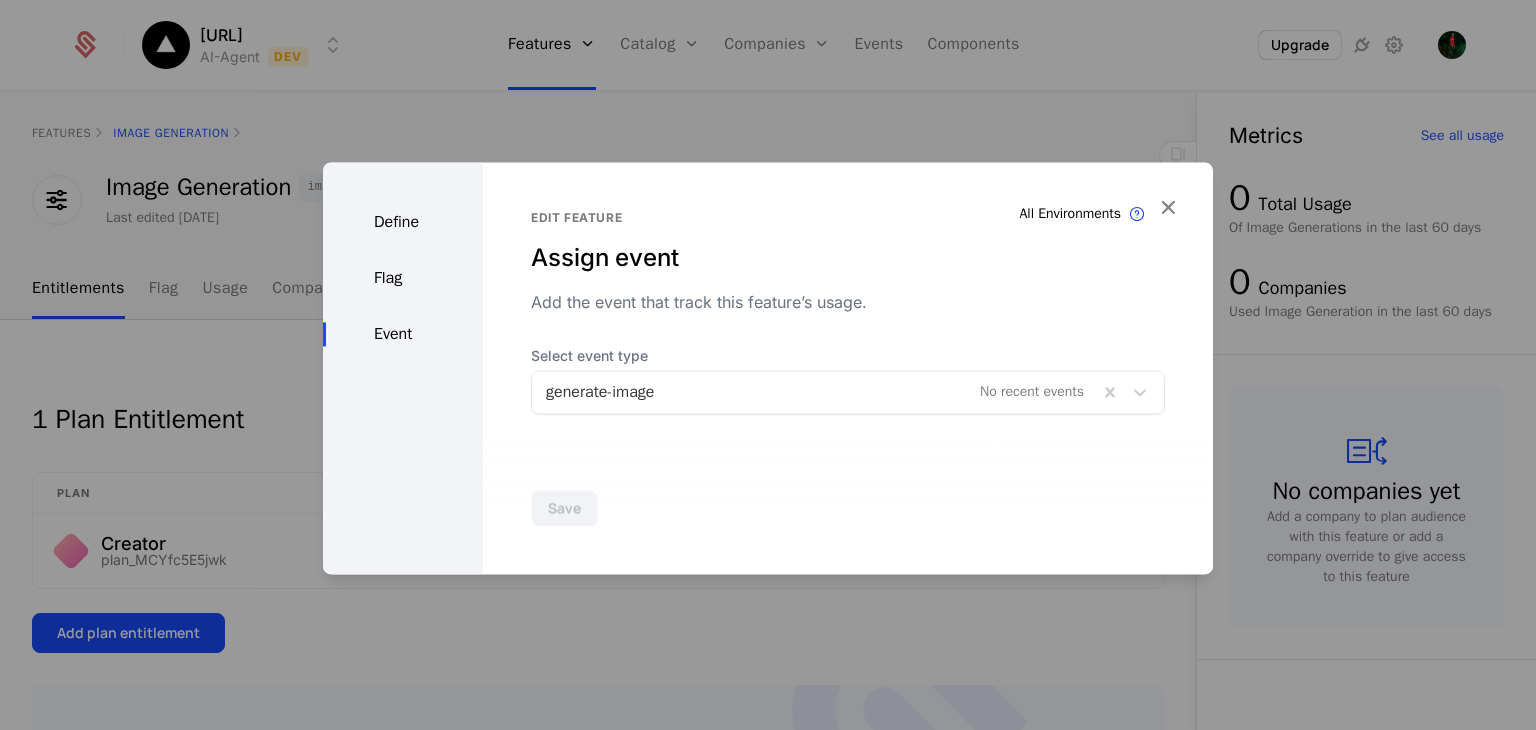 click on "Flag" at bounding box center (403, 278) 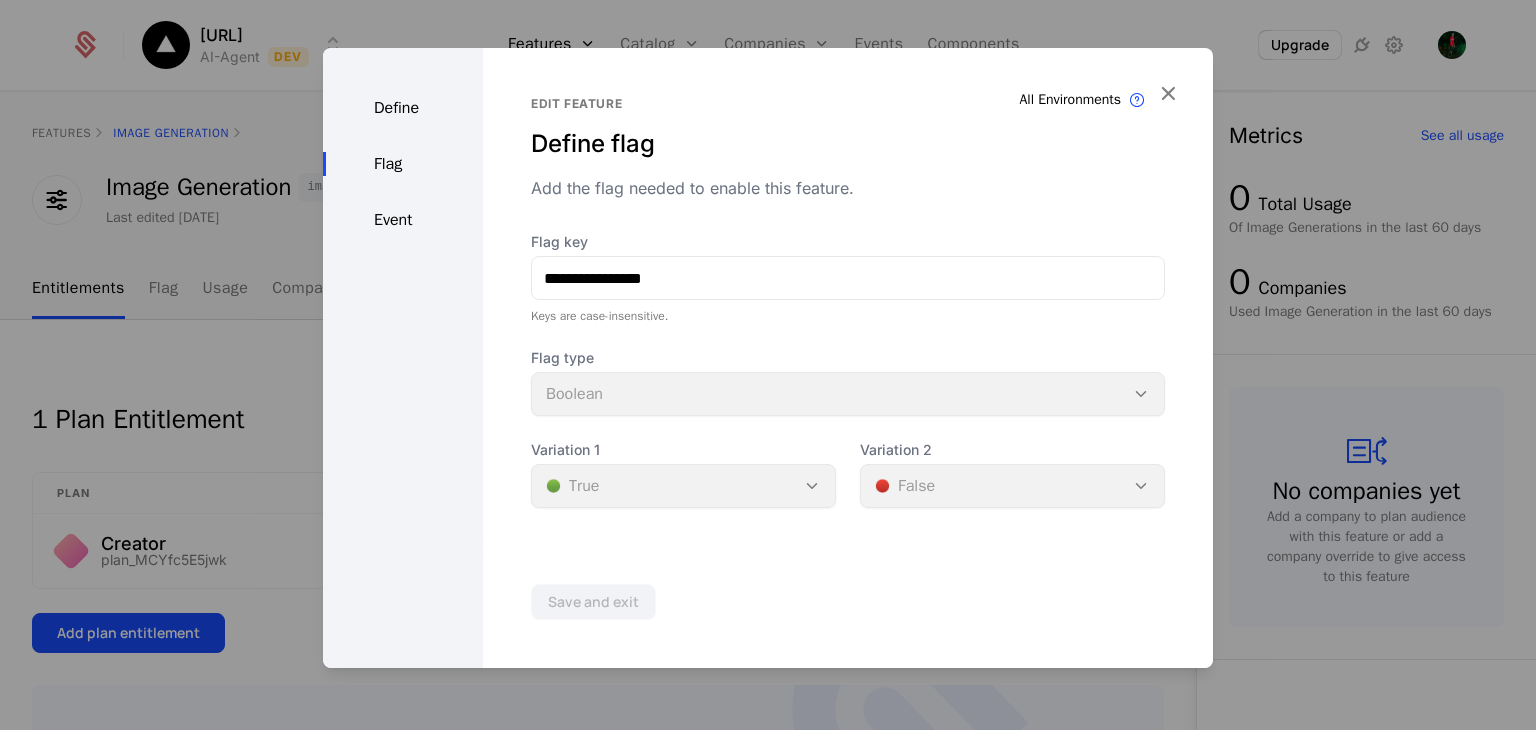 click on "Event" at bounding box center [403, 220] 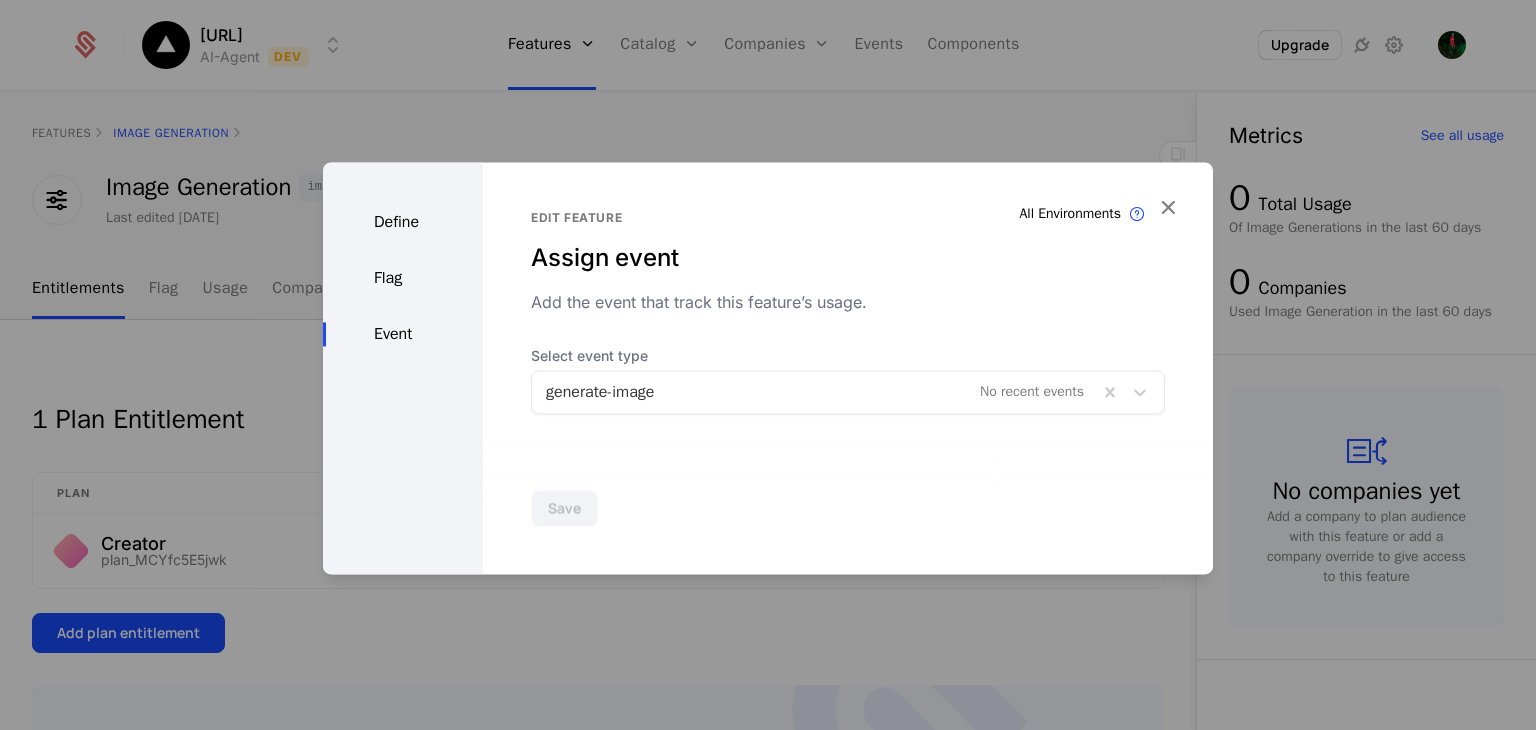 click on "Flag" at bounding box center [403, 278] 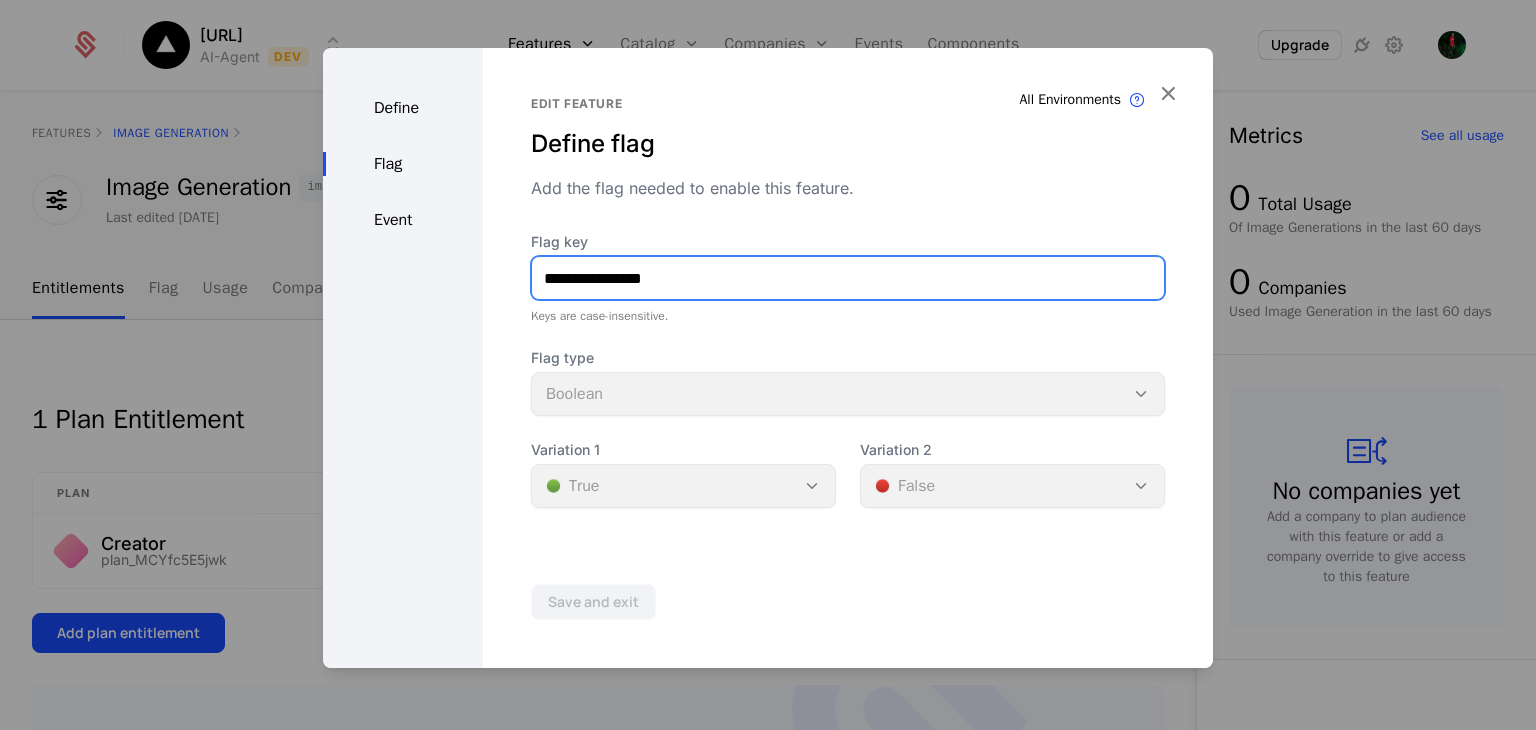 drag, startPoint x: 696, startPoint y: 282, endPoint x: 537, endPoint y: 293, distance: 159.38005 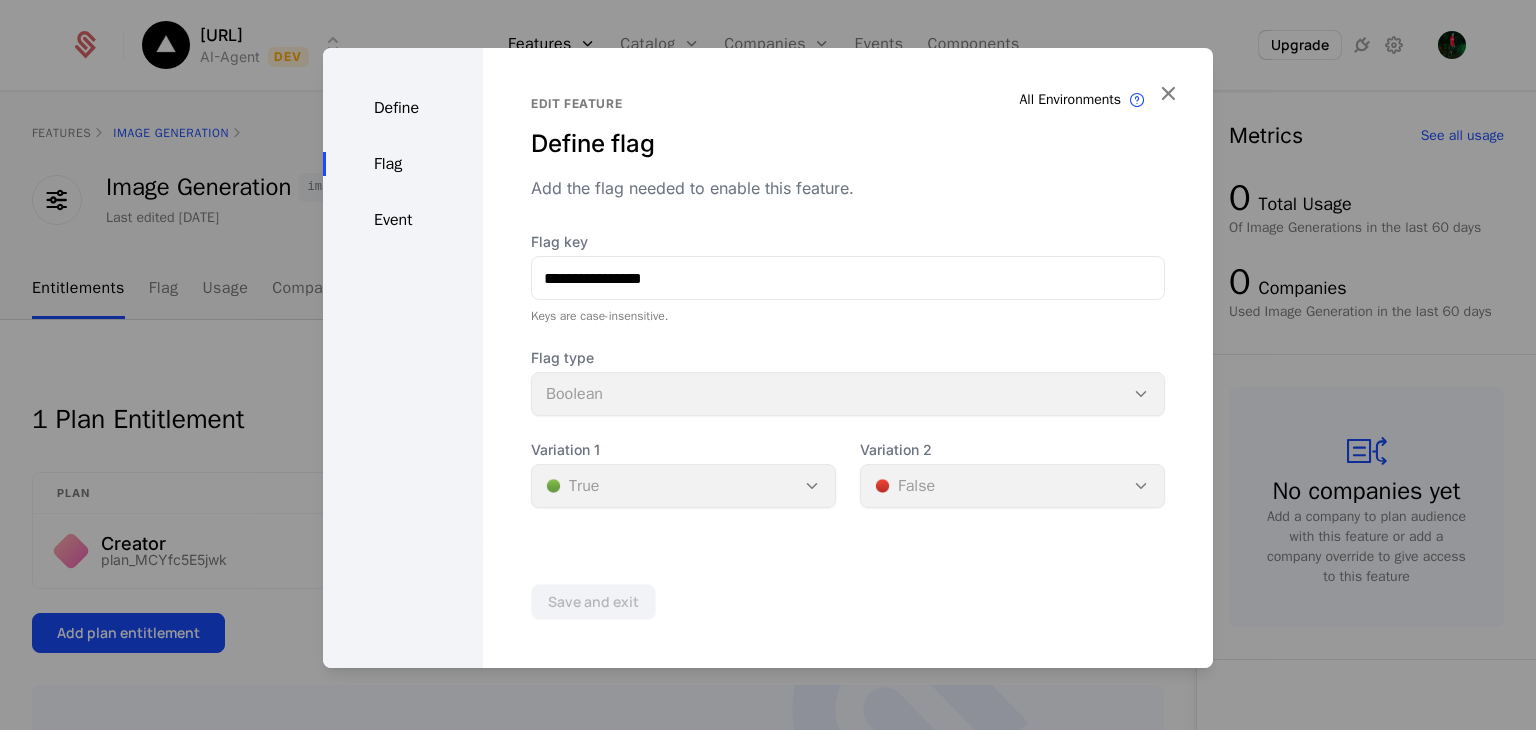 click on "Define" at bounding box center (403, 108) 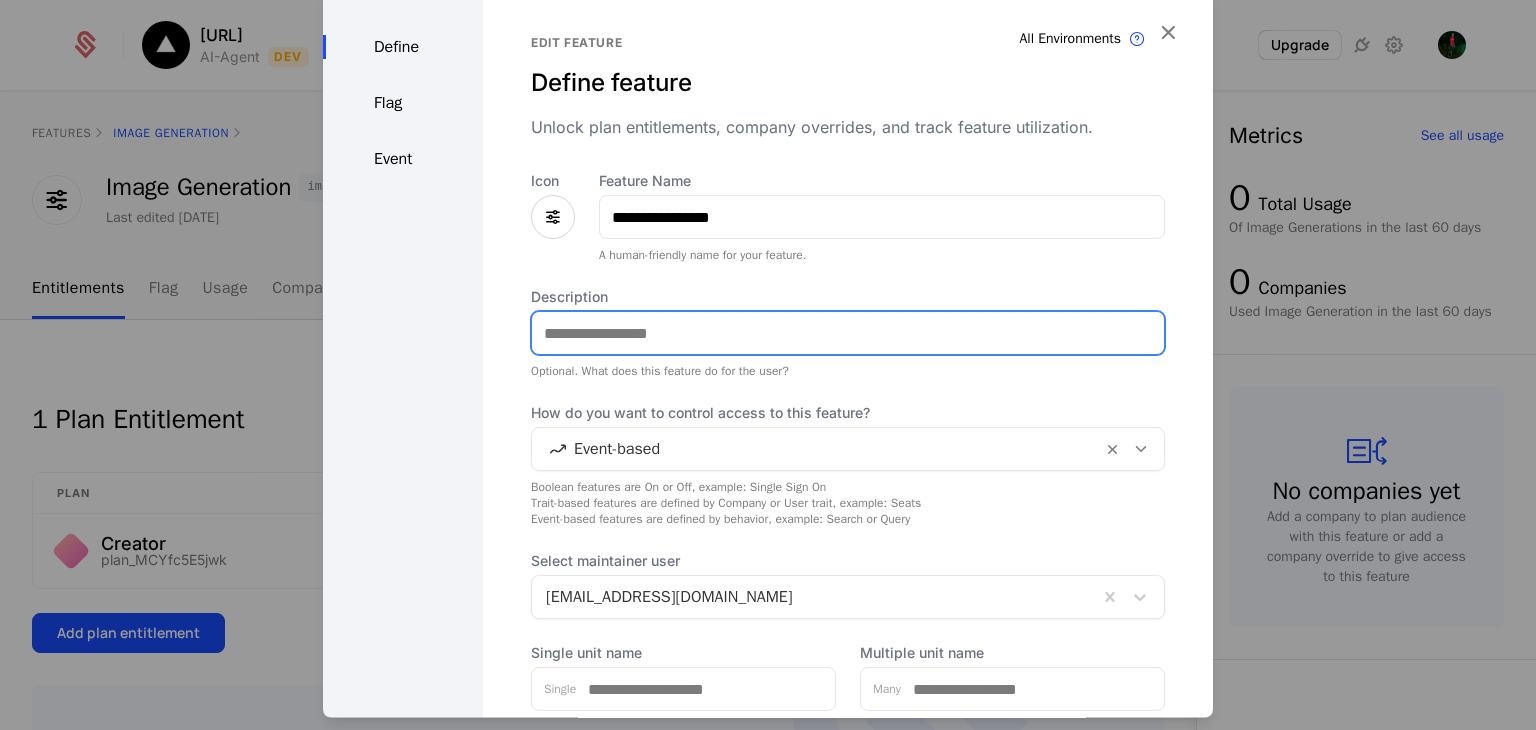 click on "Description" at bounding box center (848, 334) 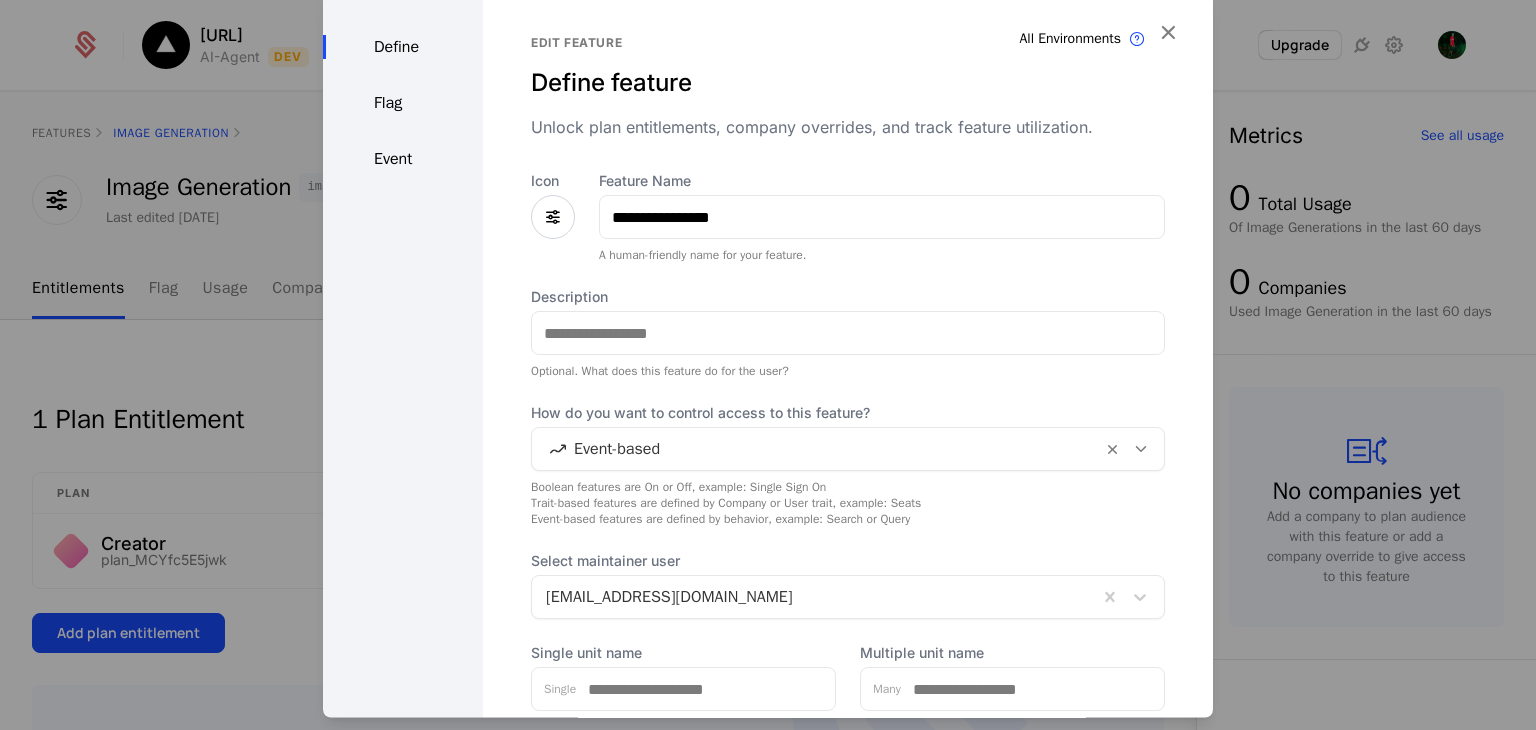 click at bounding box center (553, 218) 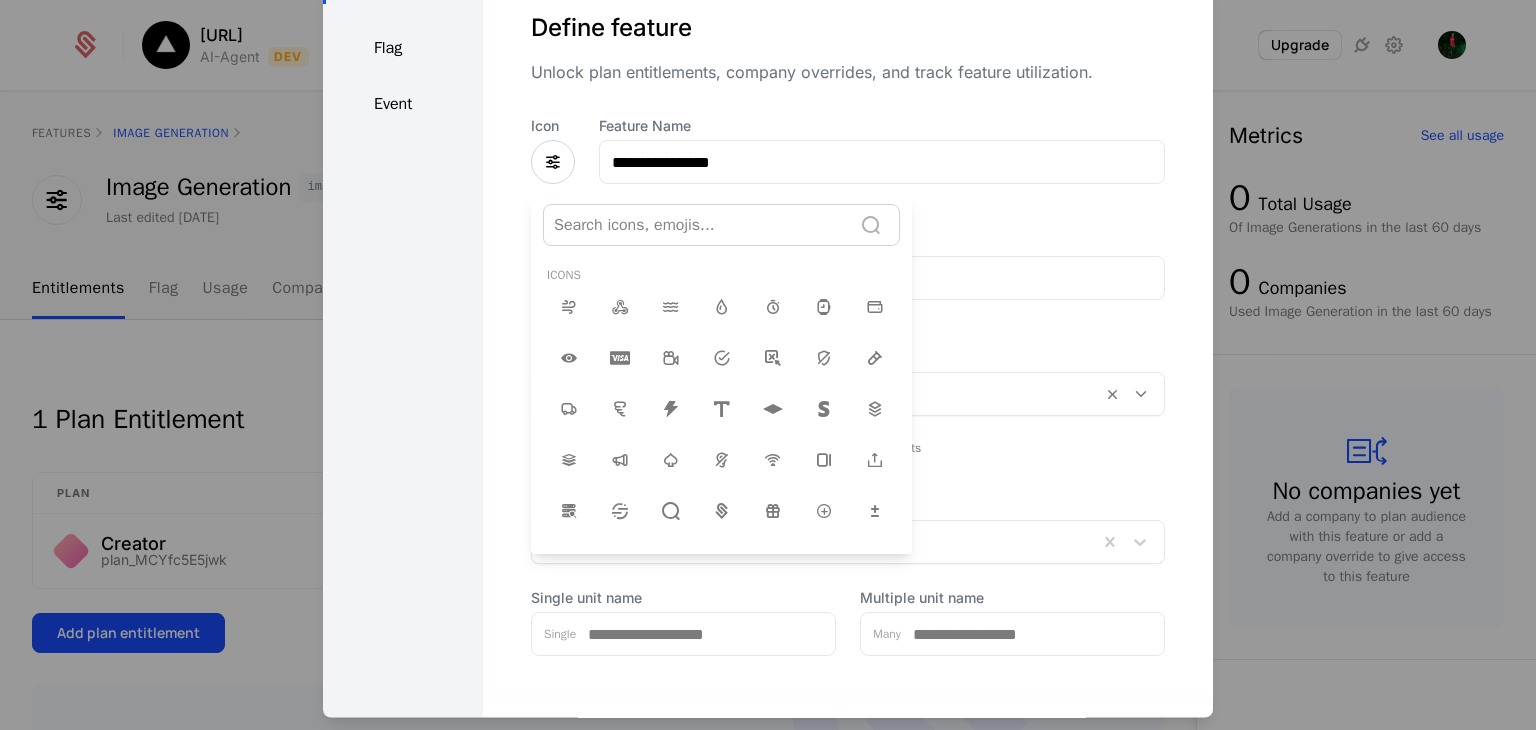 scroll, scrollTop: 53, scrollLeft: 0, axis: vertical 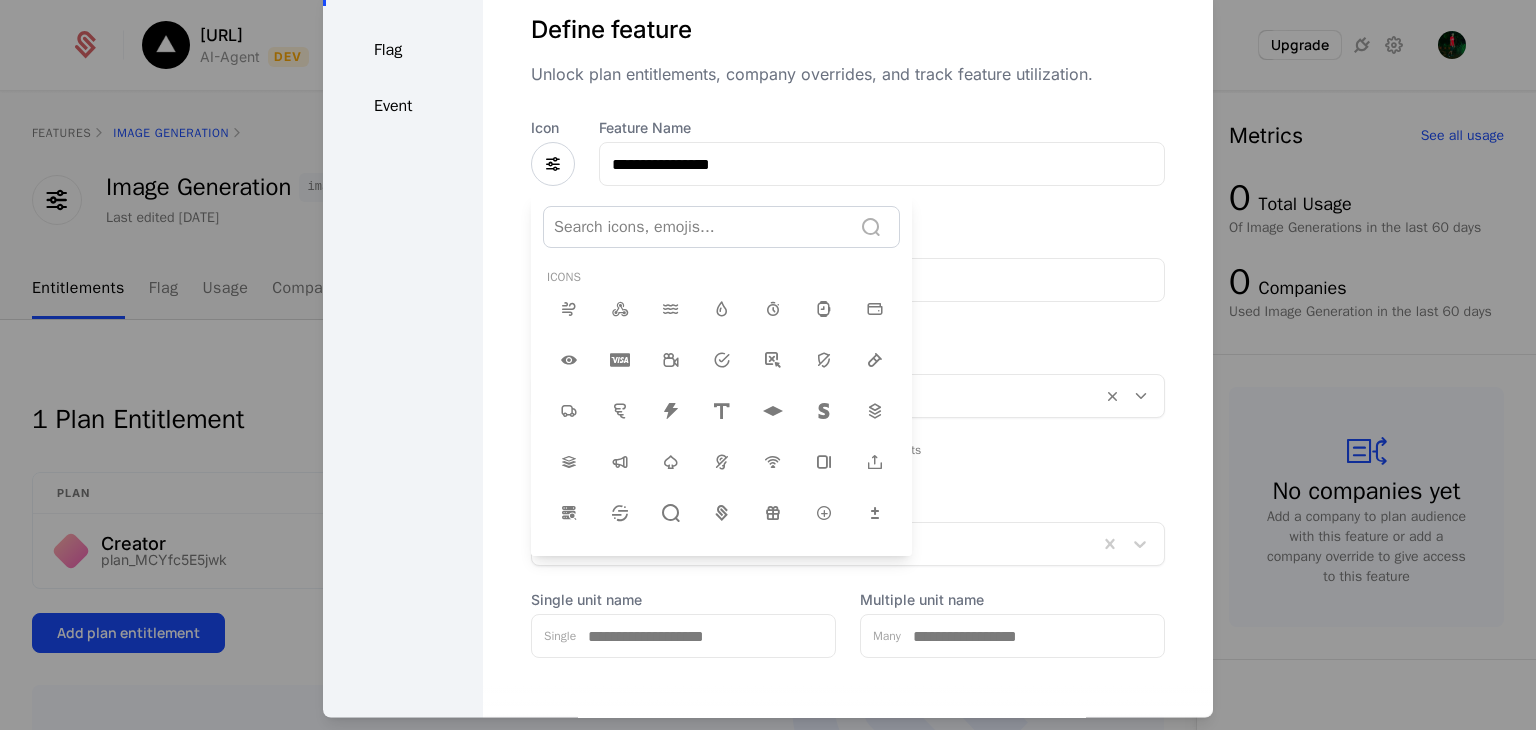 click at bounding box center (768, 300) 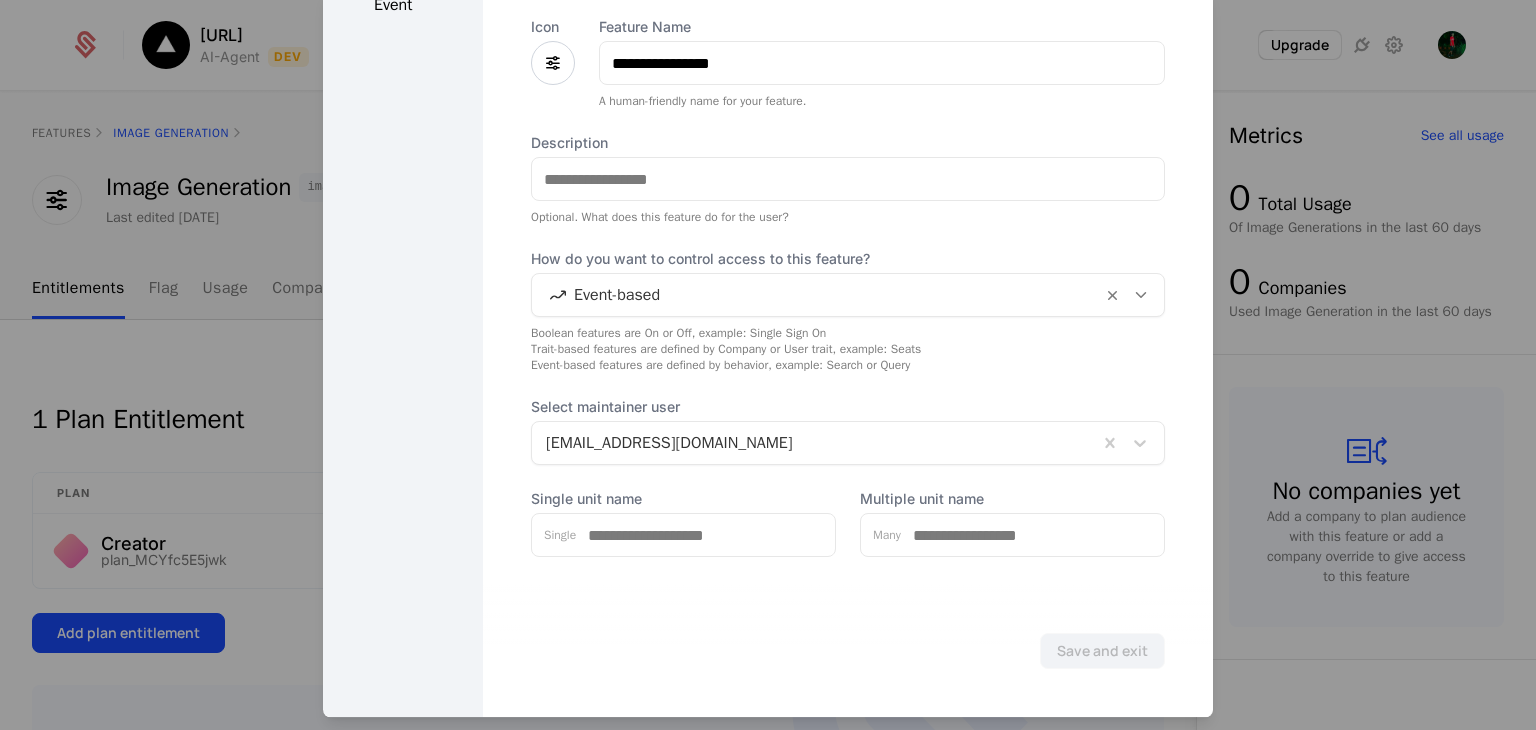 scroll, scrollTop: 0, scrollLeft: 0, axis: both 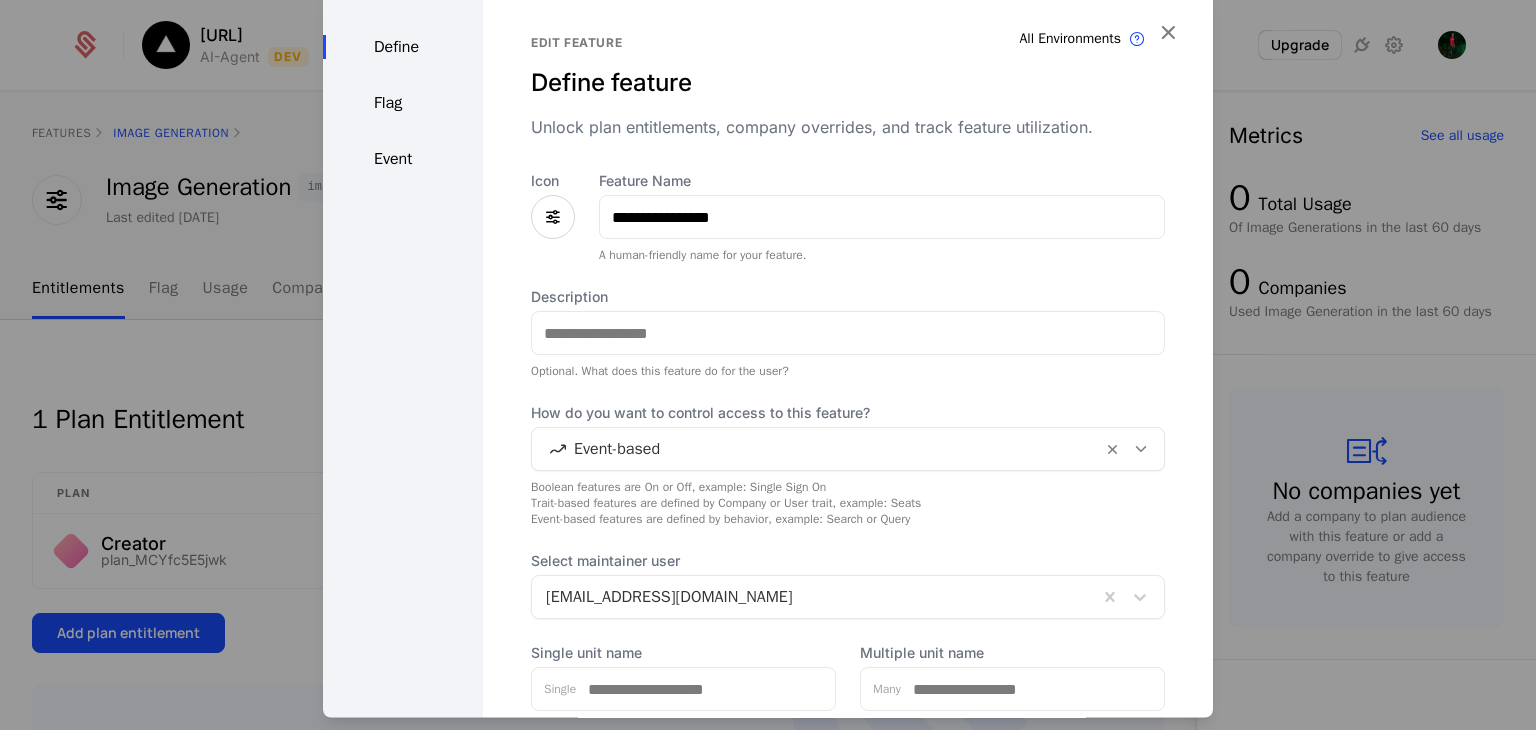 click on "Flag" at bounding box center (403, 104) 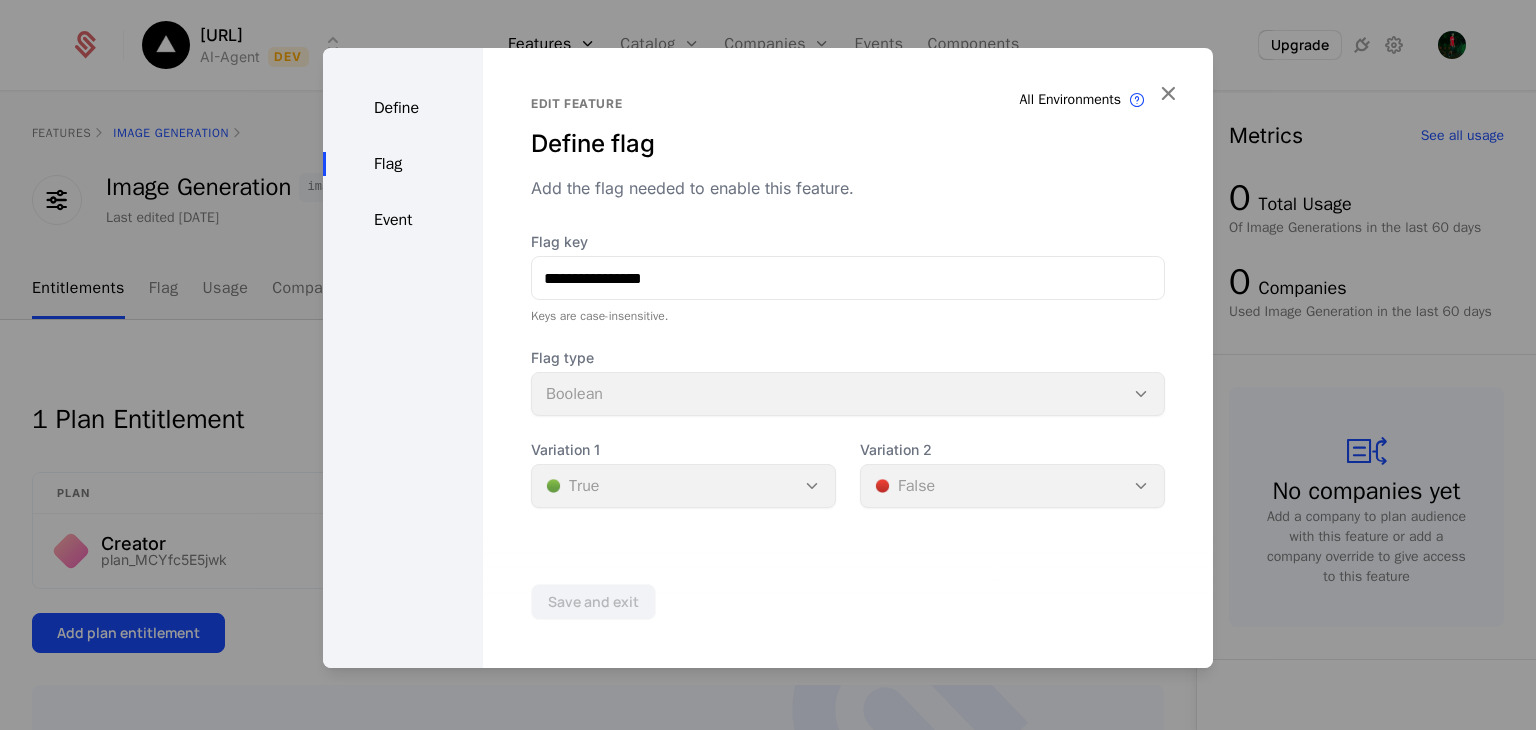 click on "Event" at bounding box center [403, 220] 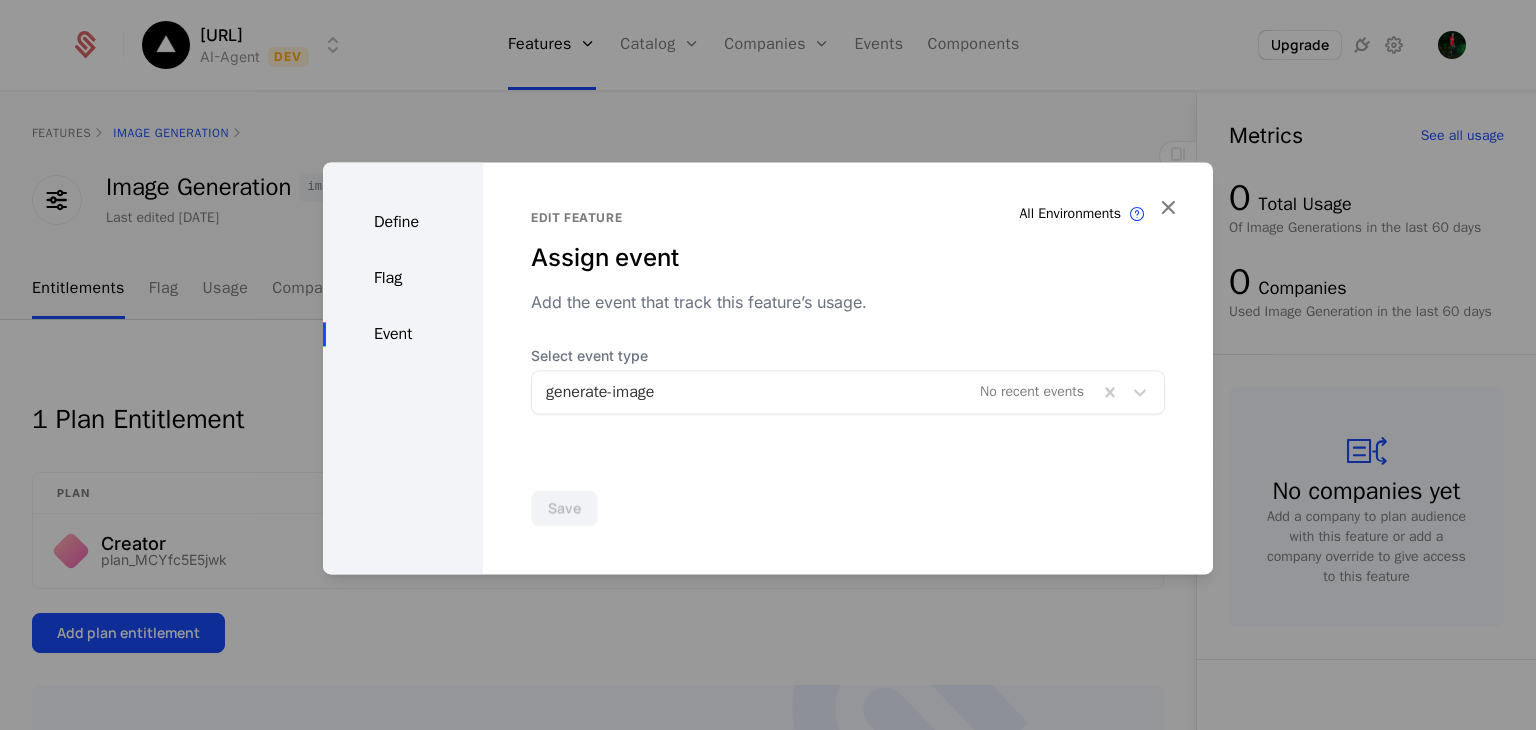 click on "Define" at bounding box center [403, 222] 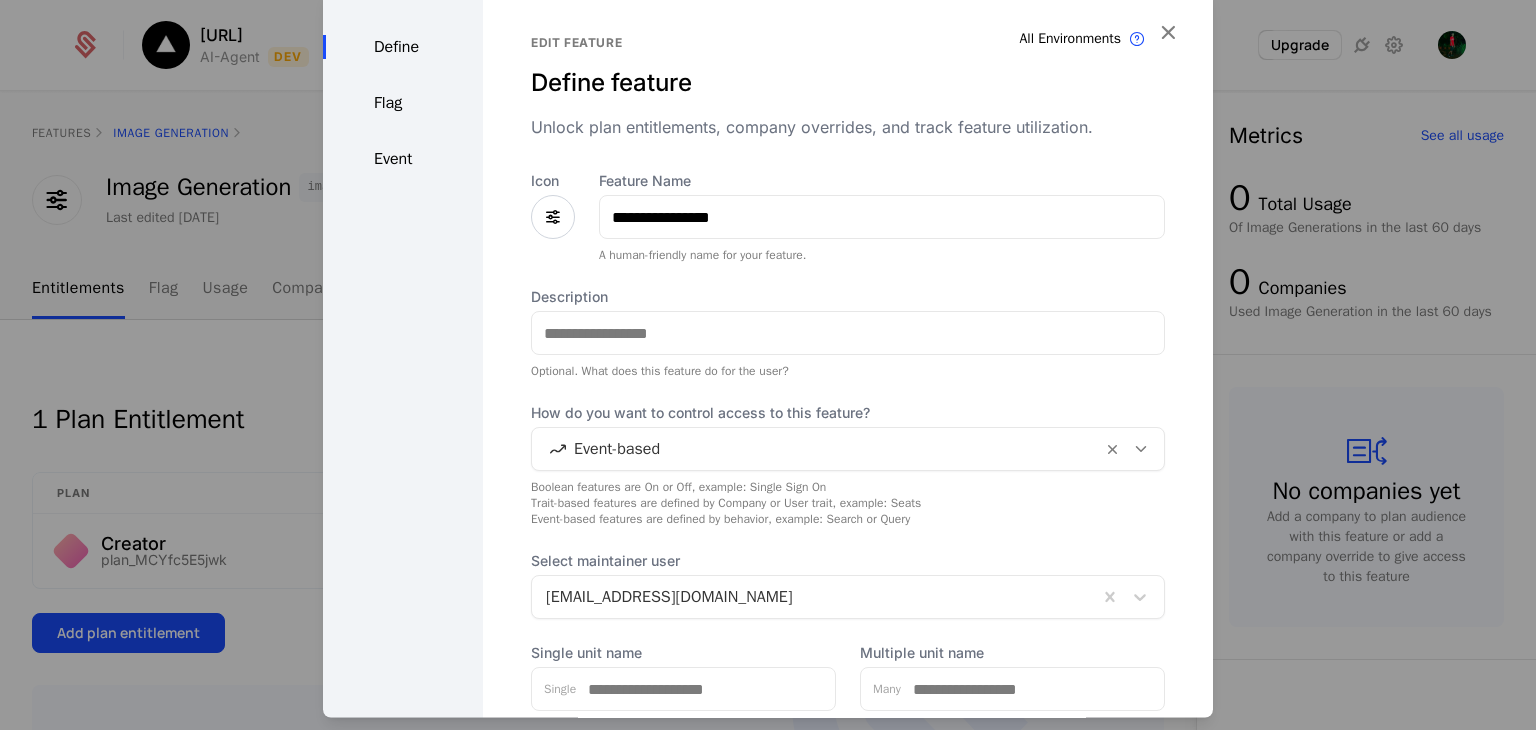 scroll, scrollTop: 0, scrollLeft: 0, axis: both 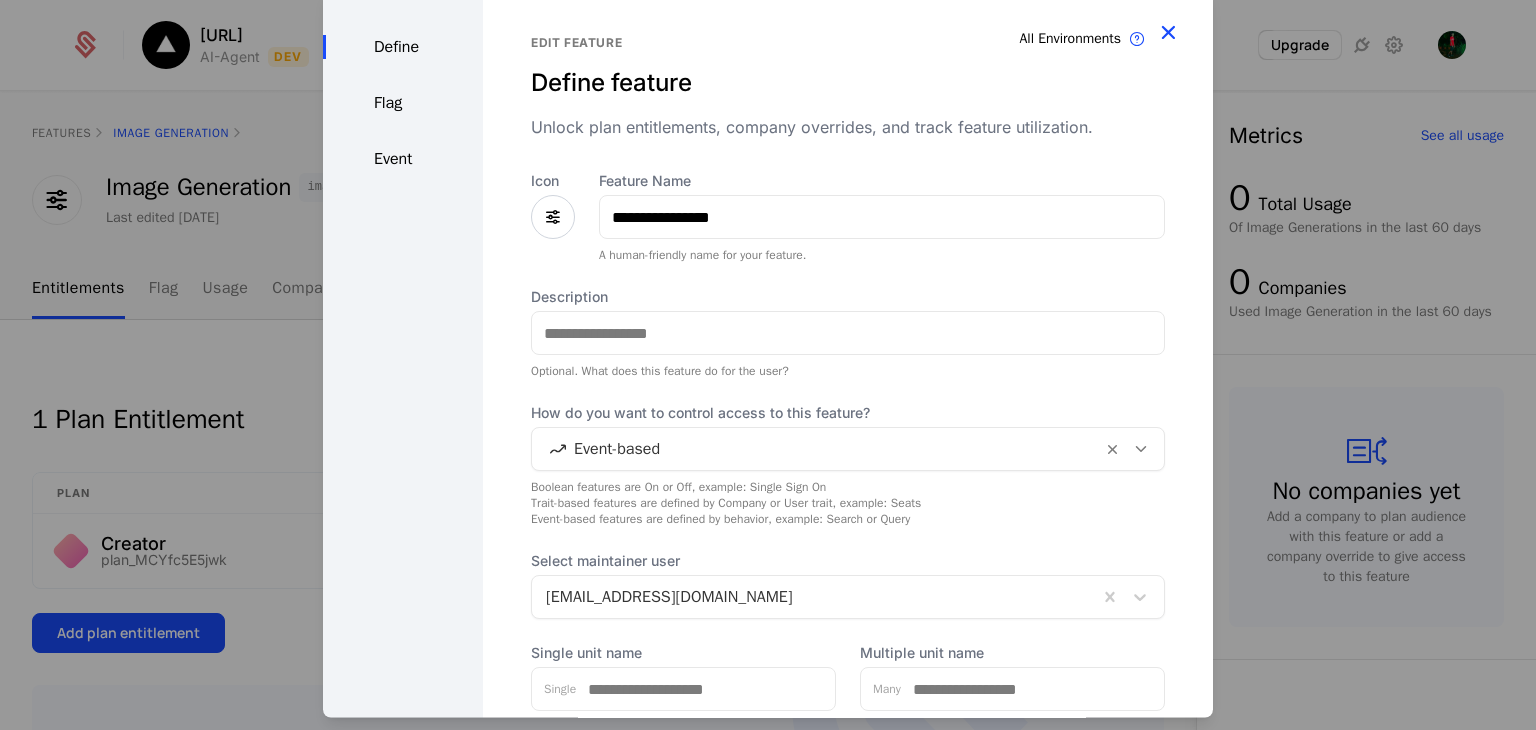 click at bounding box center (1168, 33) 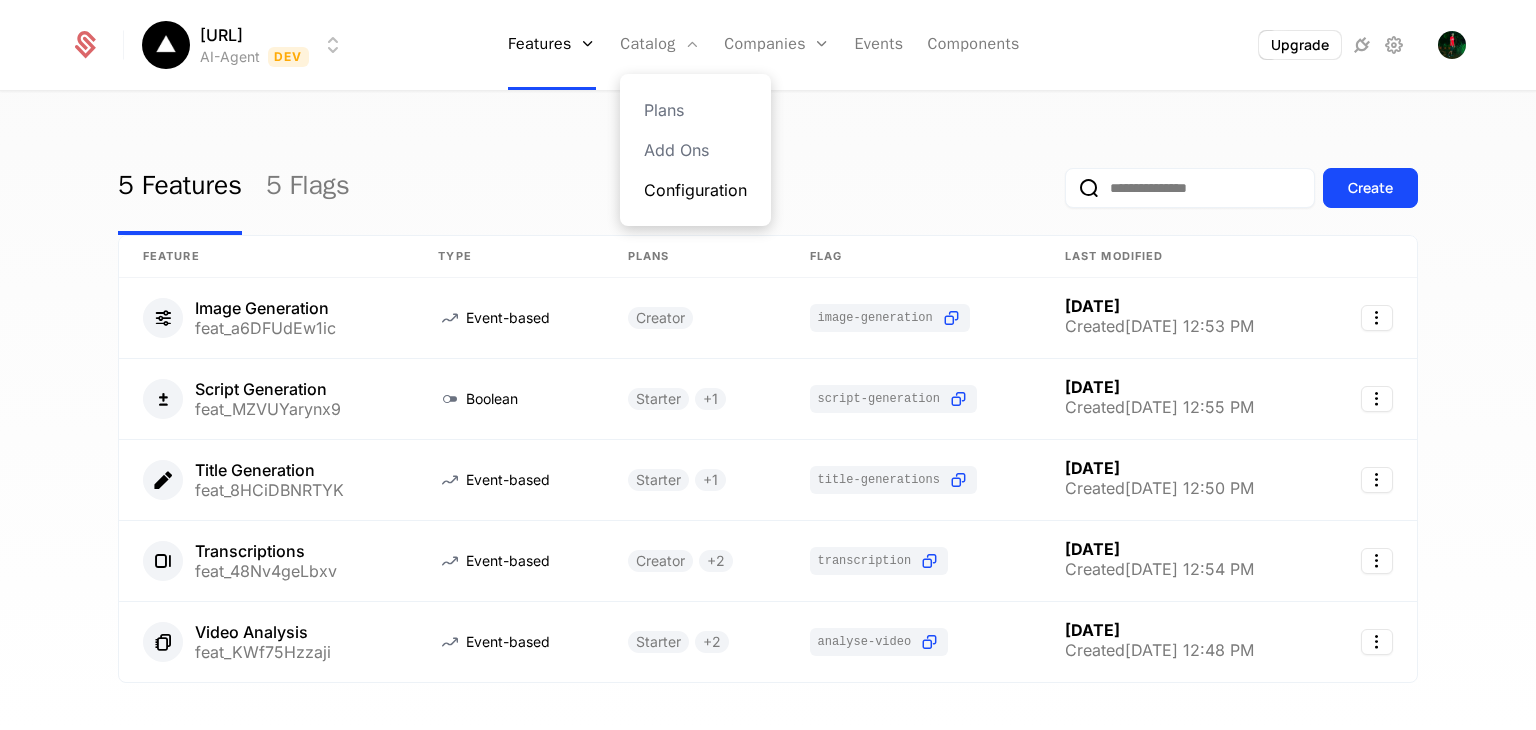 click on "Configuration" at bounding box center (695, 190) 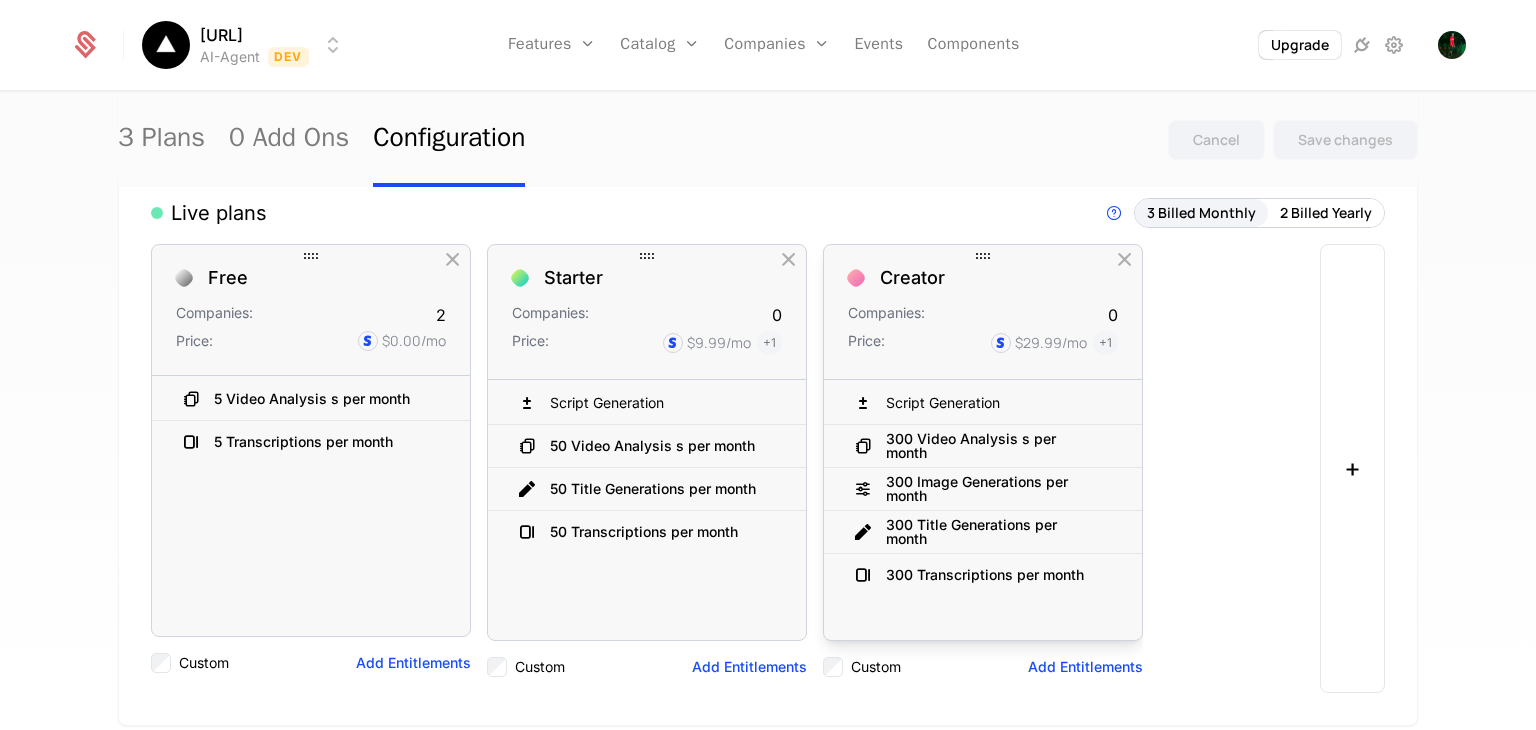 scroll, scrollTop: 204, scrollLeft: 0, axis: vertical 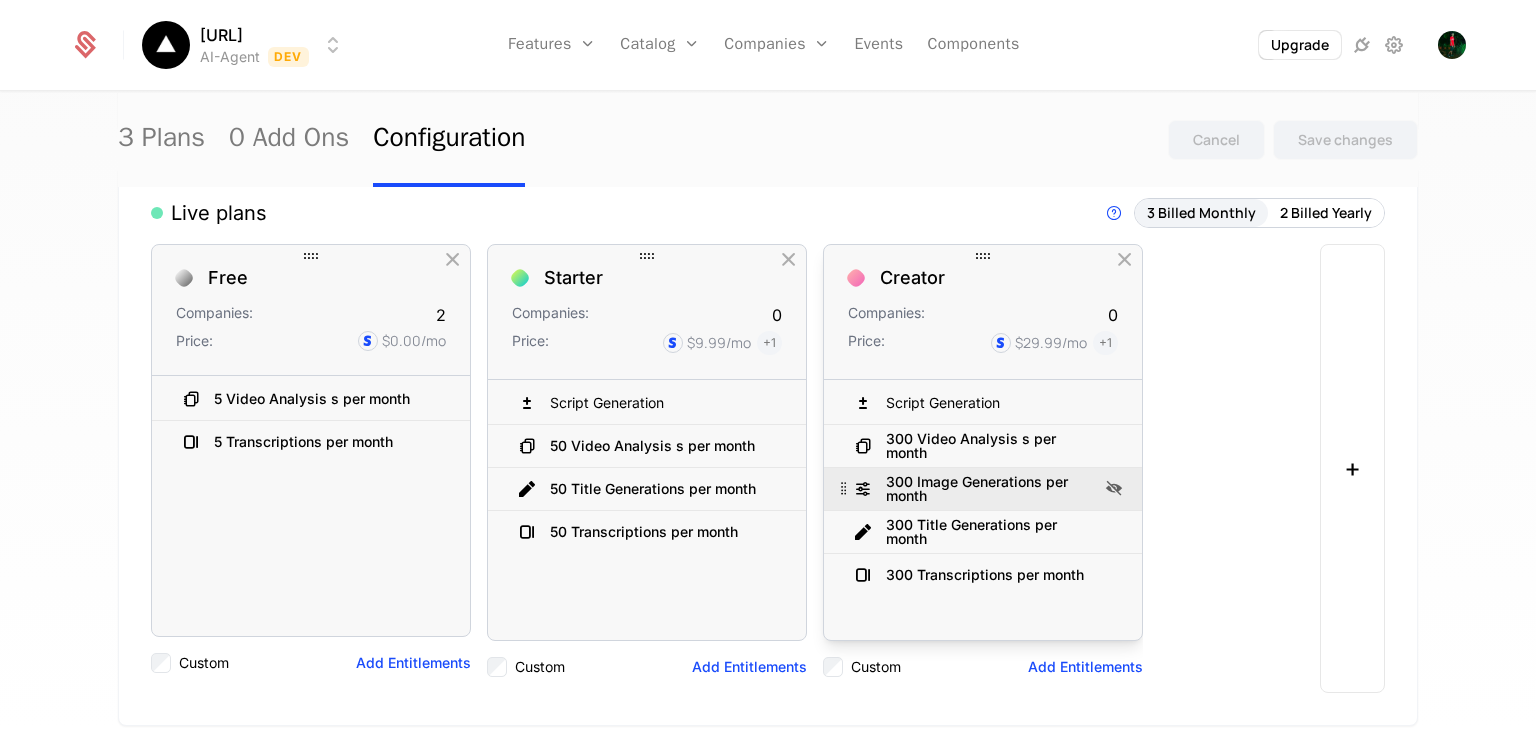 click on "300
Image Generations per month" at bounding box center (973, 489) 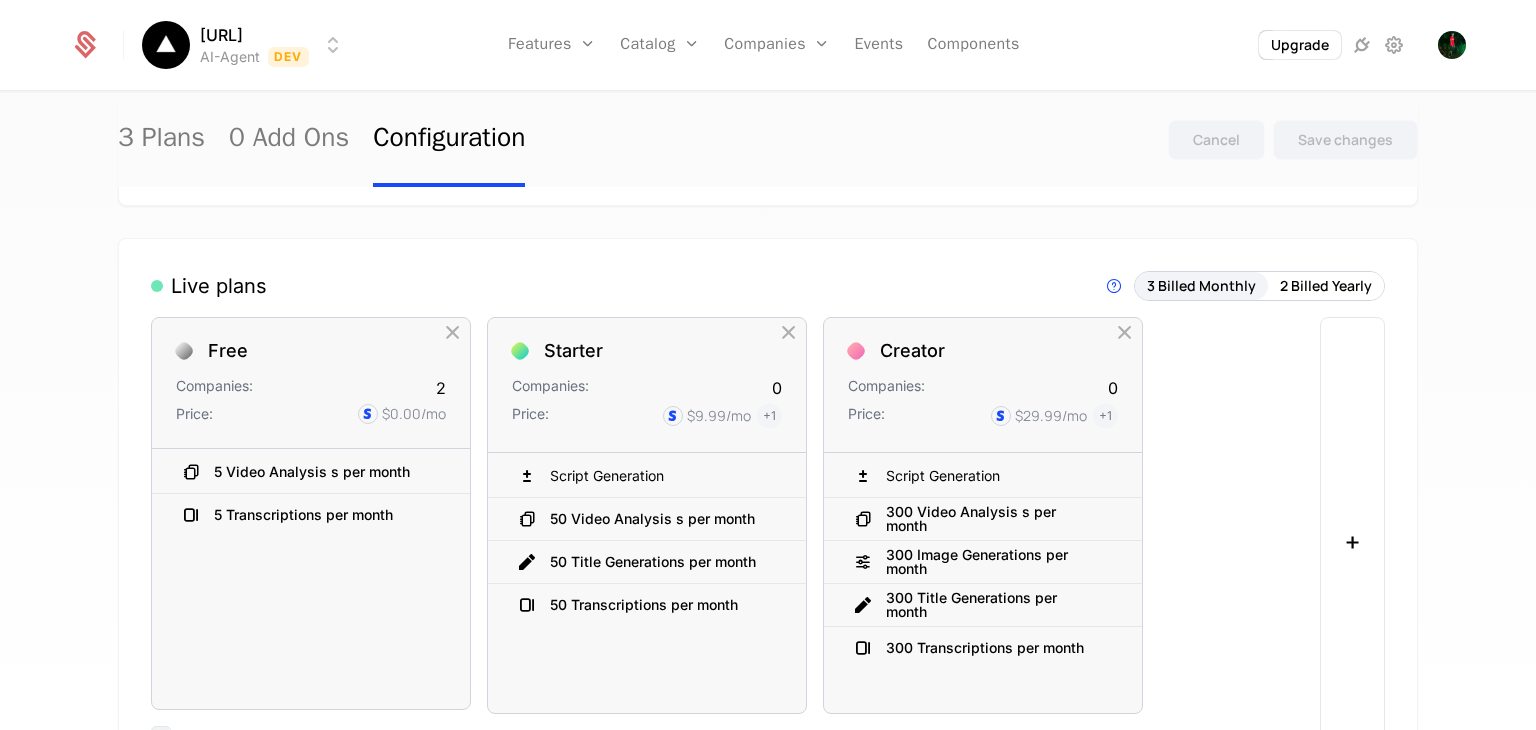 scroll, scrollTop: 130, scrollLeft: 0, axis: vertical 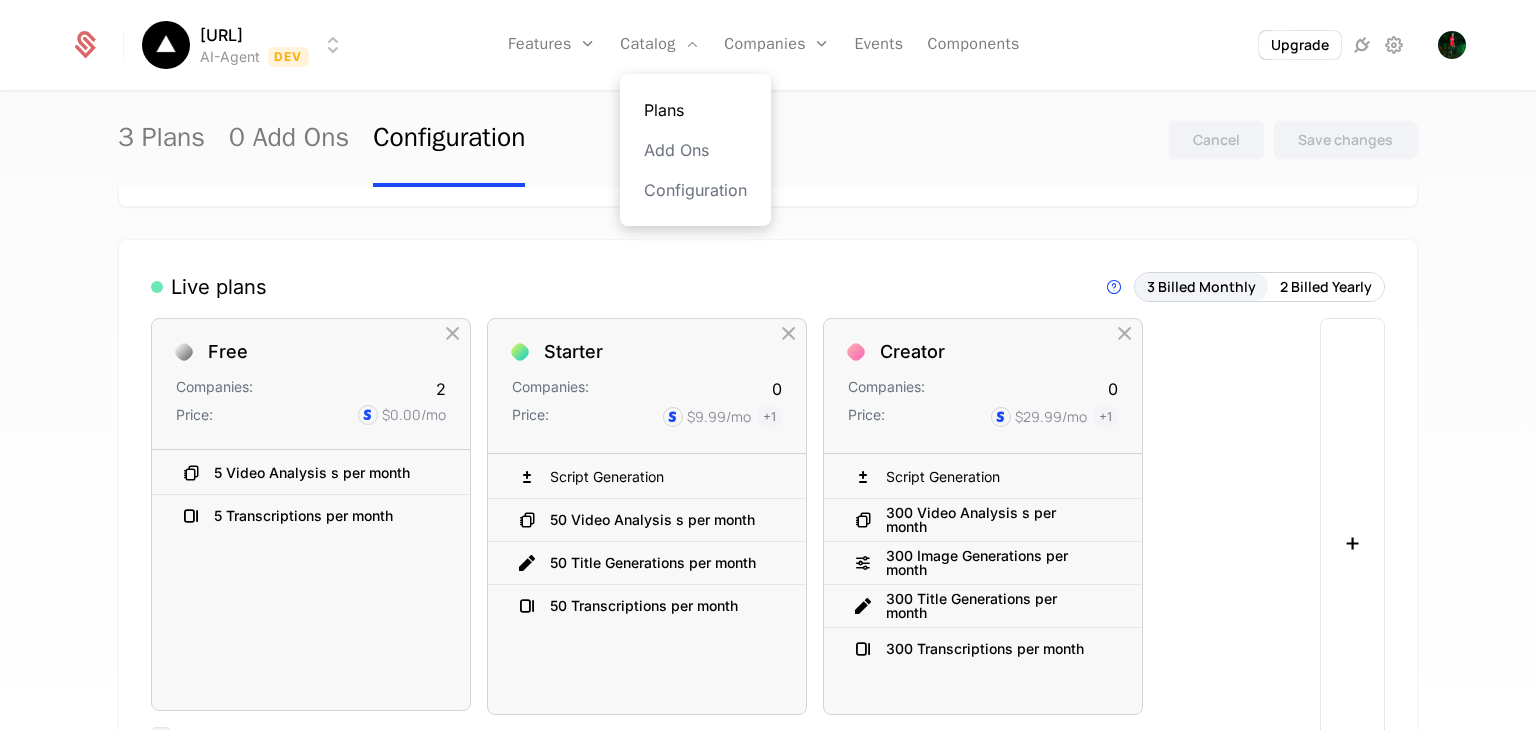 click on "Plans" at bounding box center [695, 110] 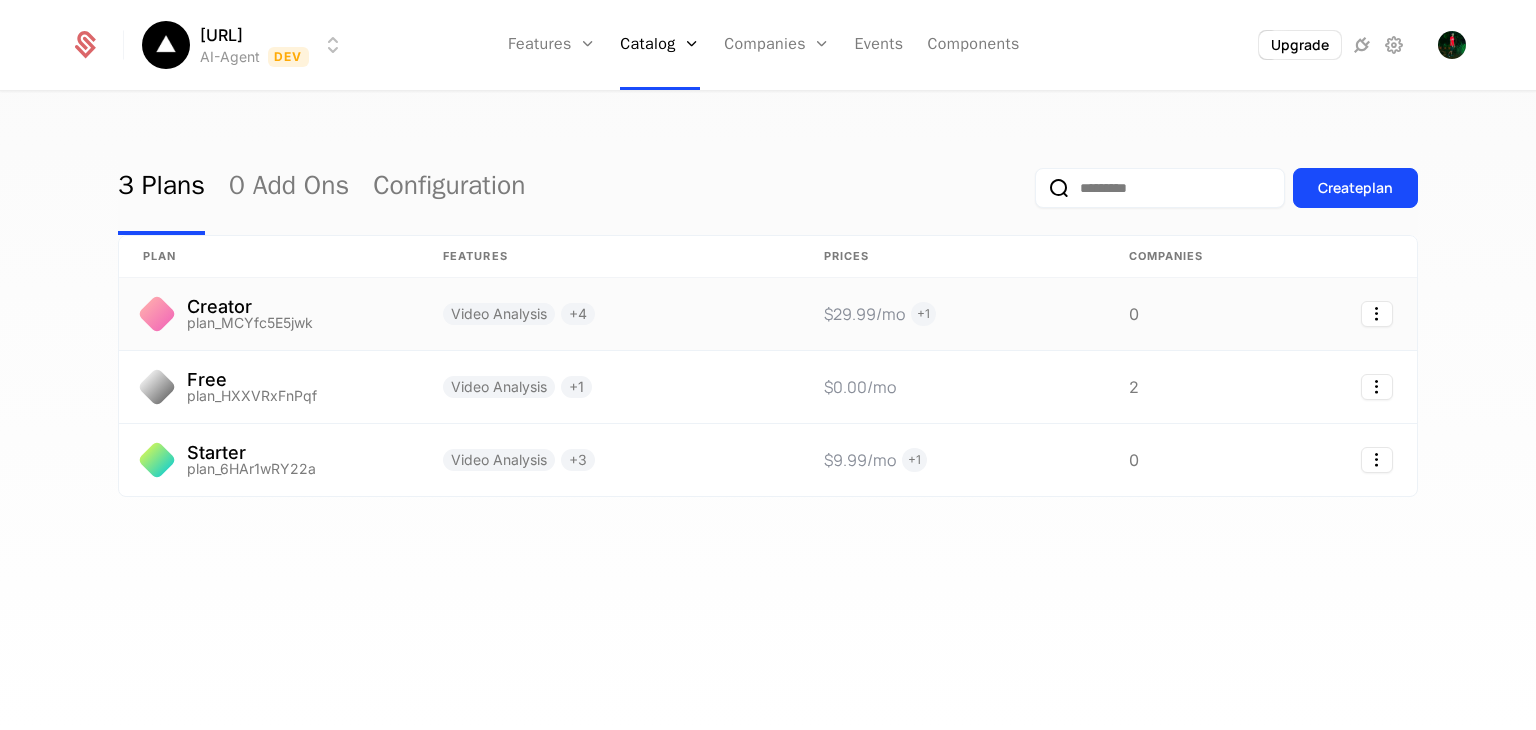 click on "Video Analysis  + 4" at bounding box center (609, 314) 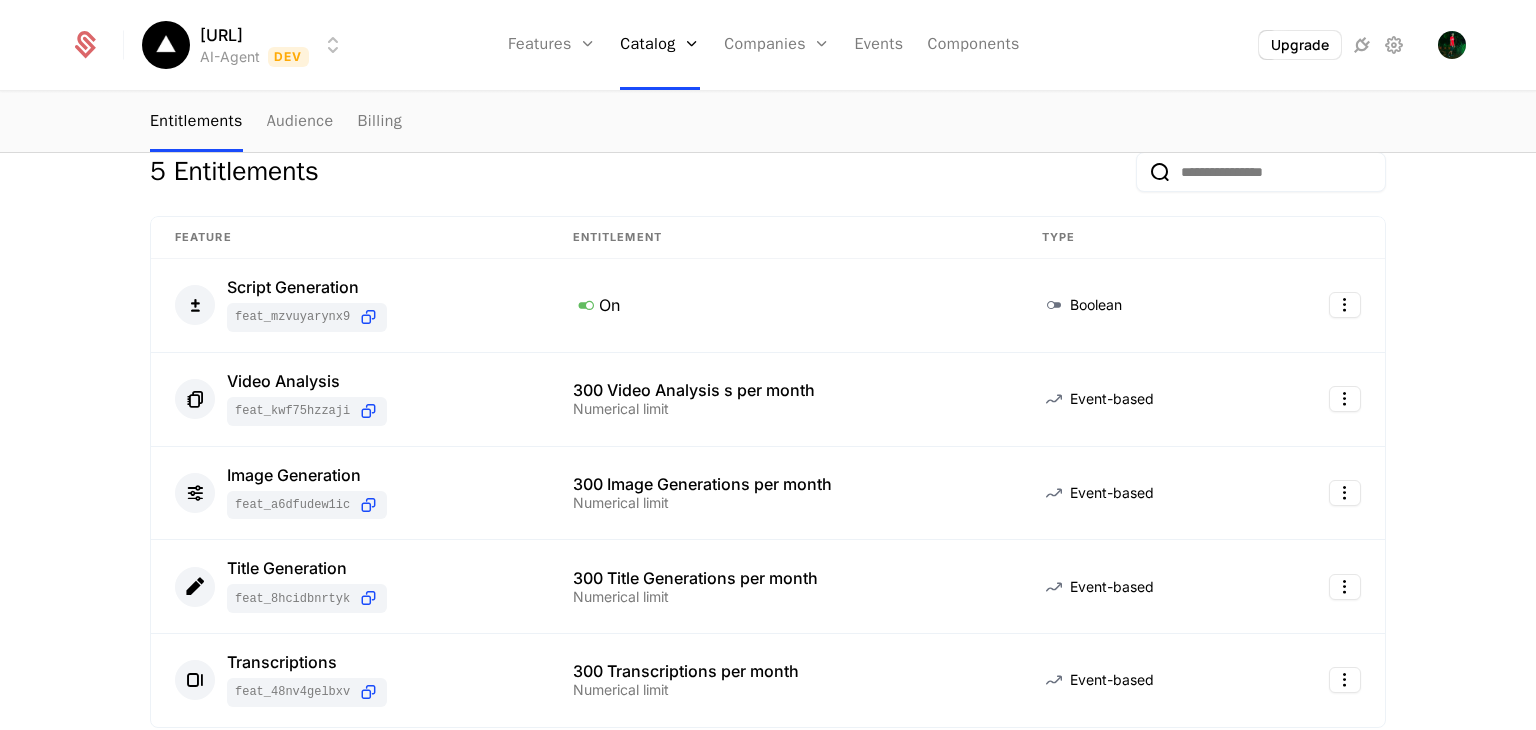 scroll, scrollTop: 264, scrollLeft: 0, axis: vertical 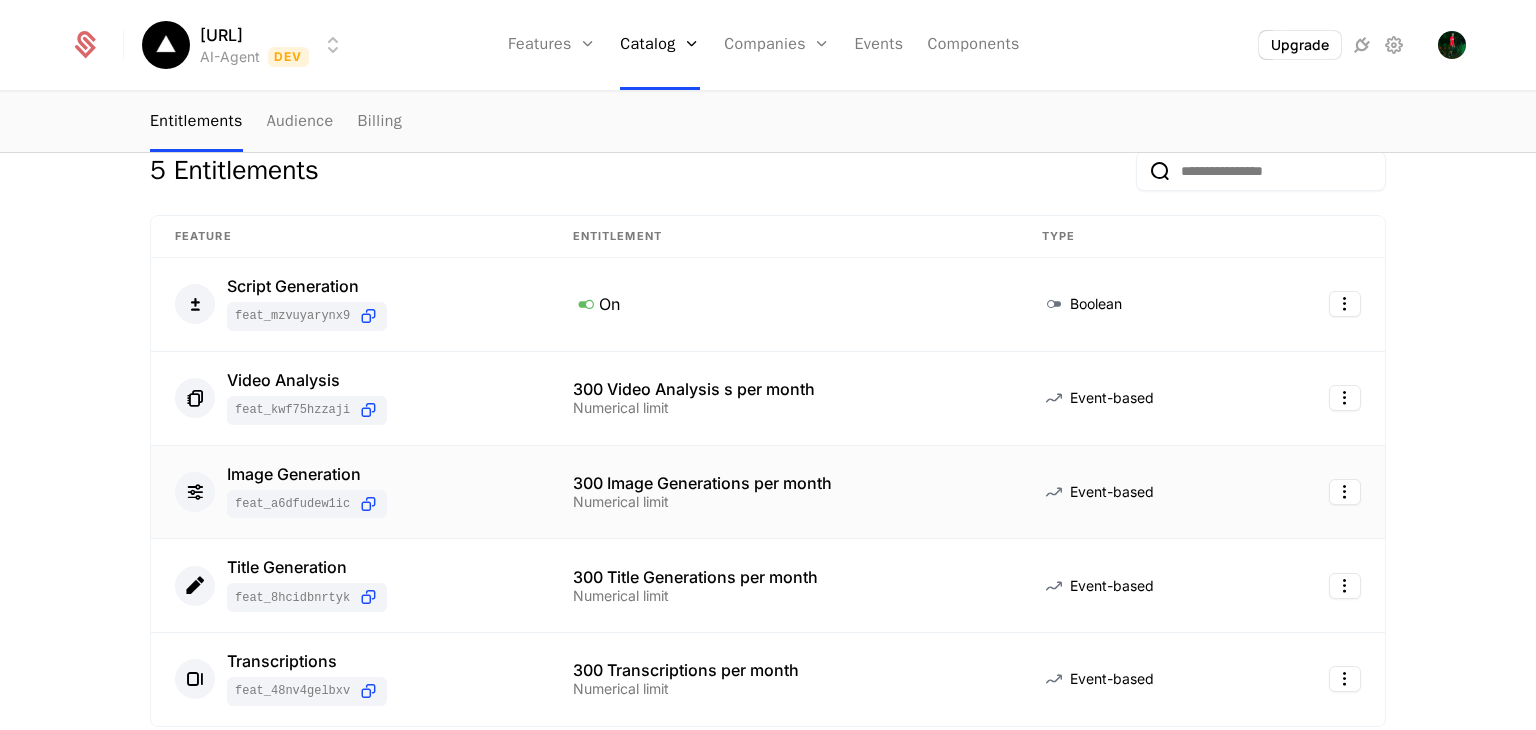 click on "Image Generation feat_a6DFUdEw1ic" at bounding box center [350, 493] 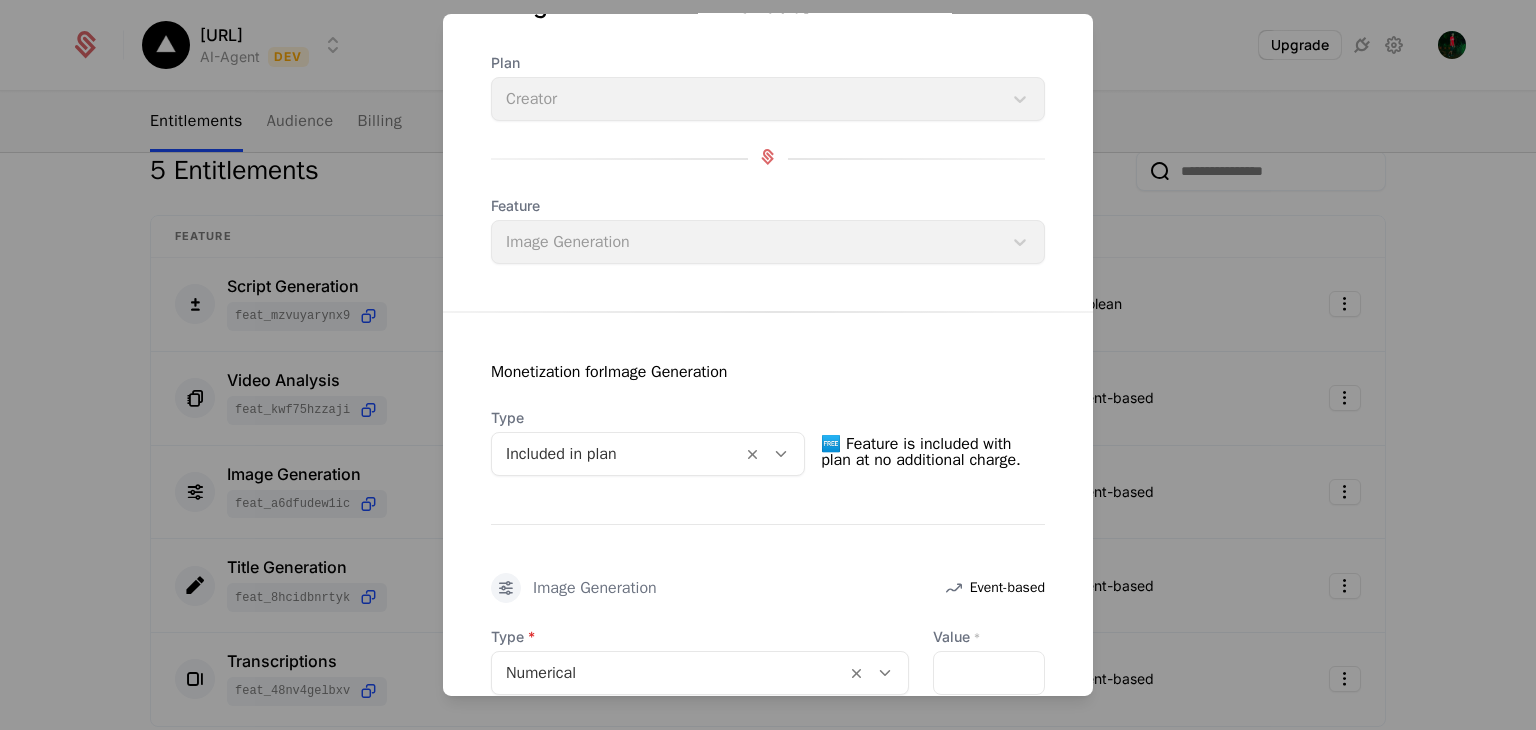 scroll, scrollTop: 0, scrollLeft: 0, axis: both 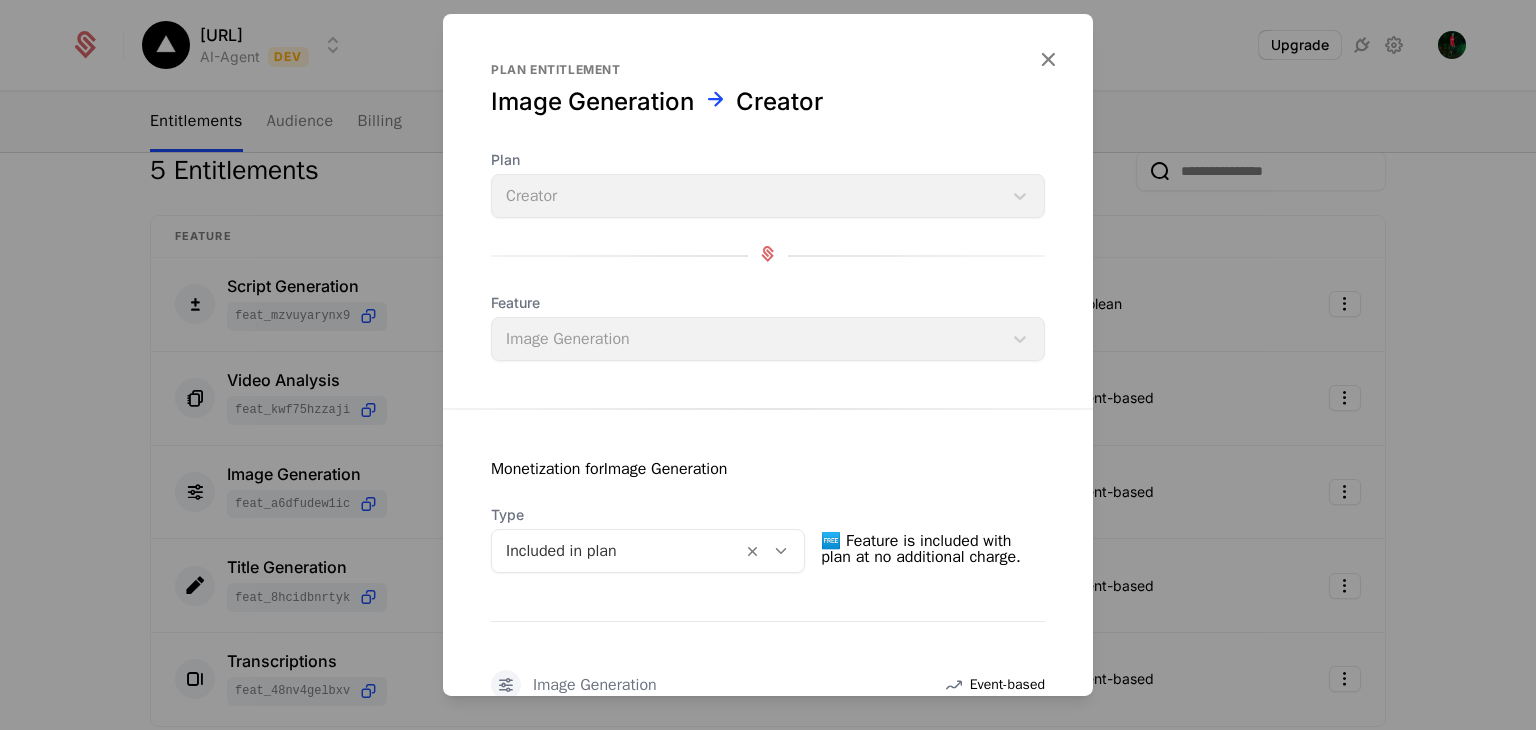 click at bounding box center [768, 365] 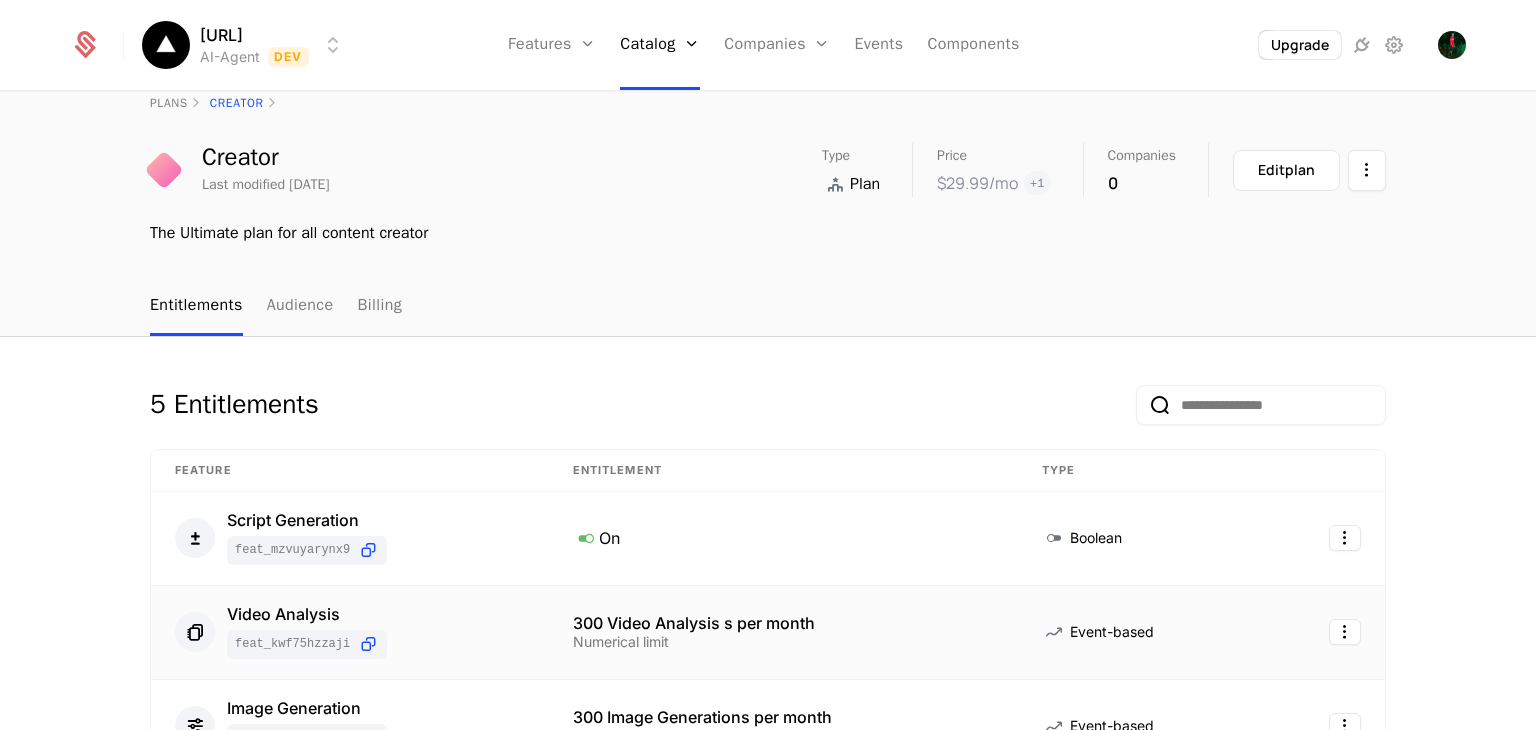 scroll, scrollTop: 0, scrollLeft: 0, axis: both 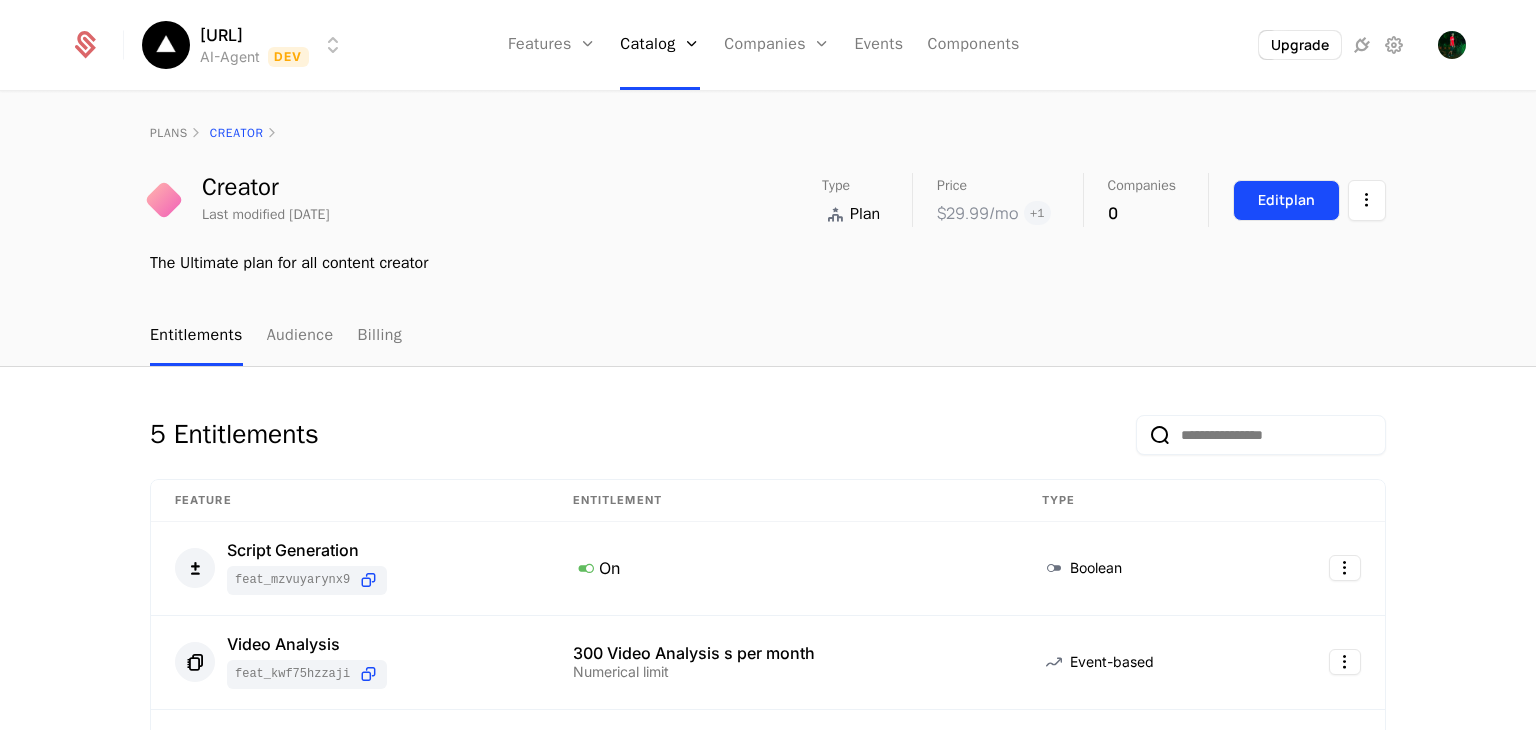 click on "Edit  plan" at bounding box center (1286, 200) 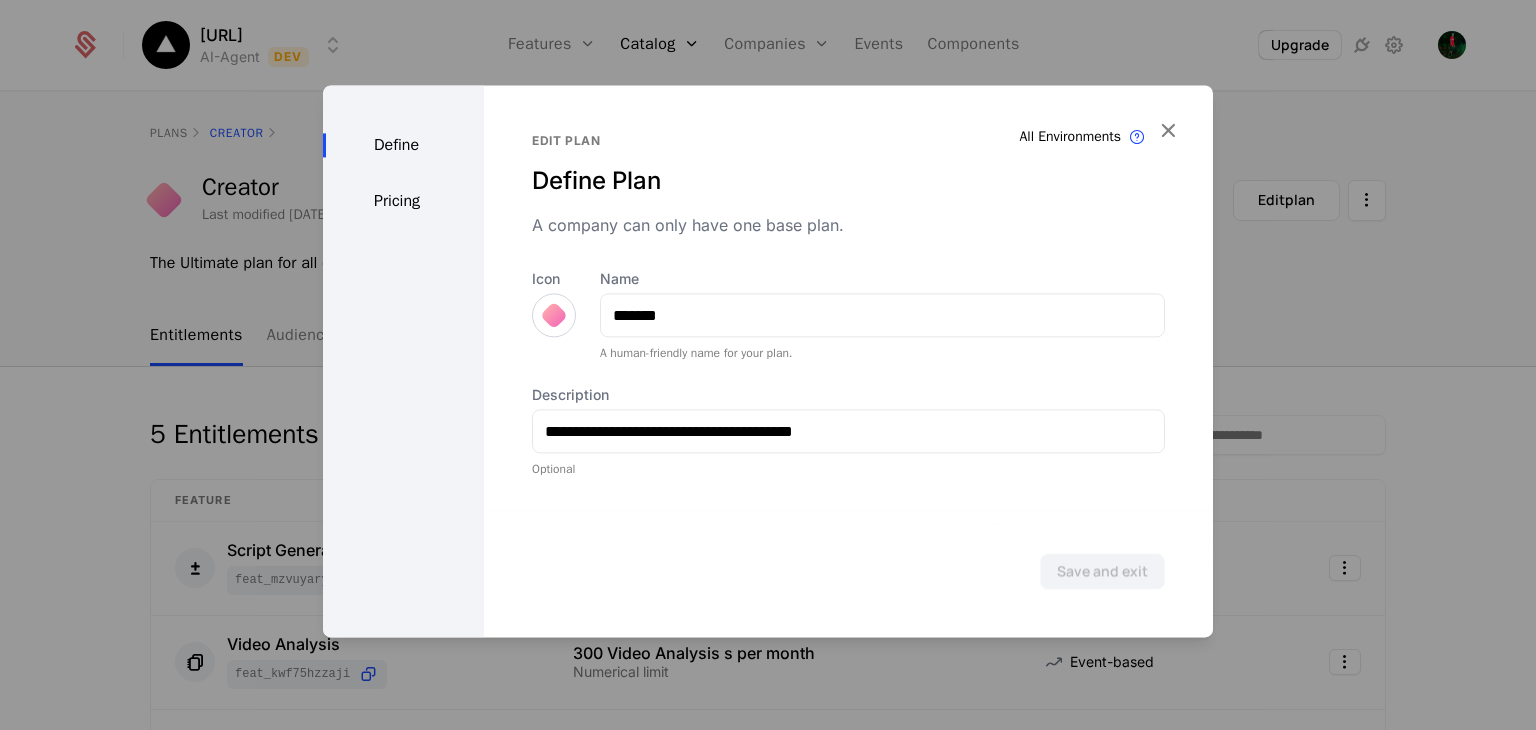 click on "Pricing" at bounding box center (403, 201) 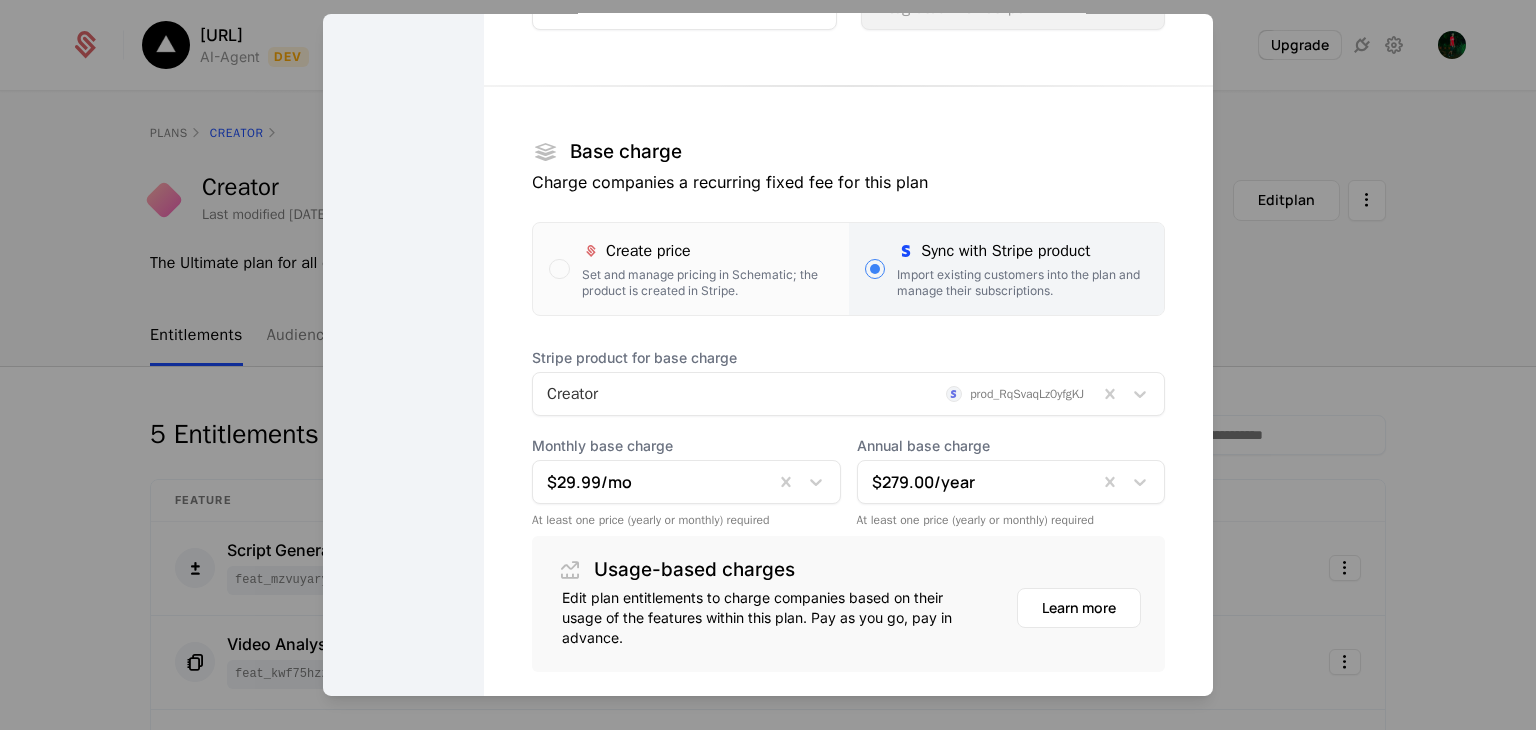scroll, scrollTop: 238, scrollLeft: 0, axis: vertical 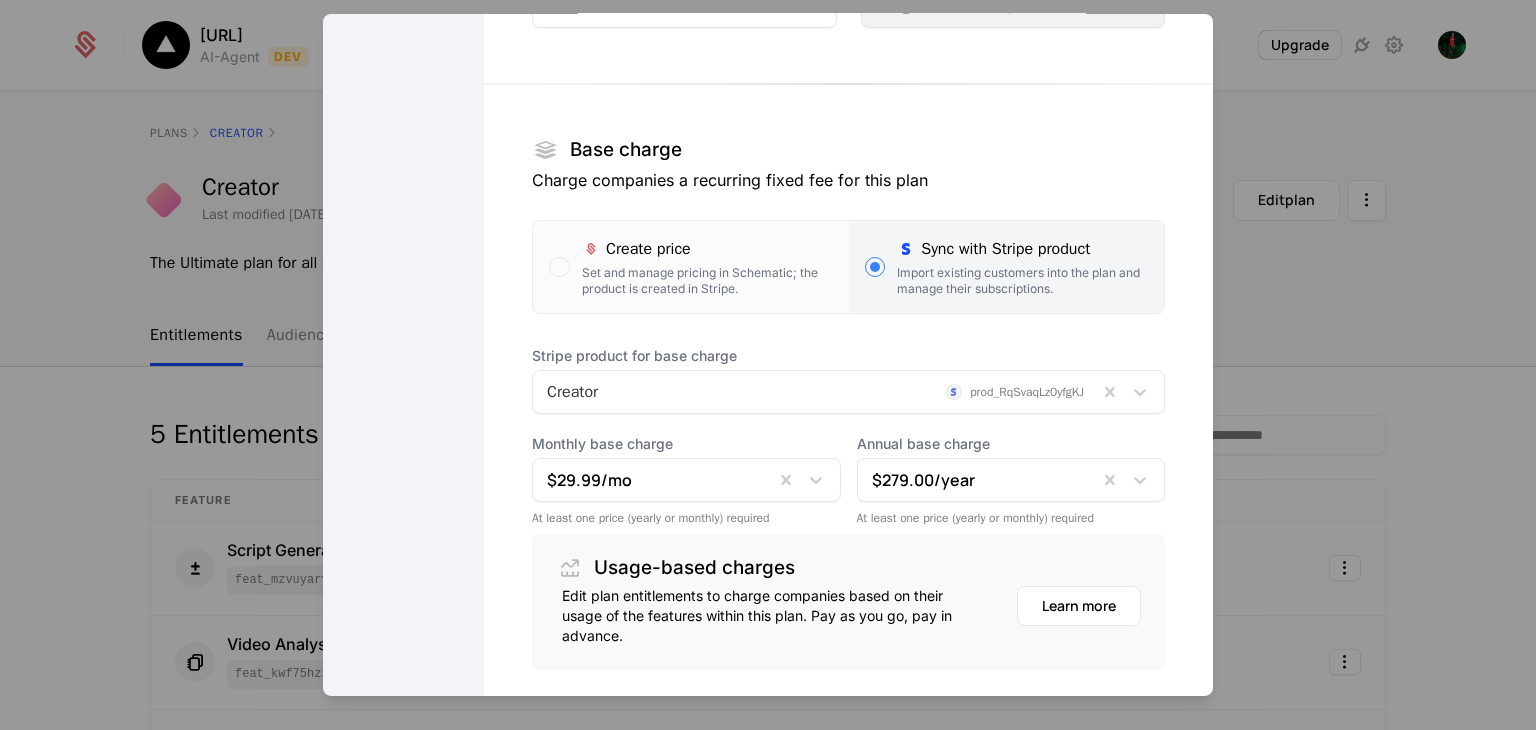 click at bounding box center [768, 365] 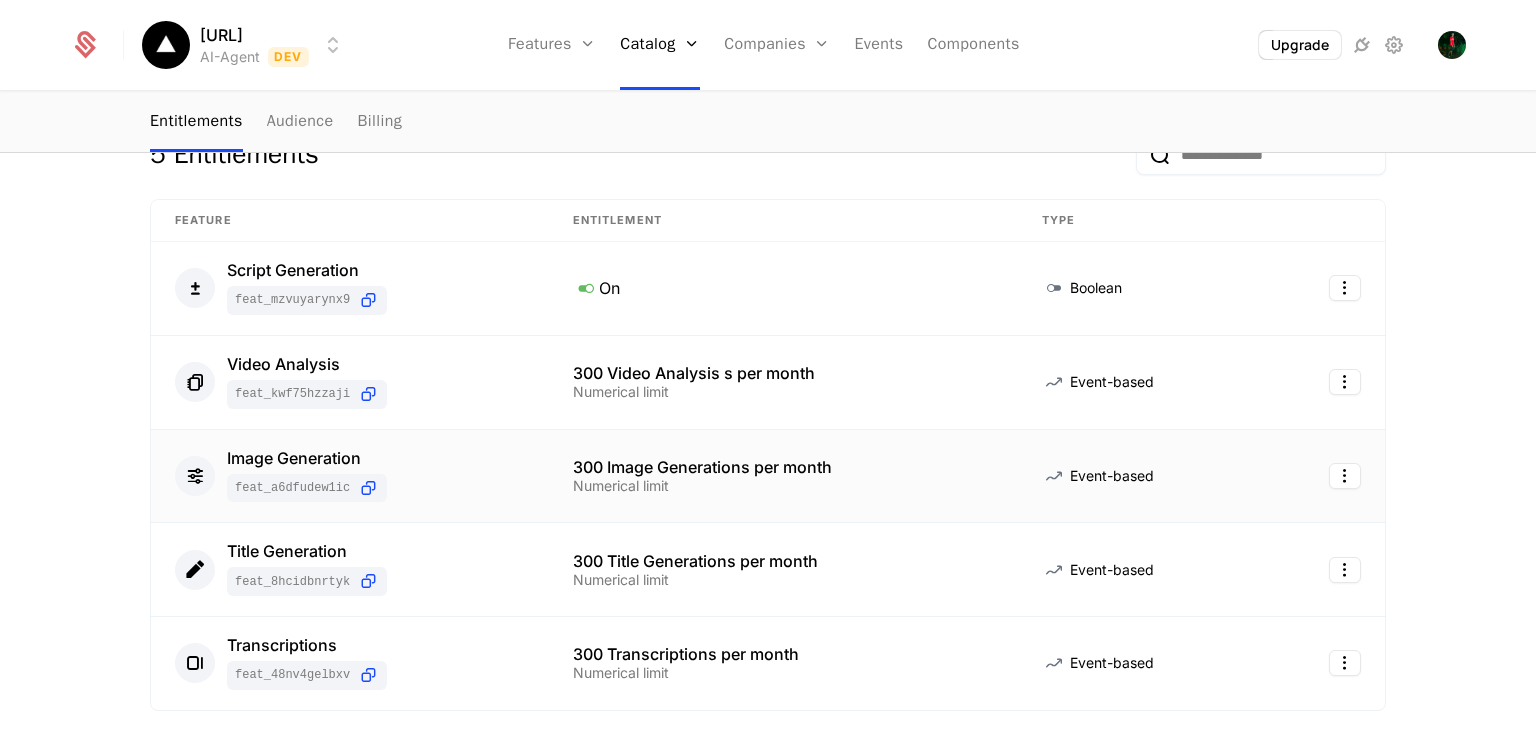 scroll, scrollTop: 264, scrollLeft: 0, axis: vertical 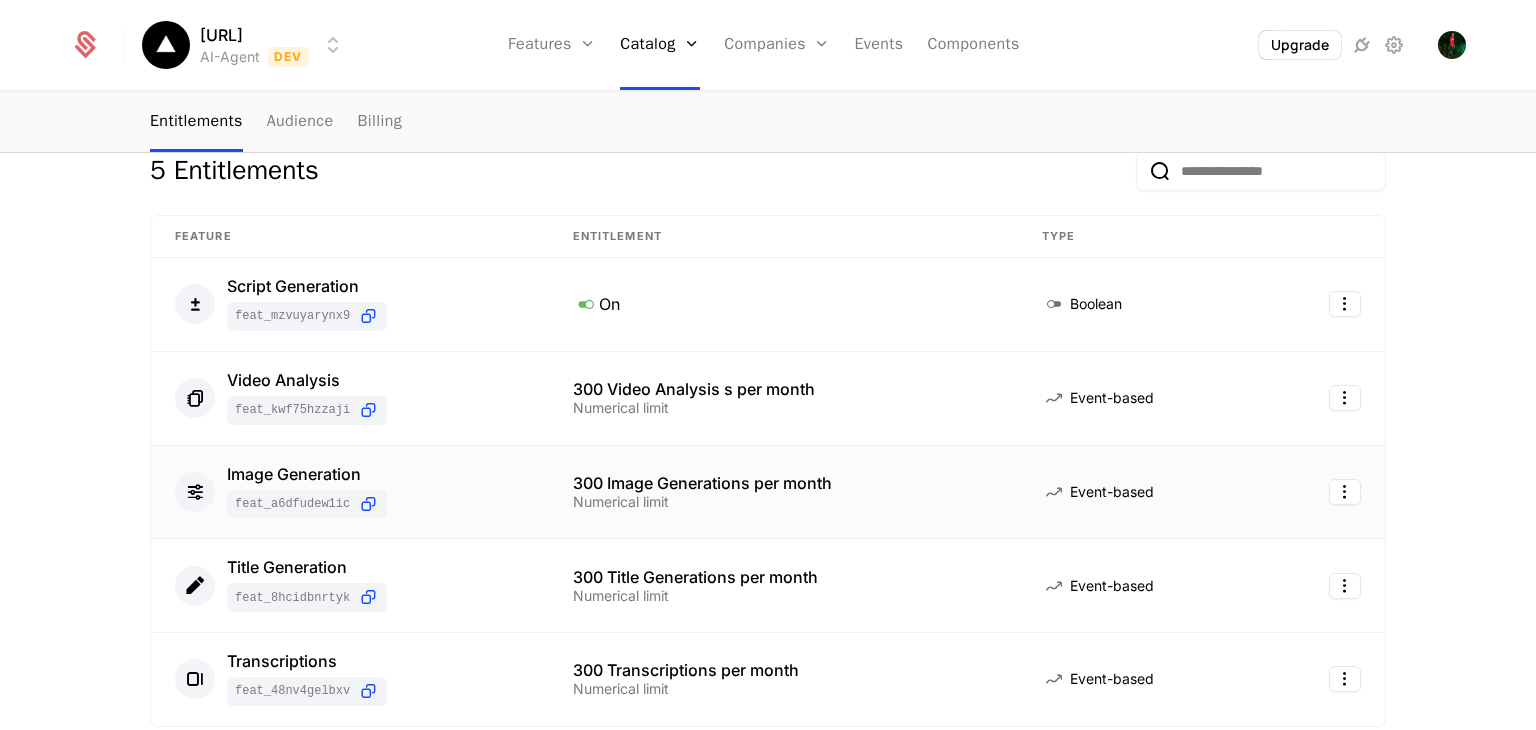 click on "Image Generation feat_a6DFUdEw1ic" at bounding box center [350, 492] 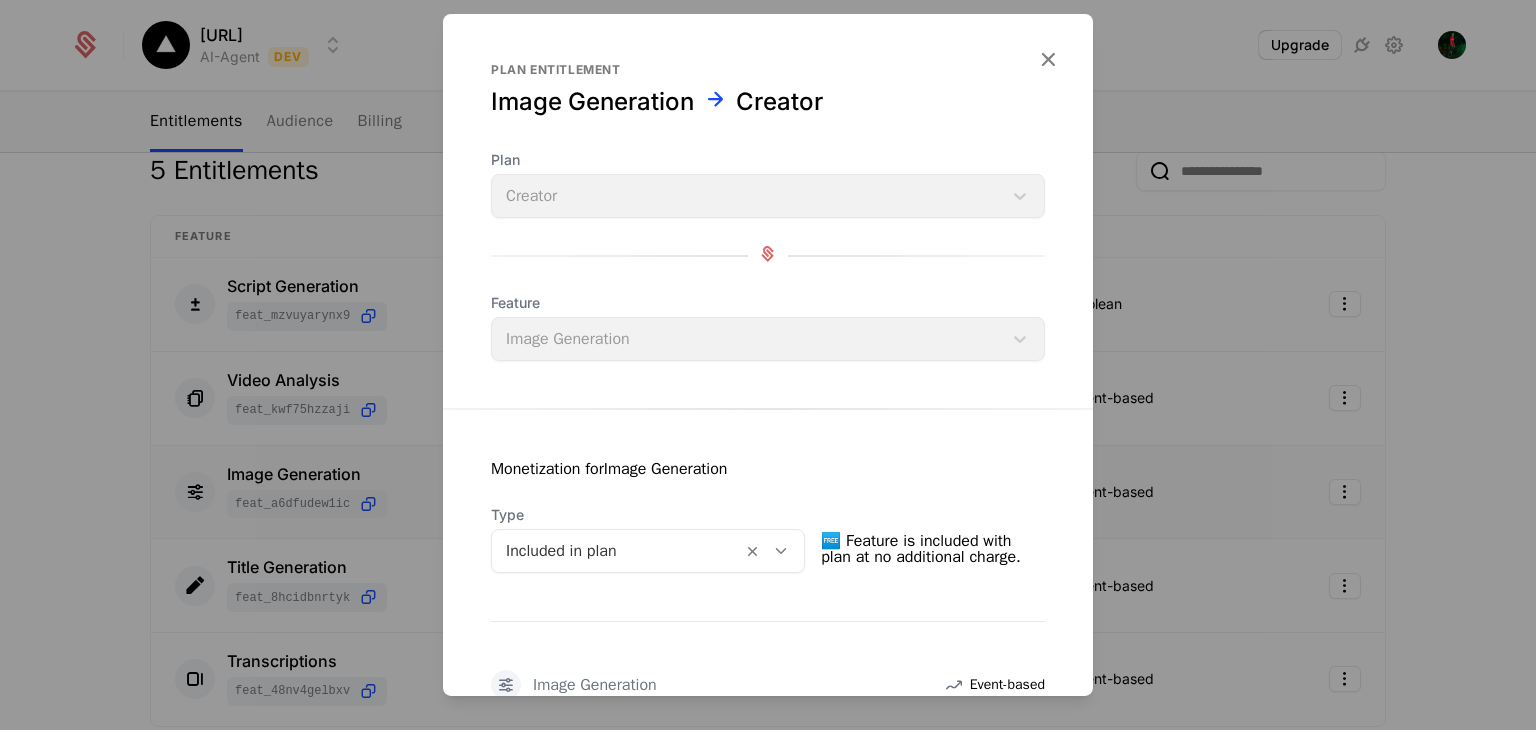 scroll, scrollTop: 23, scrollLeft: 0, axis: vertical 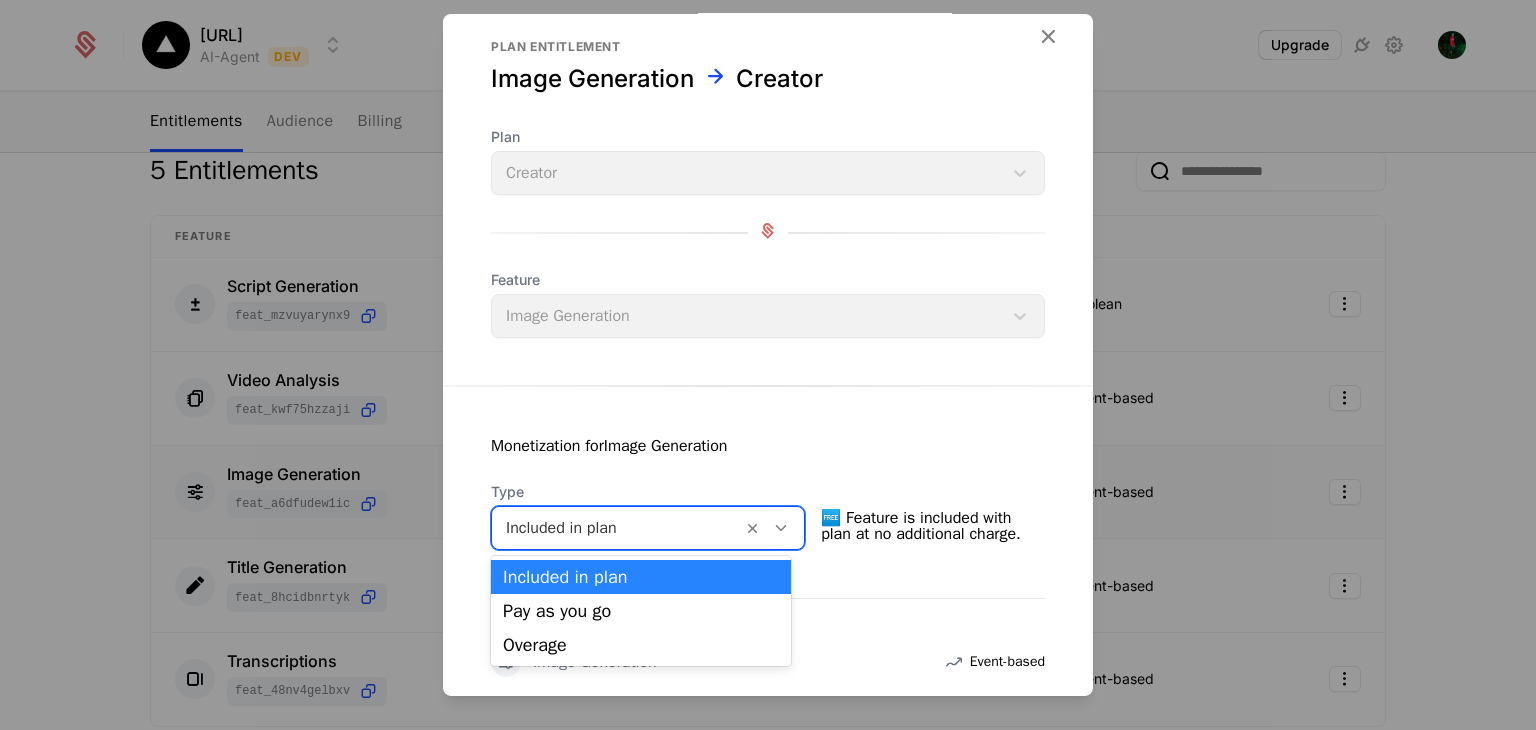 click at bounding box center [617, 528] 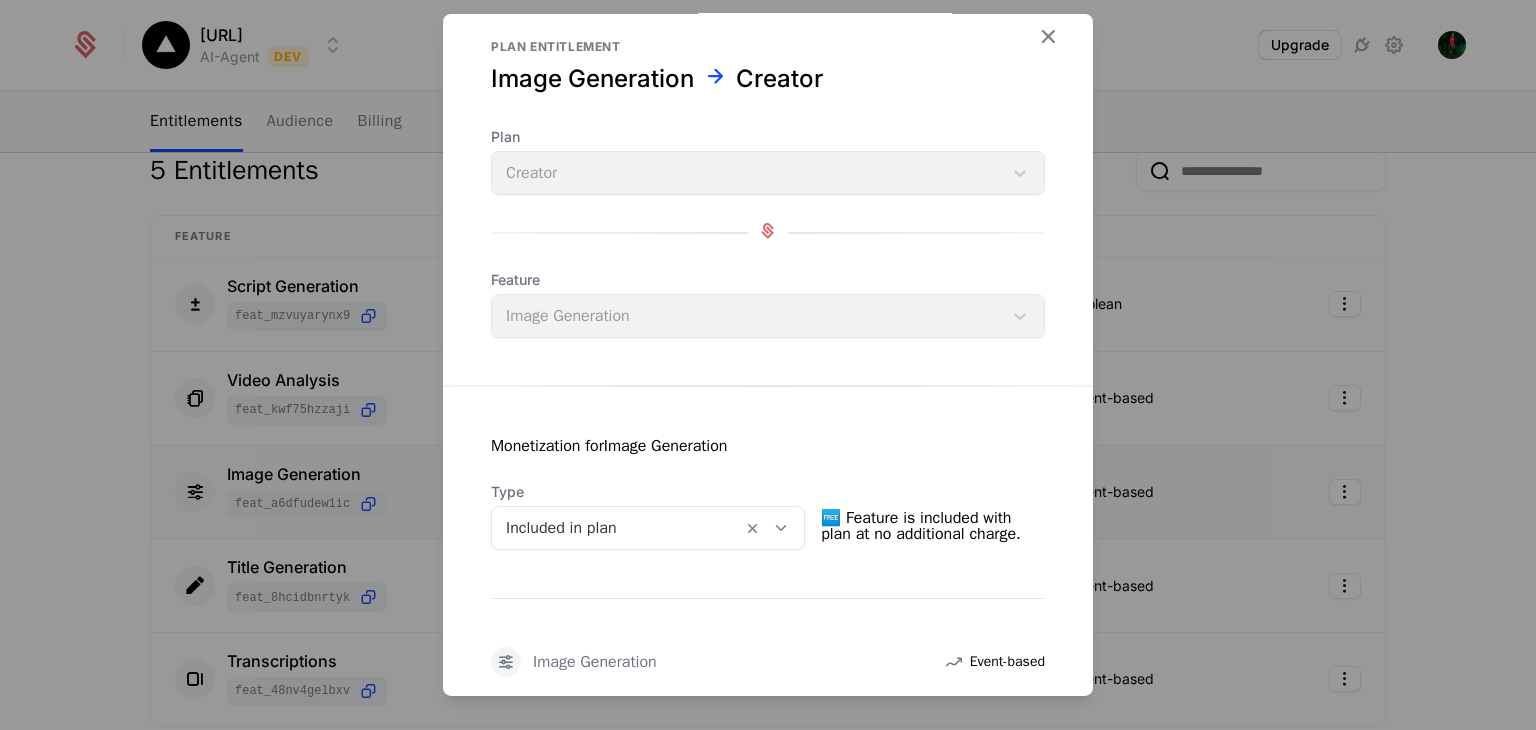 click at bounding box center [768, 365] 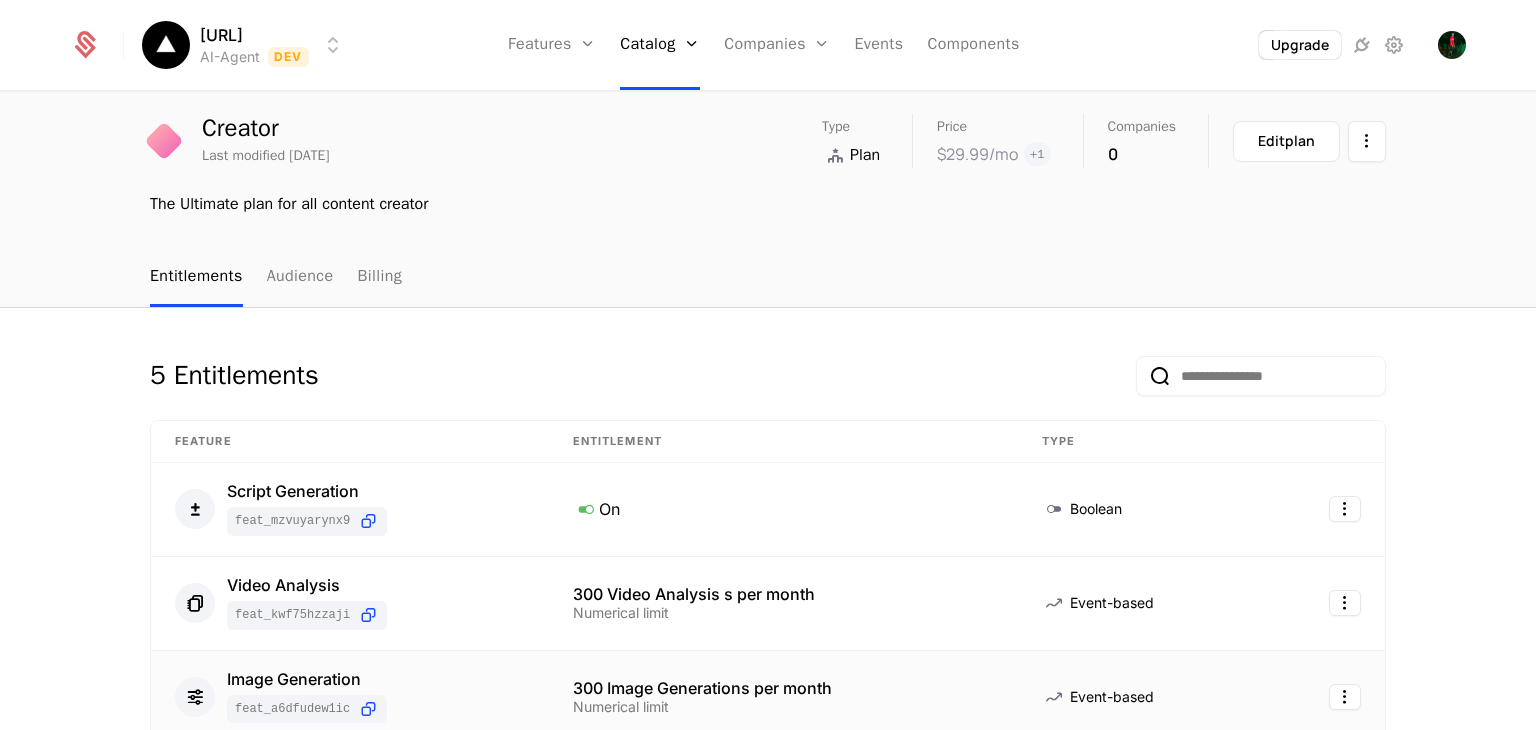 scroll, scrollTop: 48, scrollLeft: 0, axis: vertical 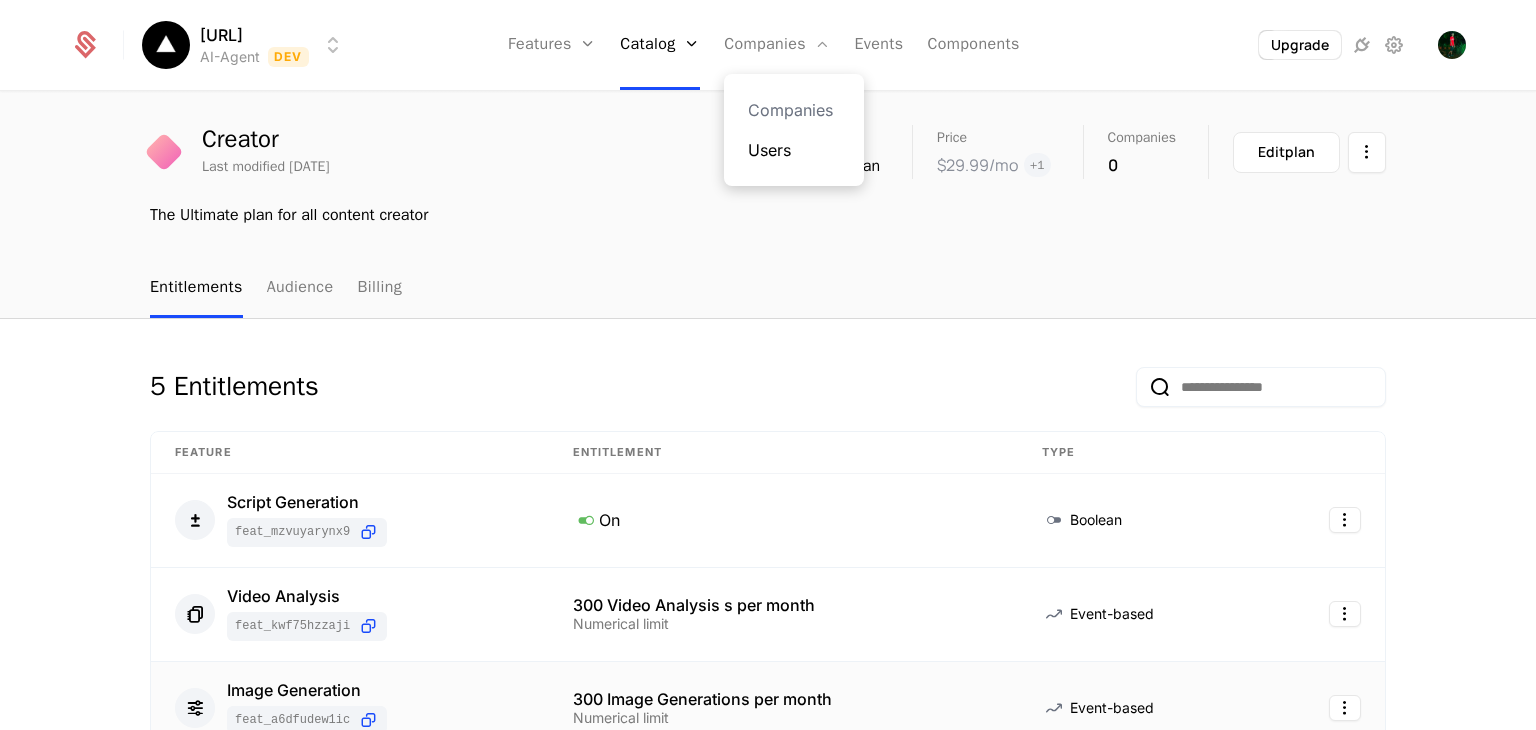 click on "Users" at bounding box center (794, 150) 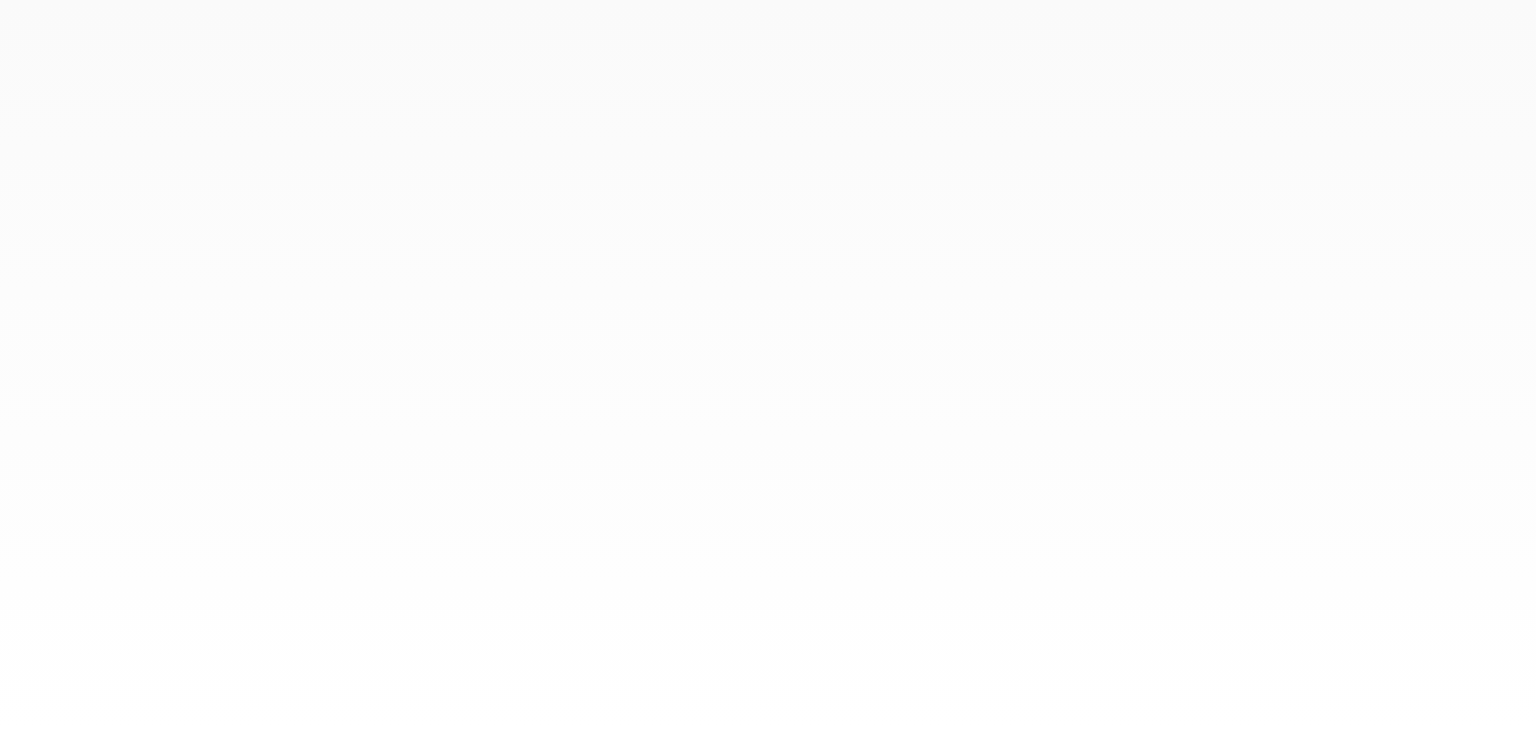 scroll, scrollTop: 0, scrollLeft: 0, axis: both 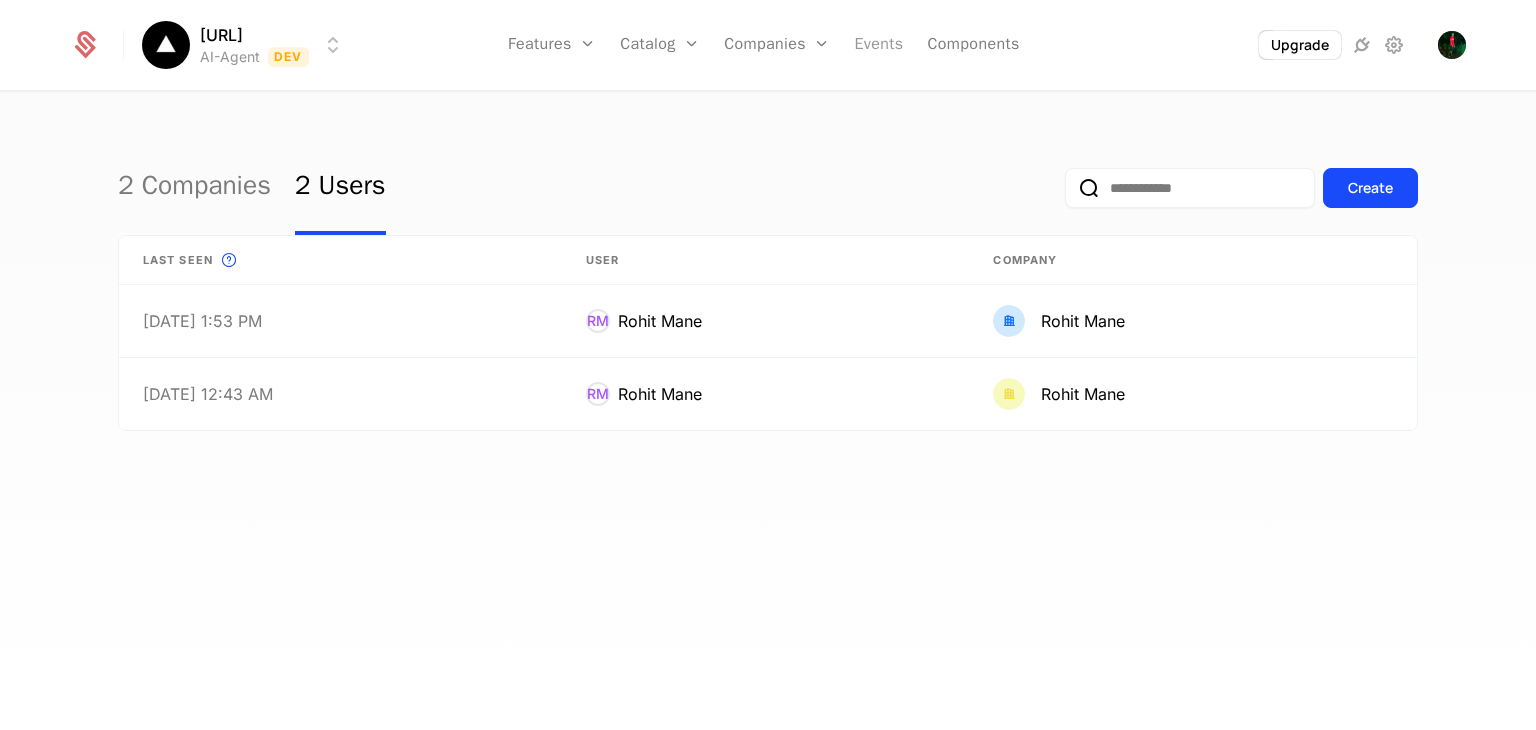 click on "Events" at bounding box center (878, 45) 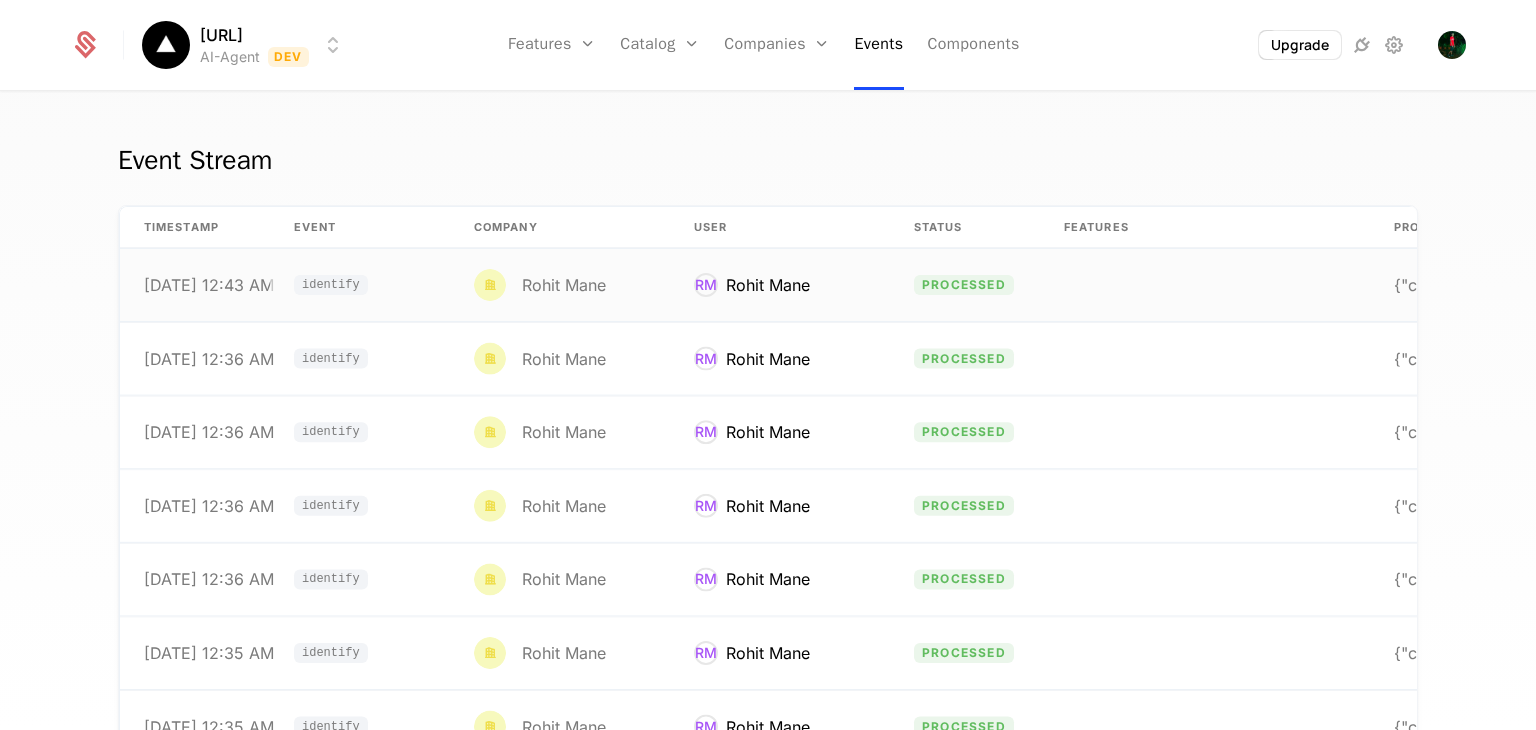 click on "Rohit Mane" at bounding box center [564, 285] 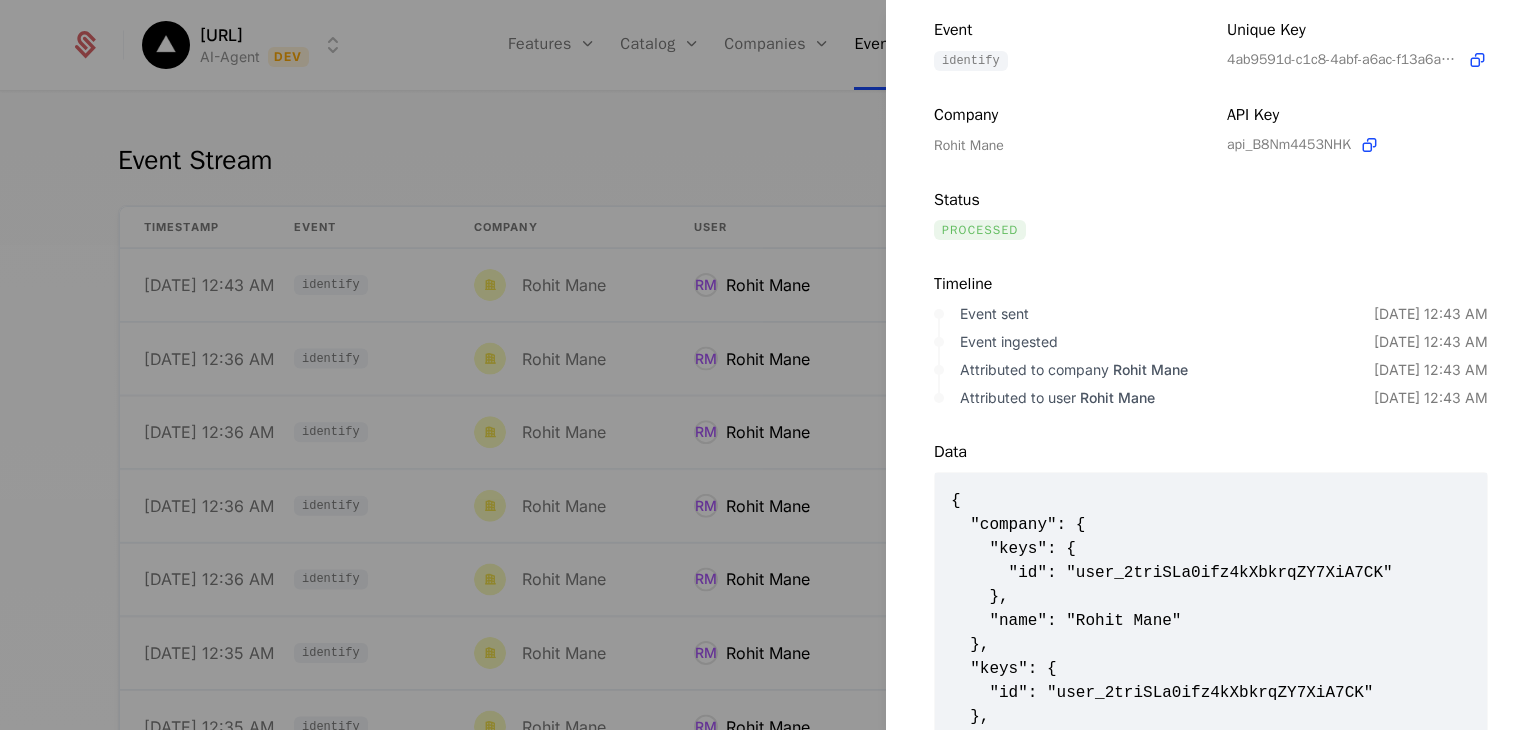 scroll, scrollTop: 128, scrollLeft: 0, axis: vertical 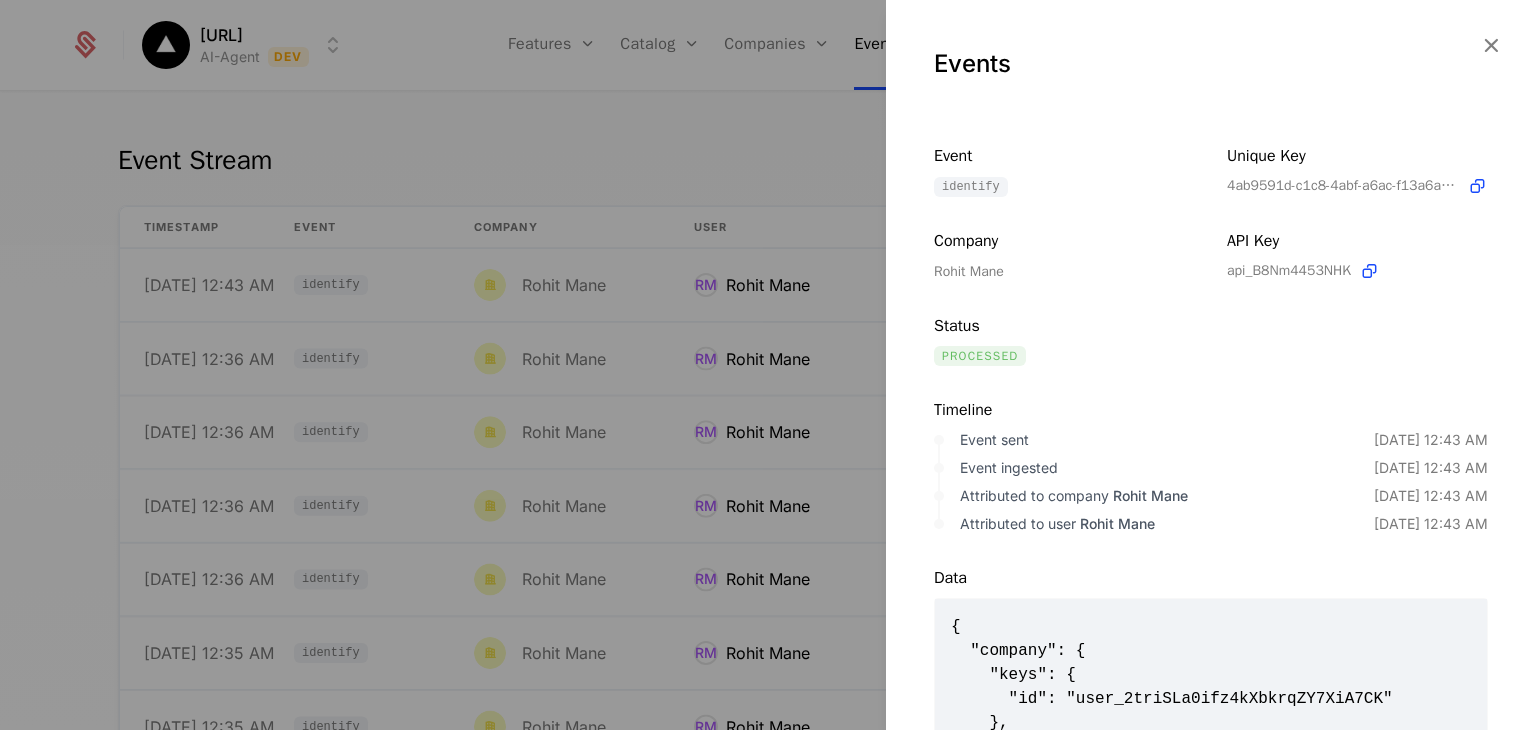 click at bounding box center (768, 365) 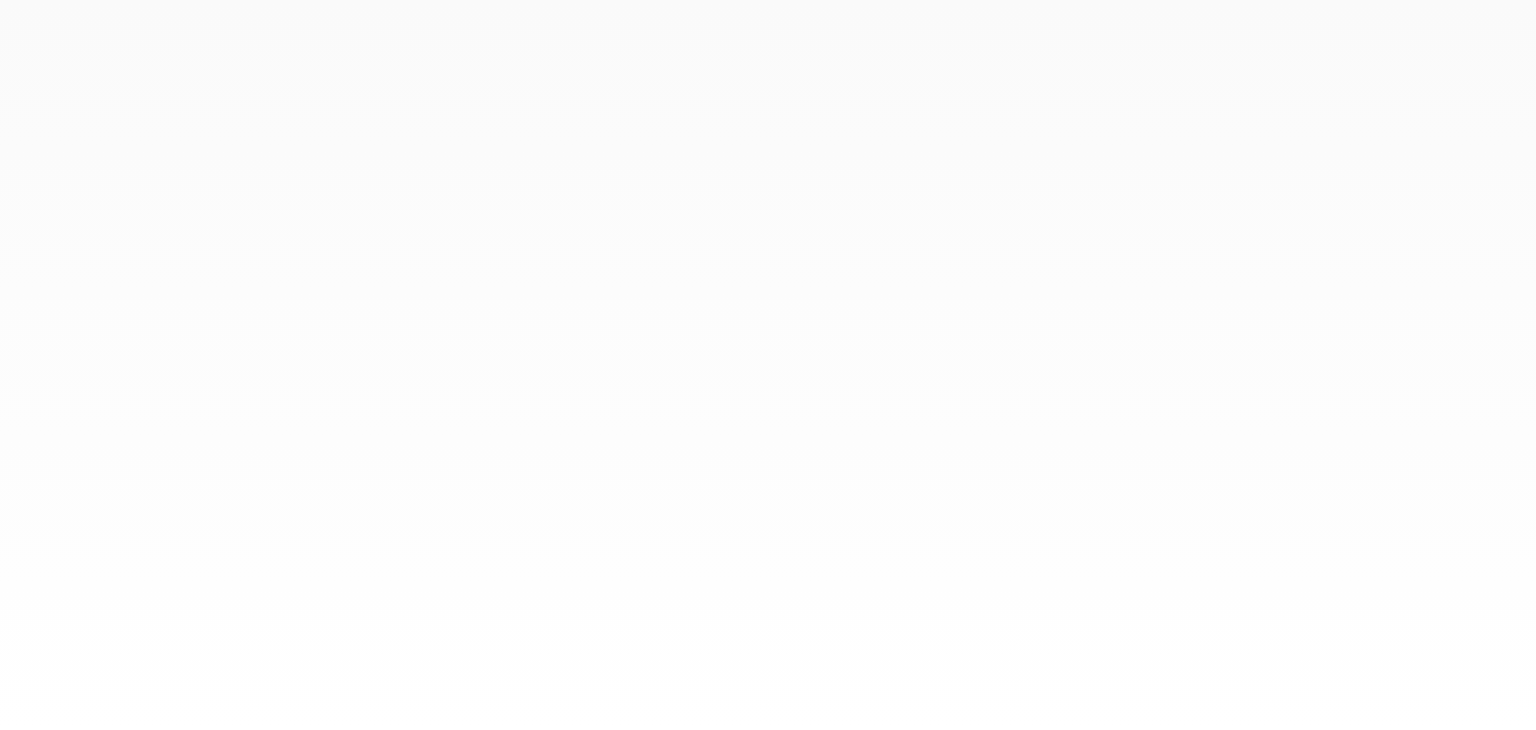 scroll, scrollTop: 0, scrollLeft: 0, axis: both 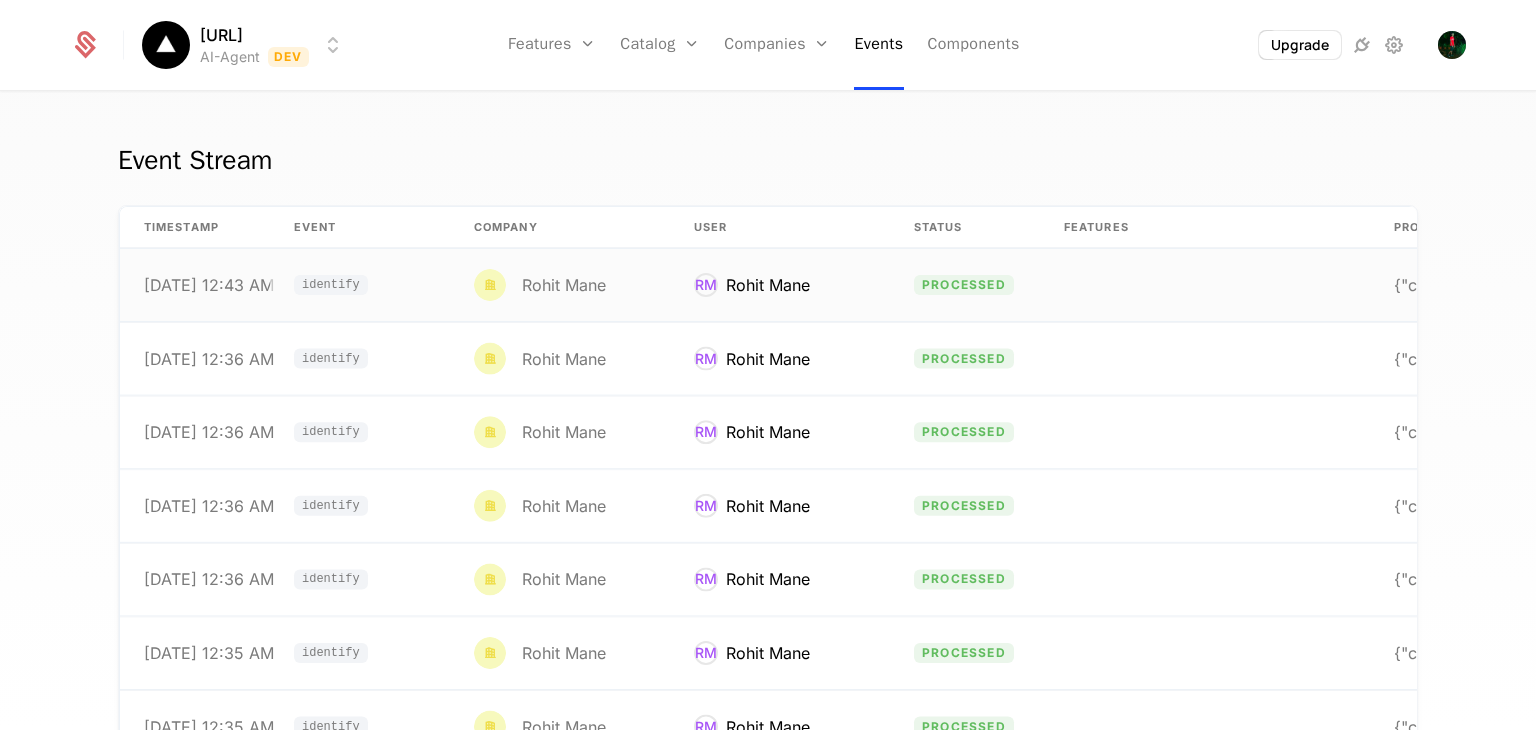 click on "{"company":{"keys":{"id":"user_2triSLa0ifz4kXbkrqZ" at bounding box center [1470, 285] 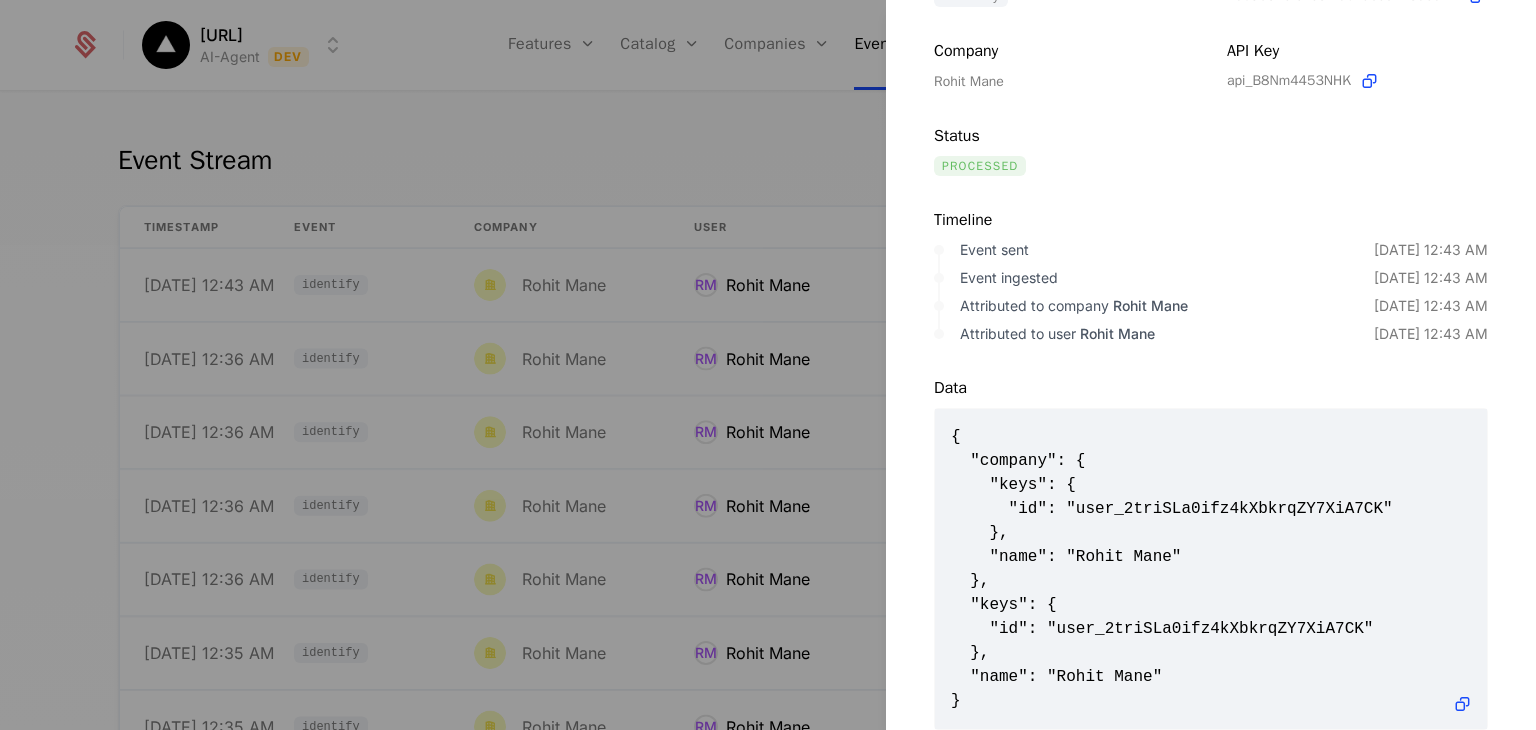 scroll, scrollTop: 196, scrollLeft: 0, axis: vertical 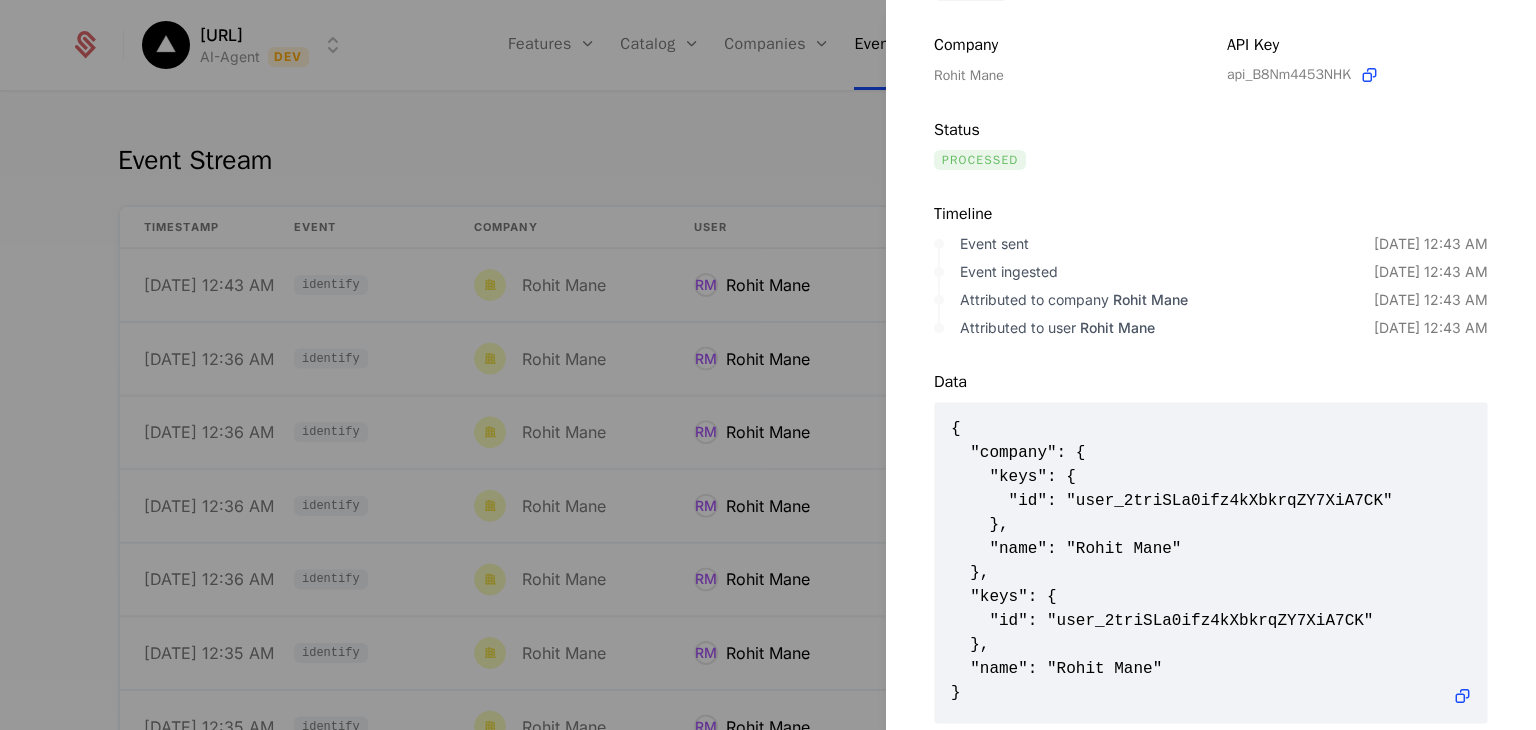 click at bounding box center (768, 365) 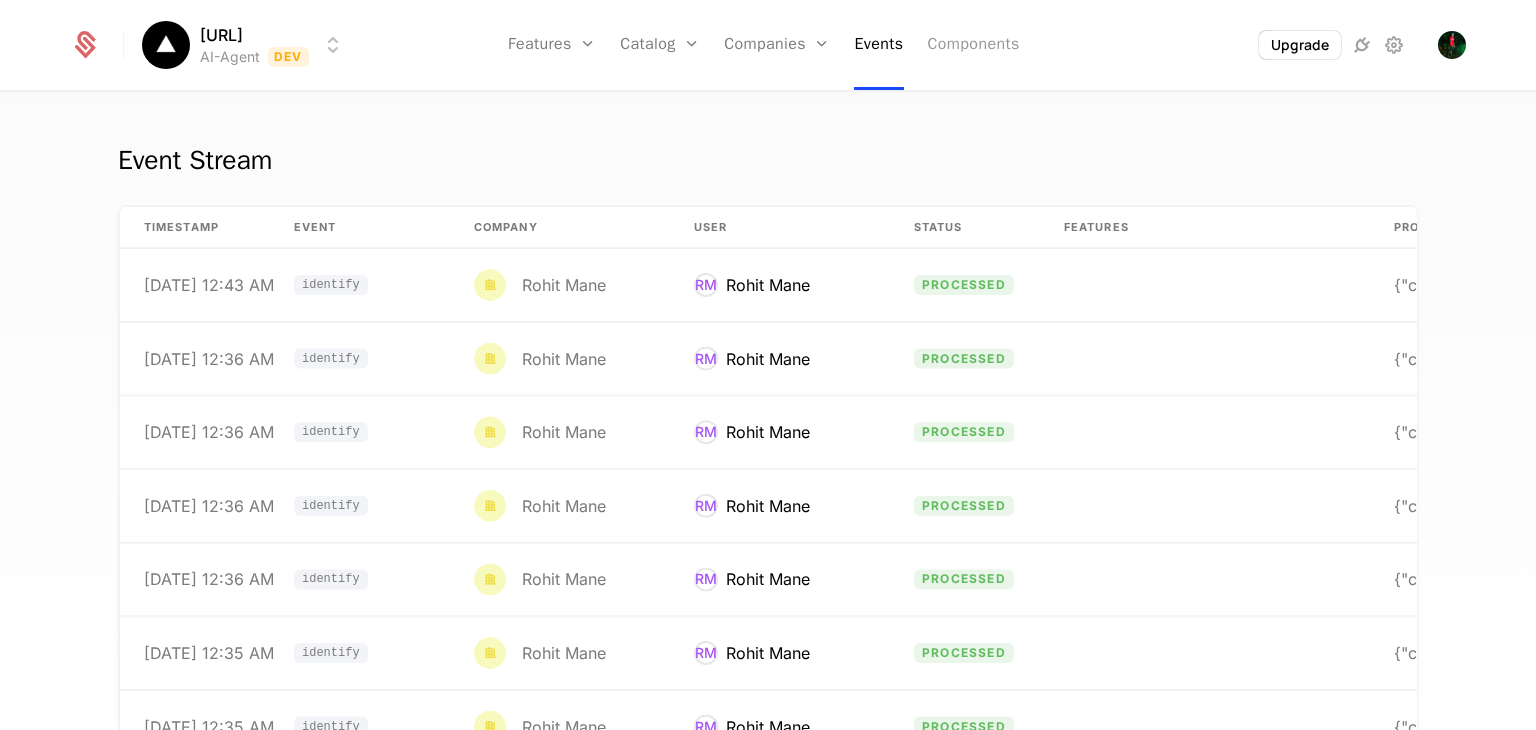 click on "Components" at bounding box center [974, 45] 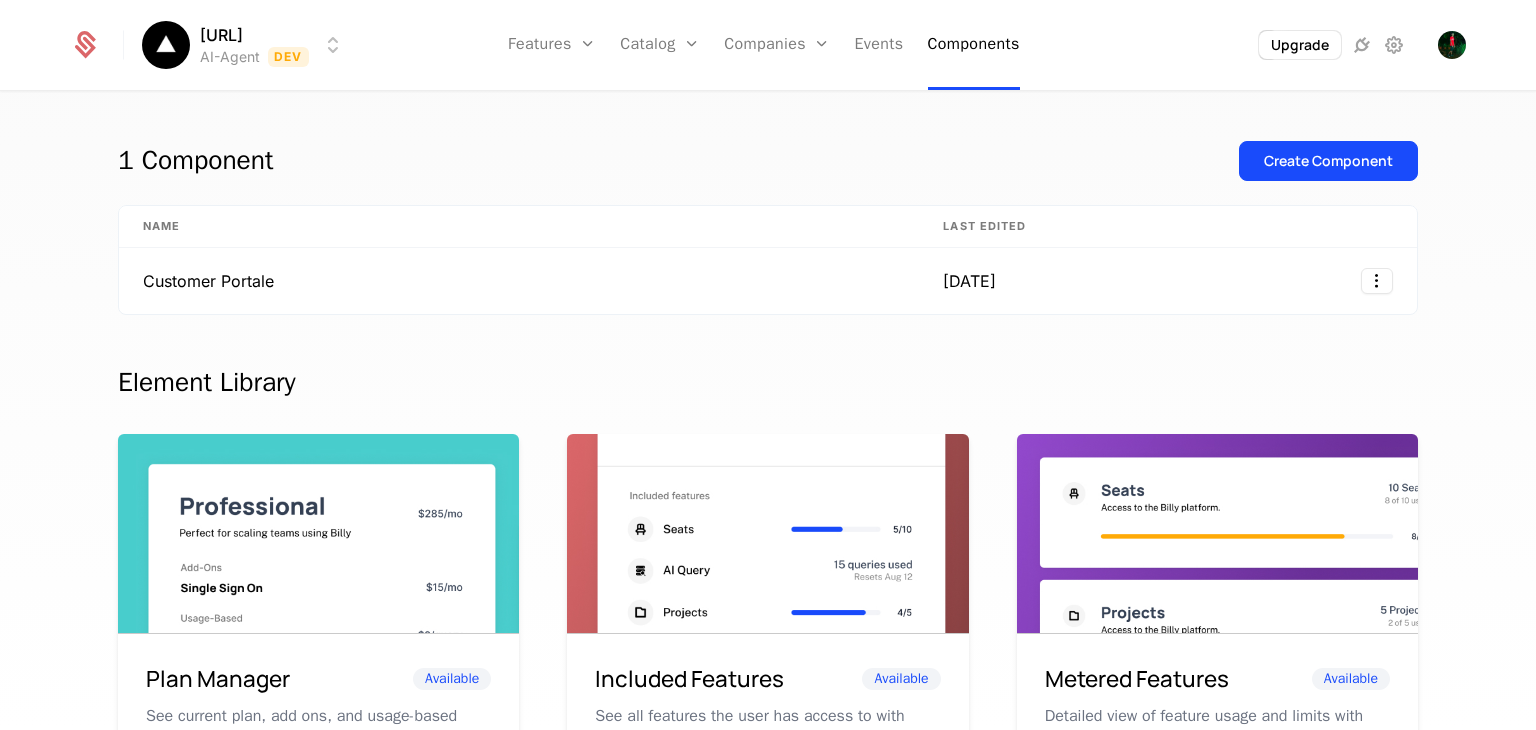 scroll, scrollTop: 44, scrollLeft: 0, axis: vertical 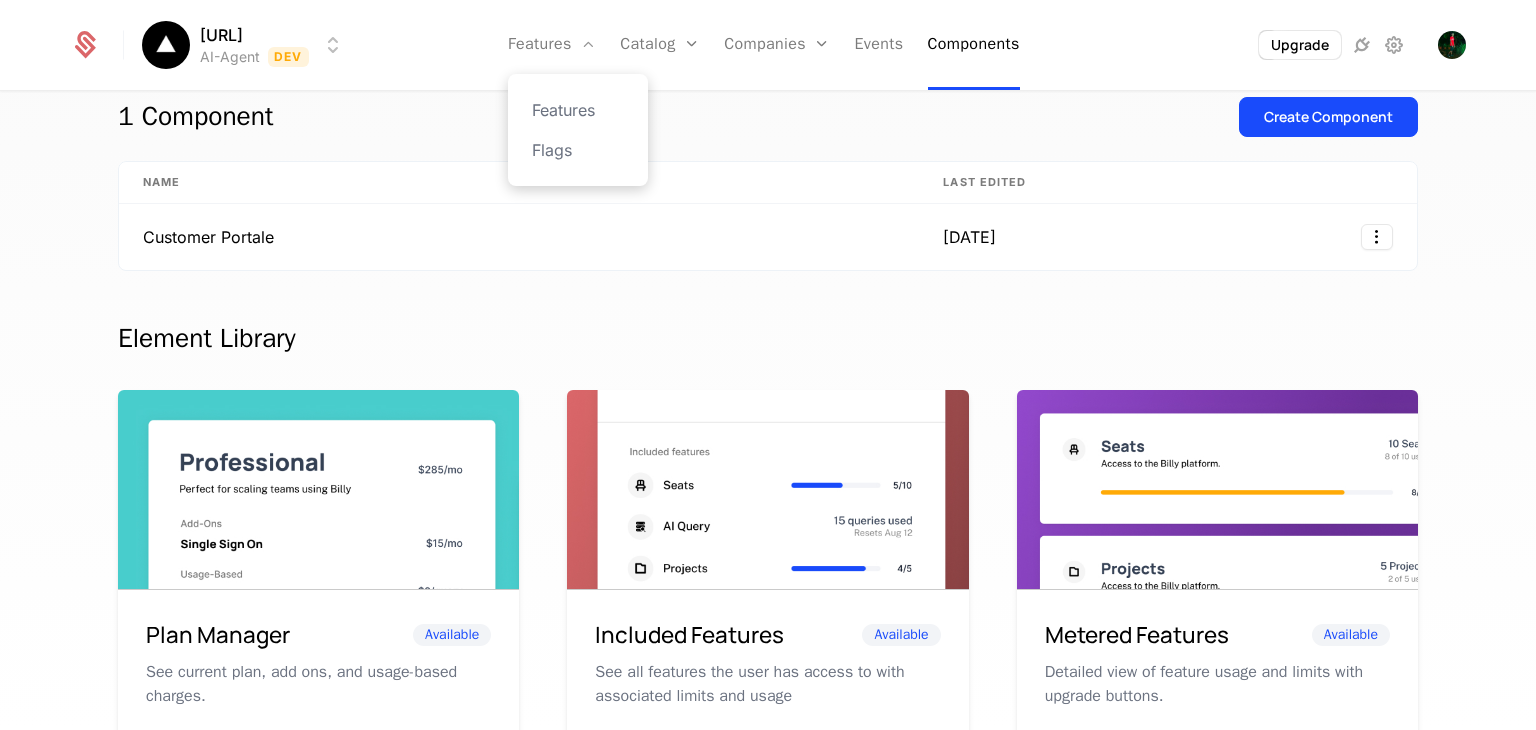 click on "Features Flags" at bounding box center (578, 130) 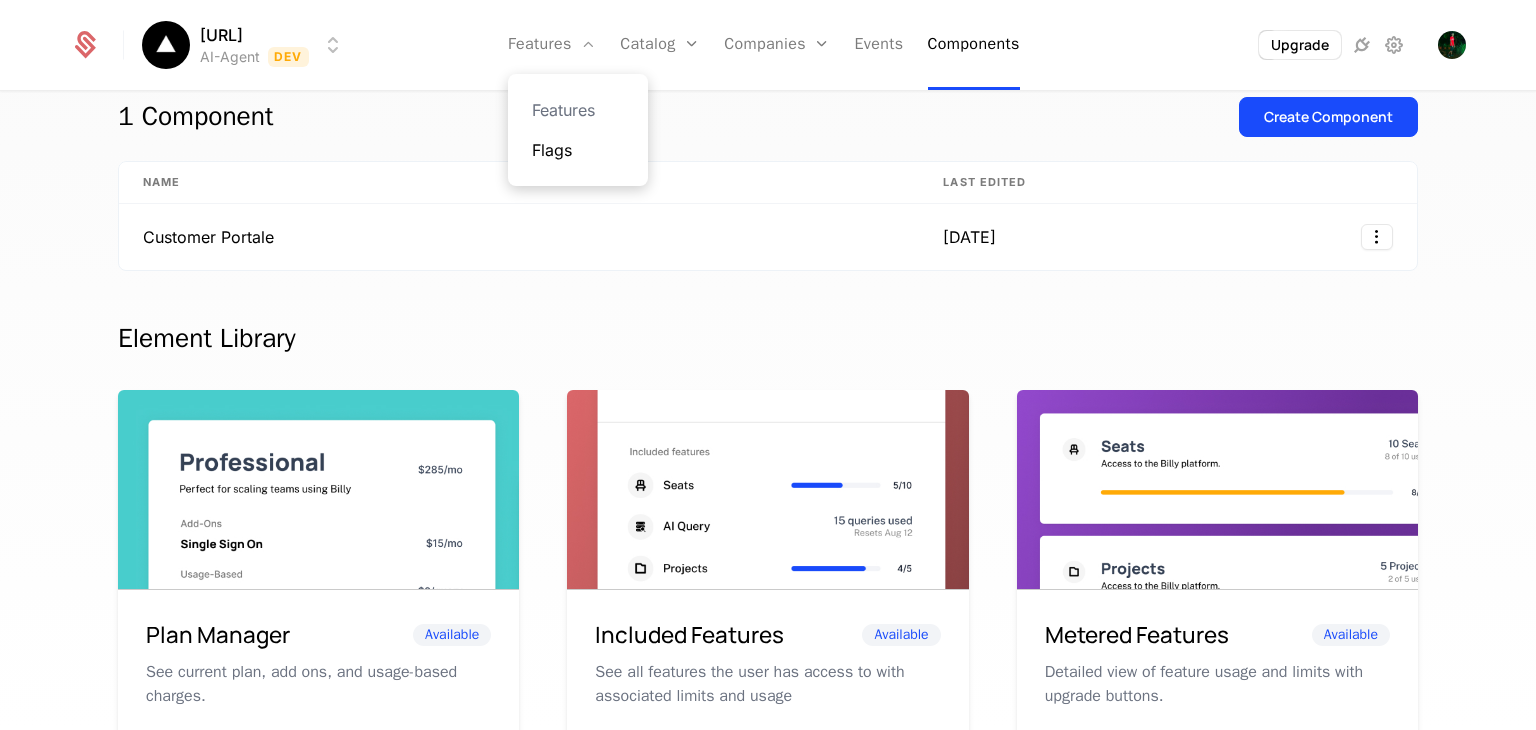 click on "Flags" at bounding box center (578, 150) 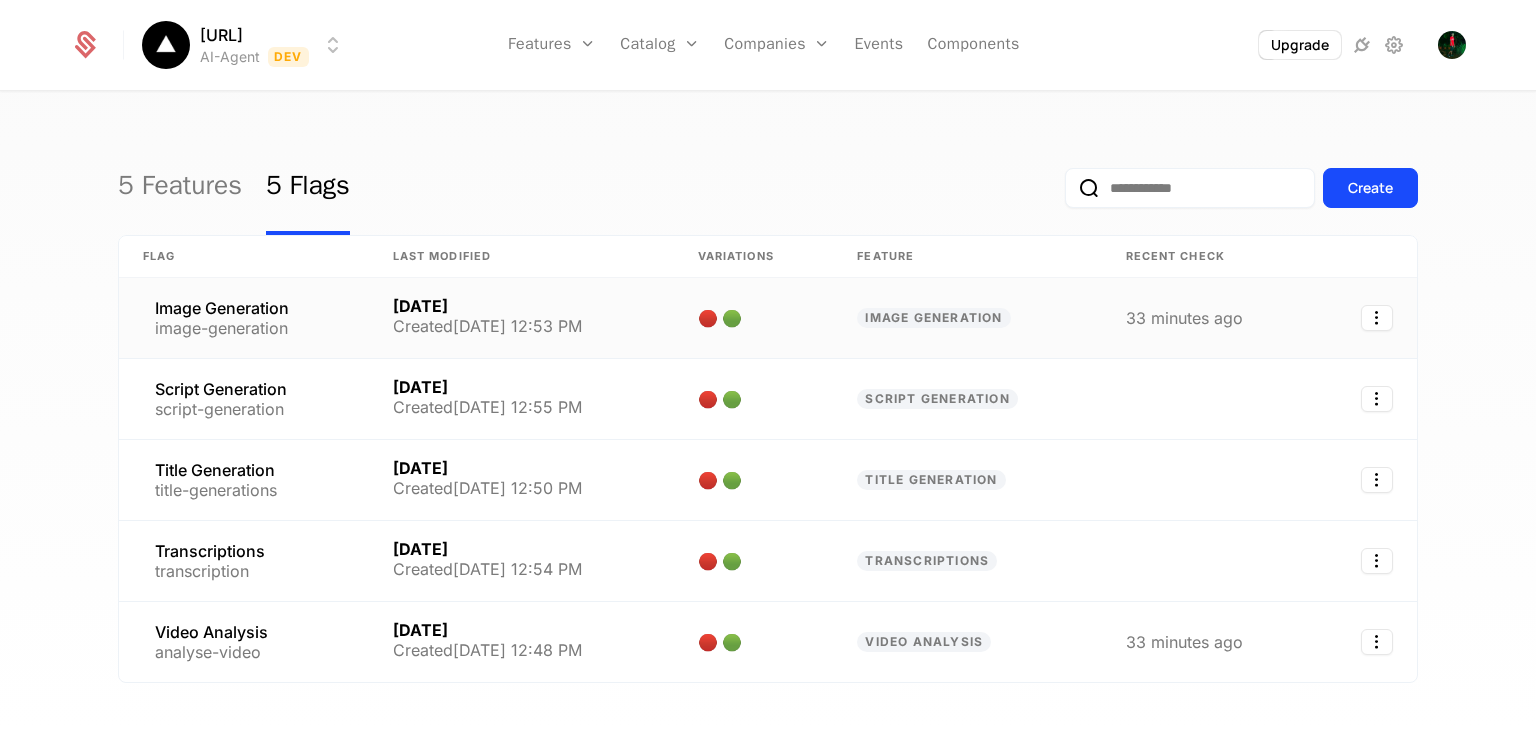 click on "Created  2/28/25, 12:53 PM" at bounding box center [487, 326] 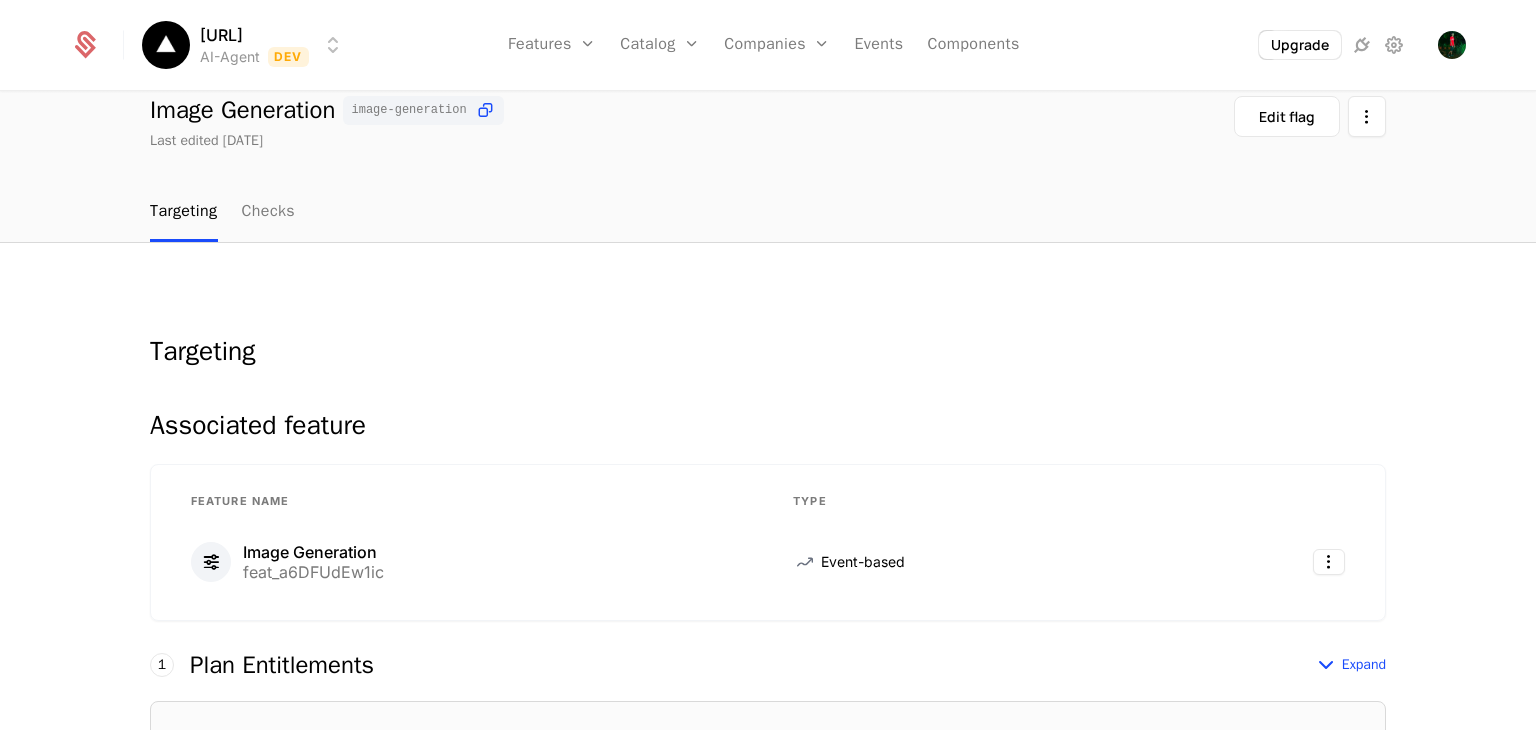 scroll, scrollTop: 72, scrollLeft: 0, axis: vertical 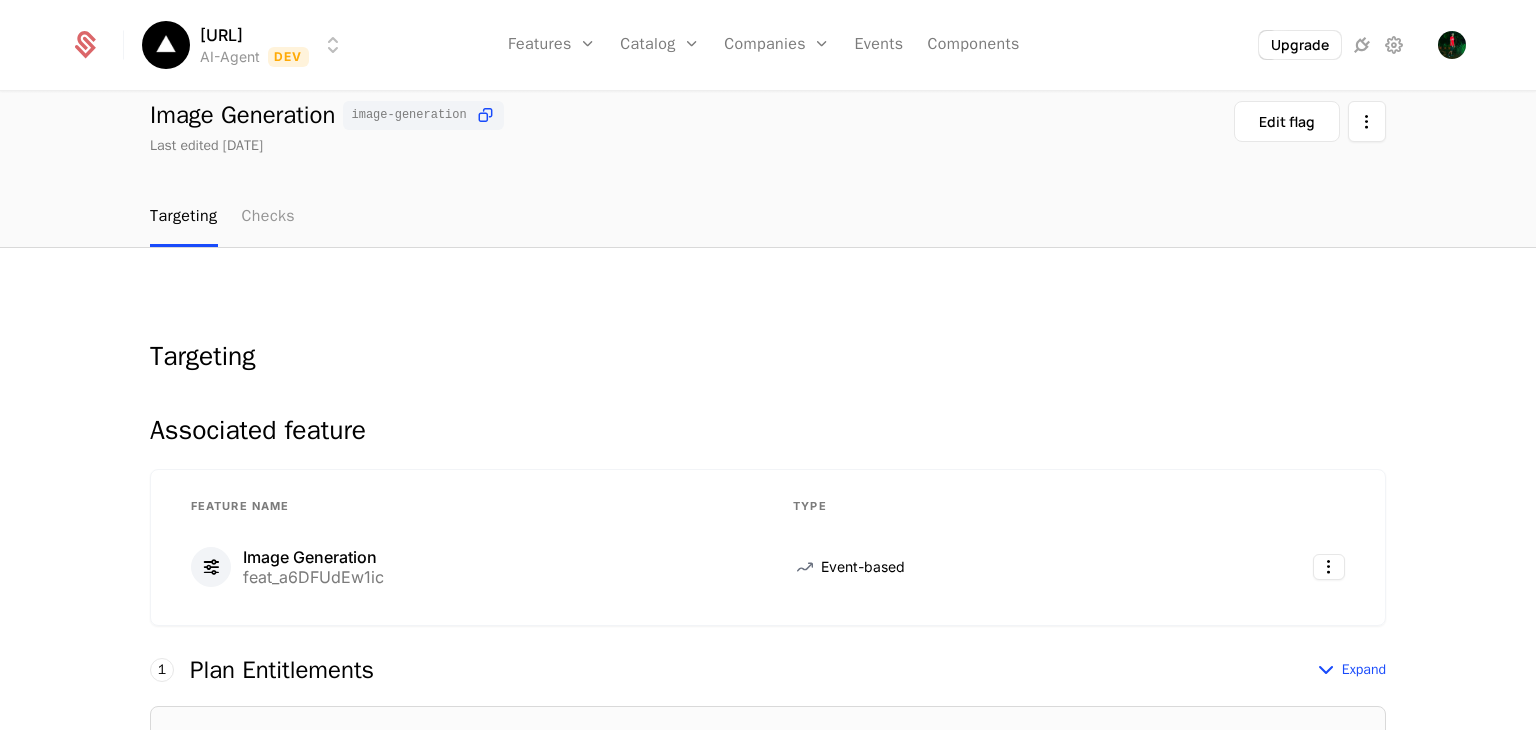 click on "Checks" at bounding box center [269, 217] 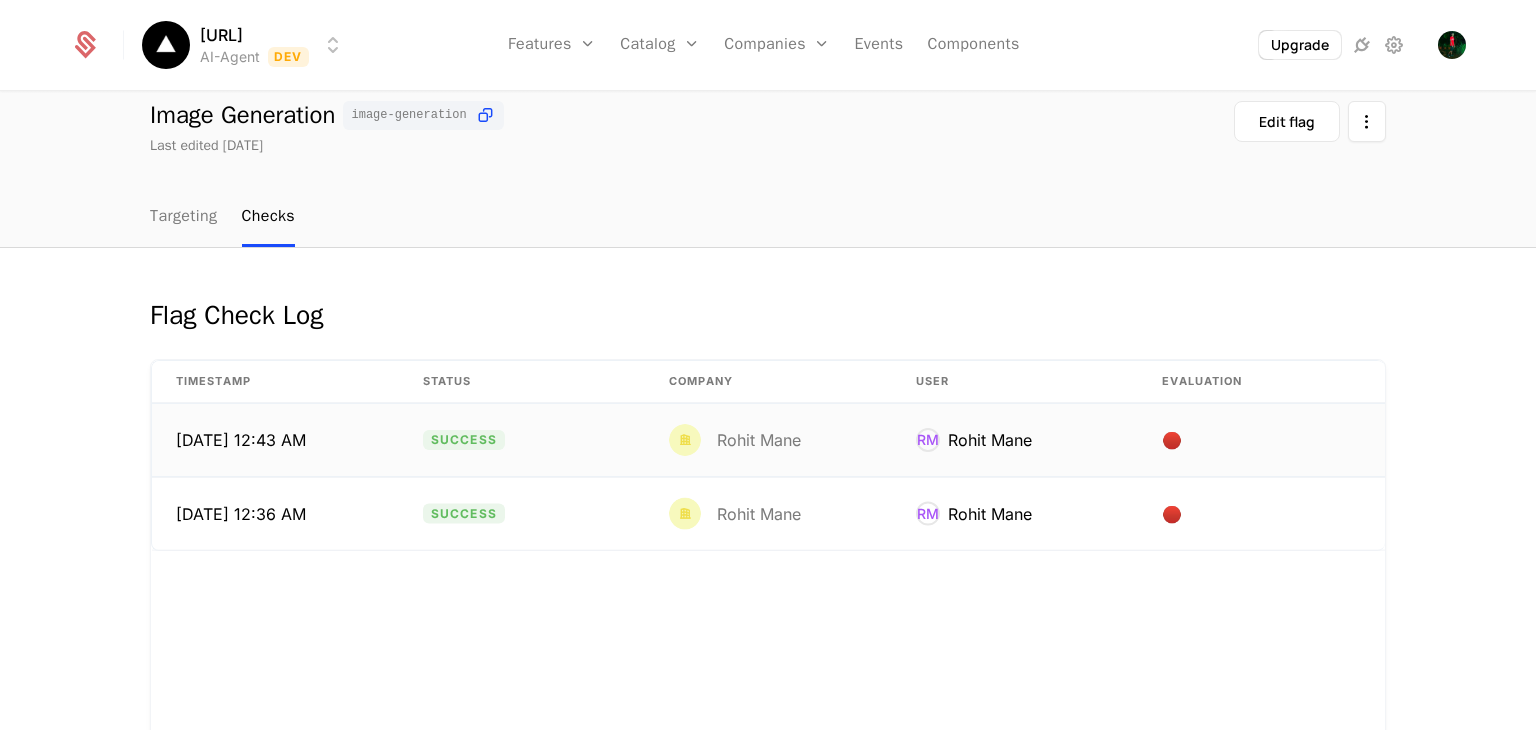 click on "Success" at bounding box center (522, 440) 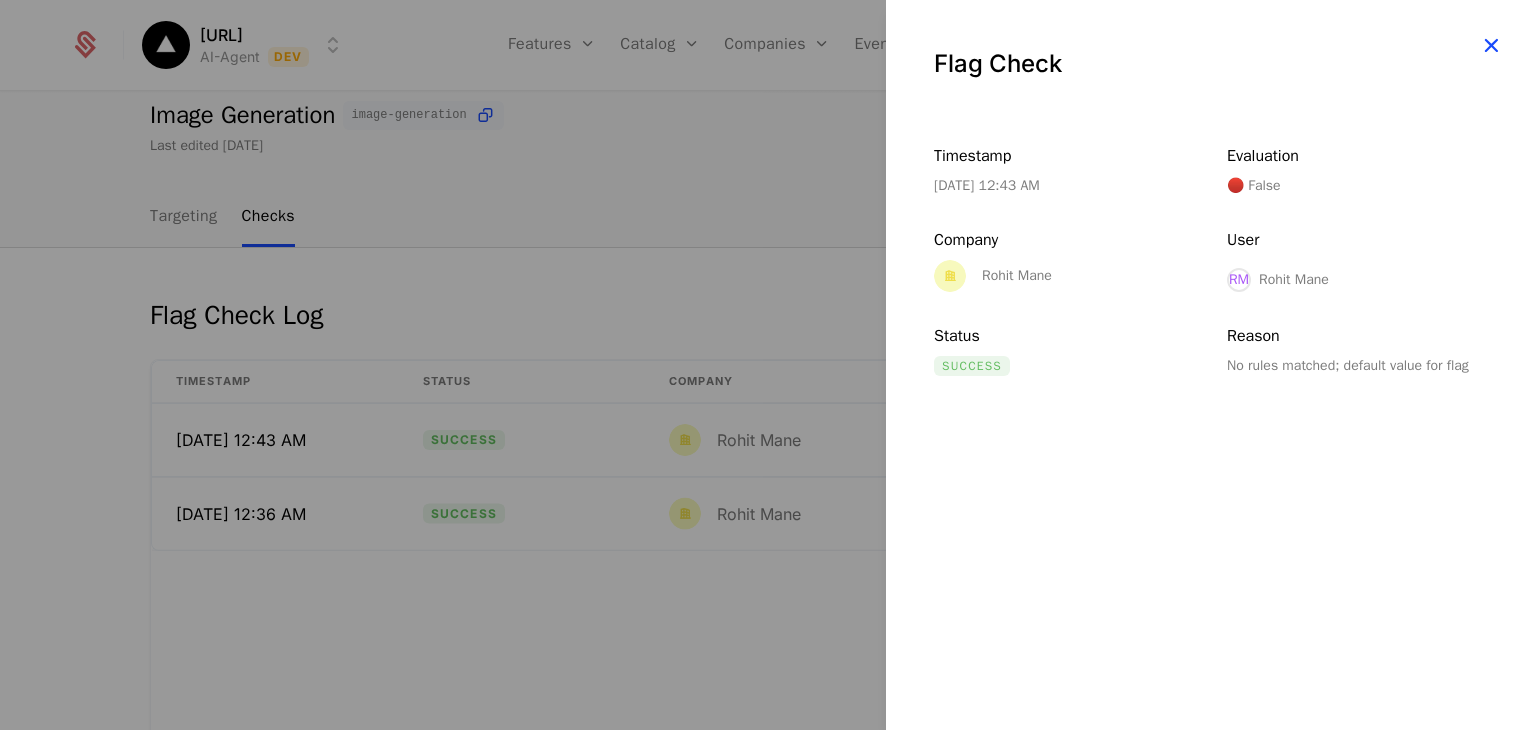 click at bounding box center (1491, 45) 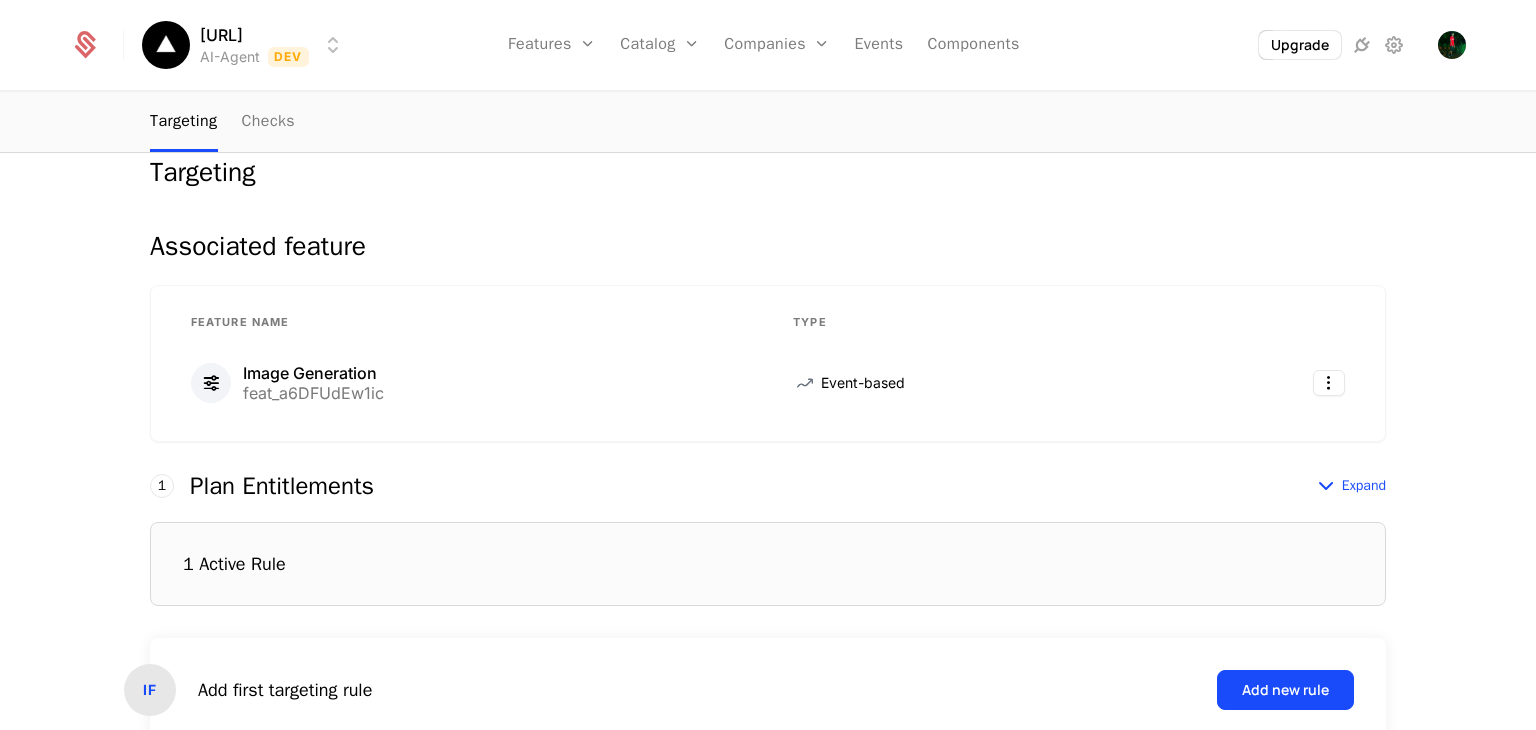 scroll, scrollTop: 0, scrollLeft: 0, axis: both 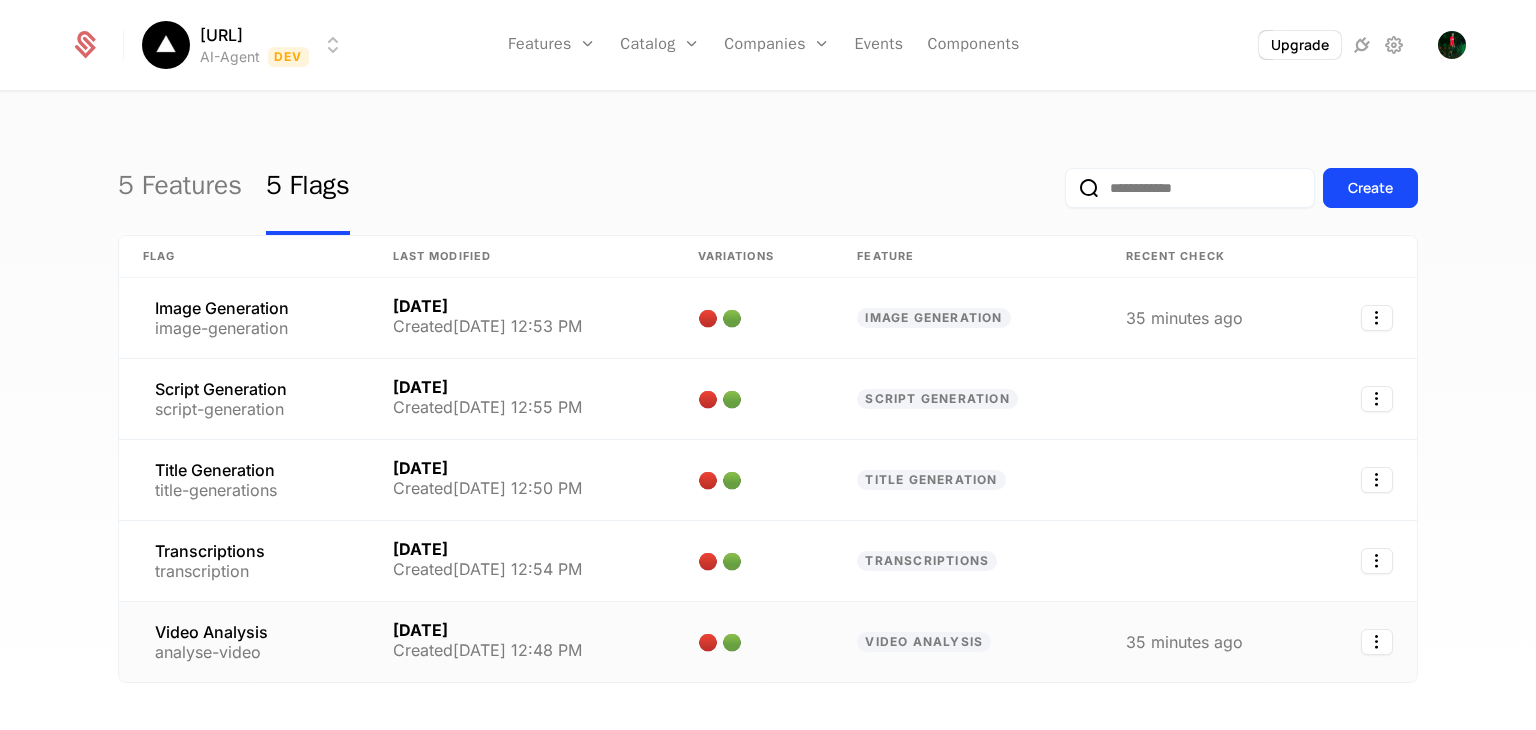 click on "Video Analysis  analyse-video" at bounding box center [211, 642] 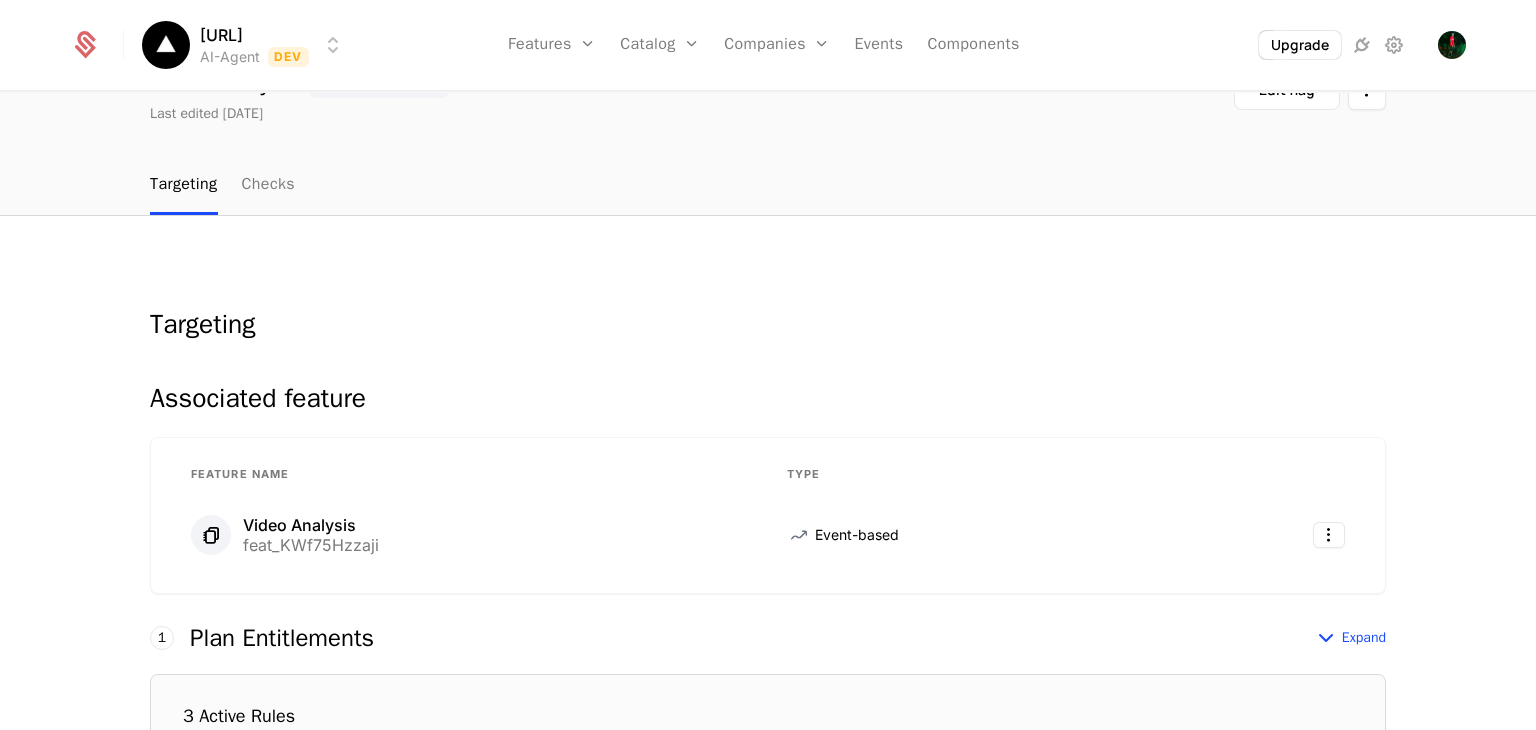 scroll, scrollTop: 0, scrollLeft: 0, axis: both 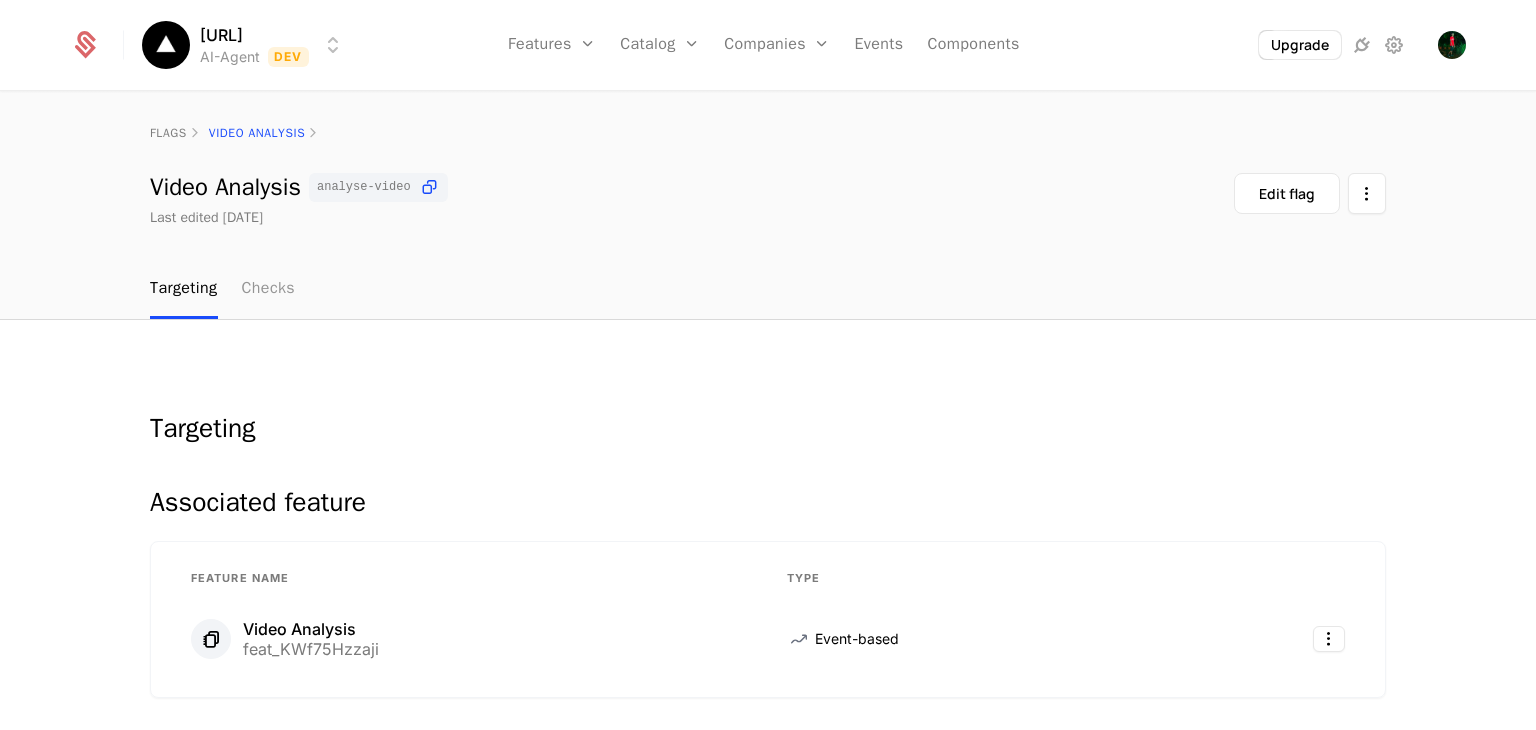 click on "Checks" at bounding box center [269, 289] 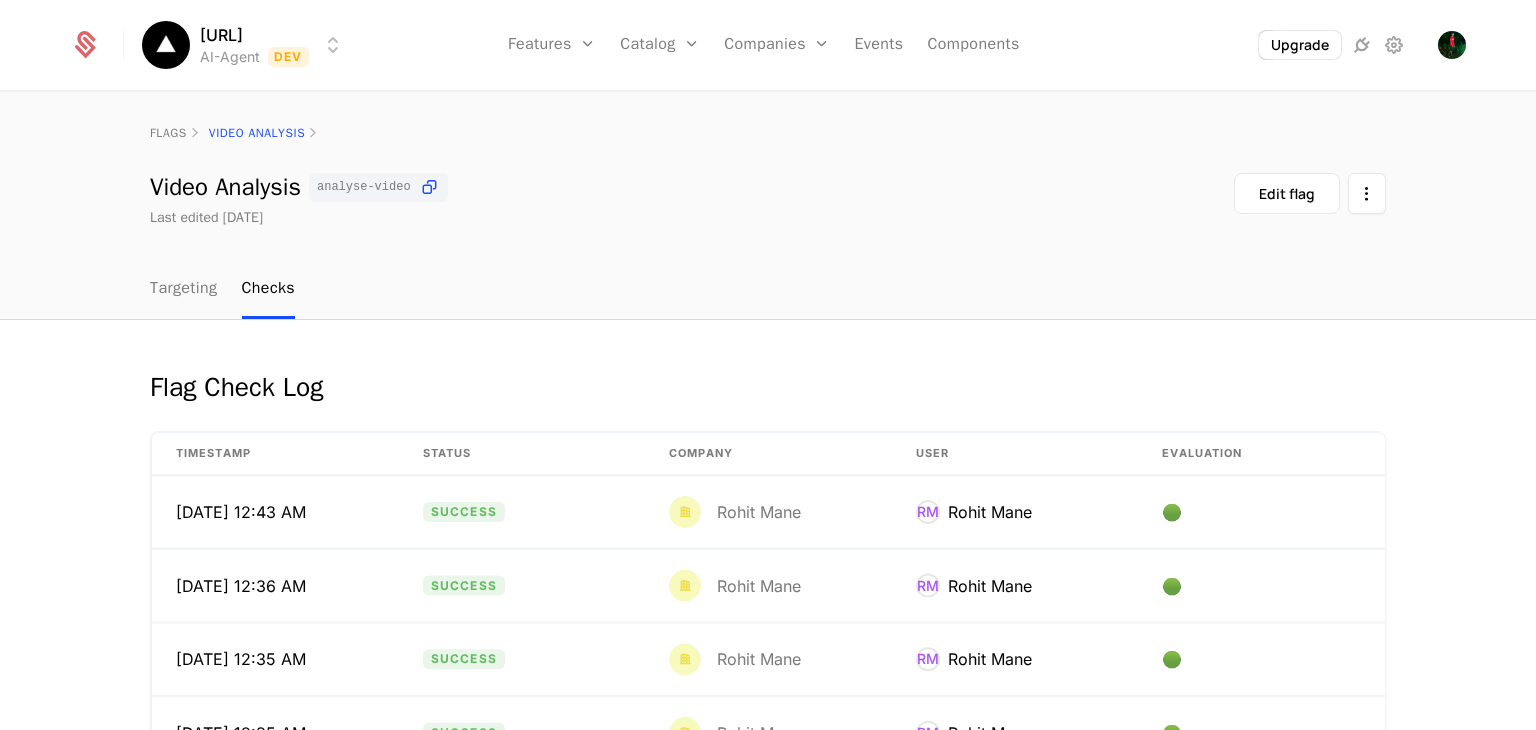 scroll, scrollTop: 90, scrollLeft: 0, axis: vertical 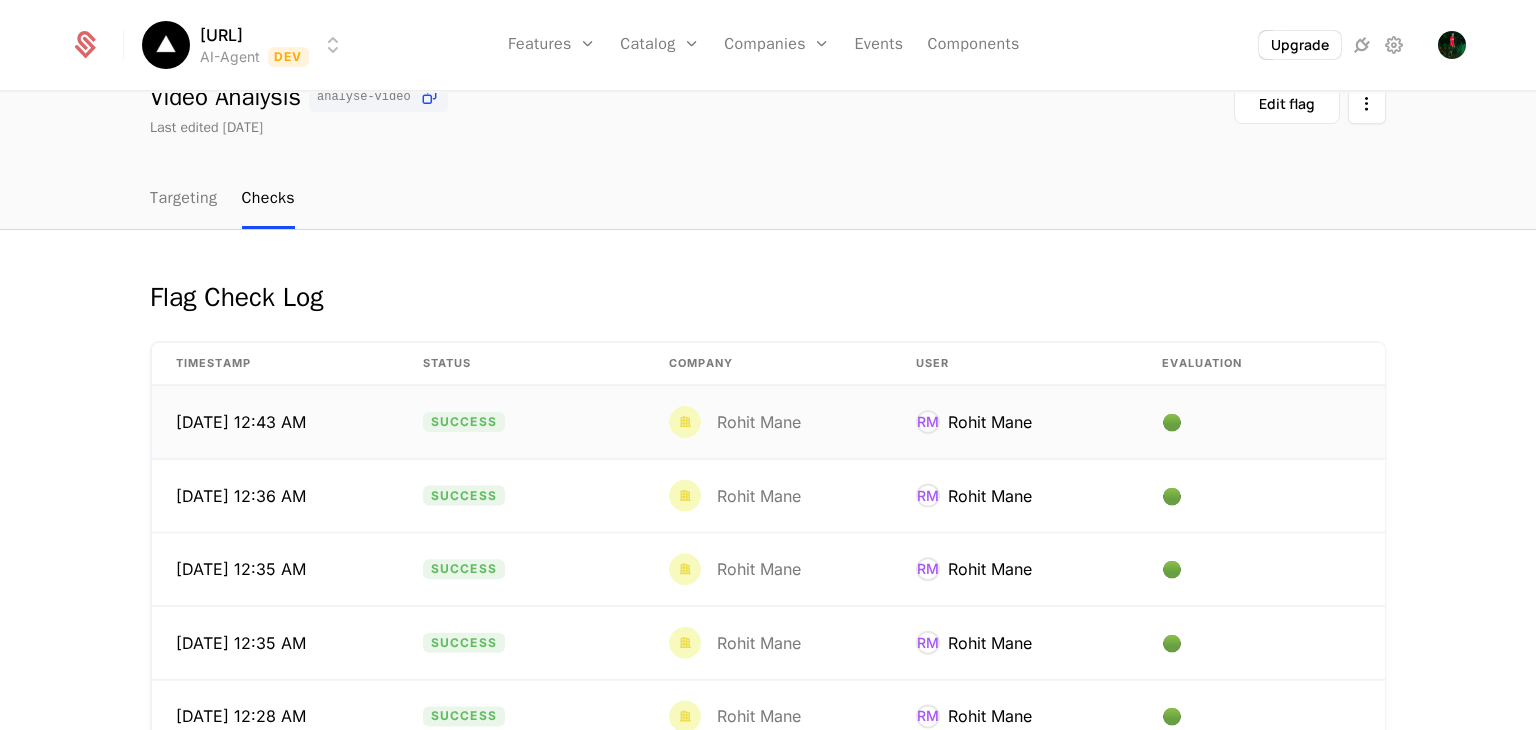 click on "Success" at bounding box center [464, 422] 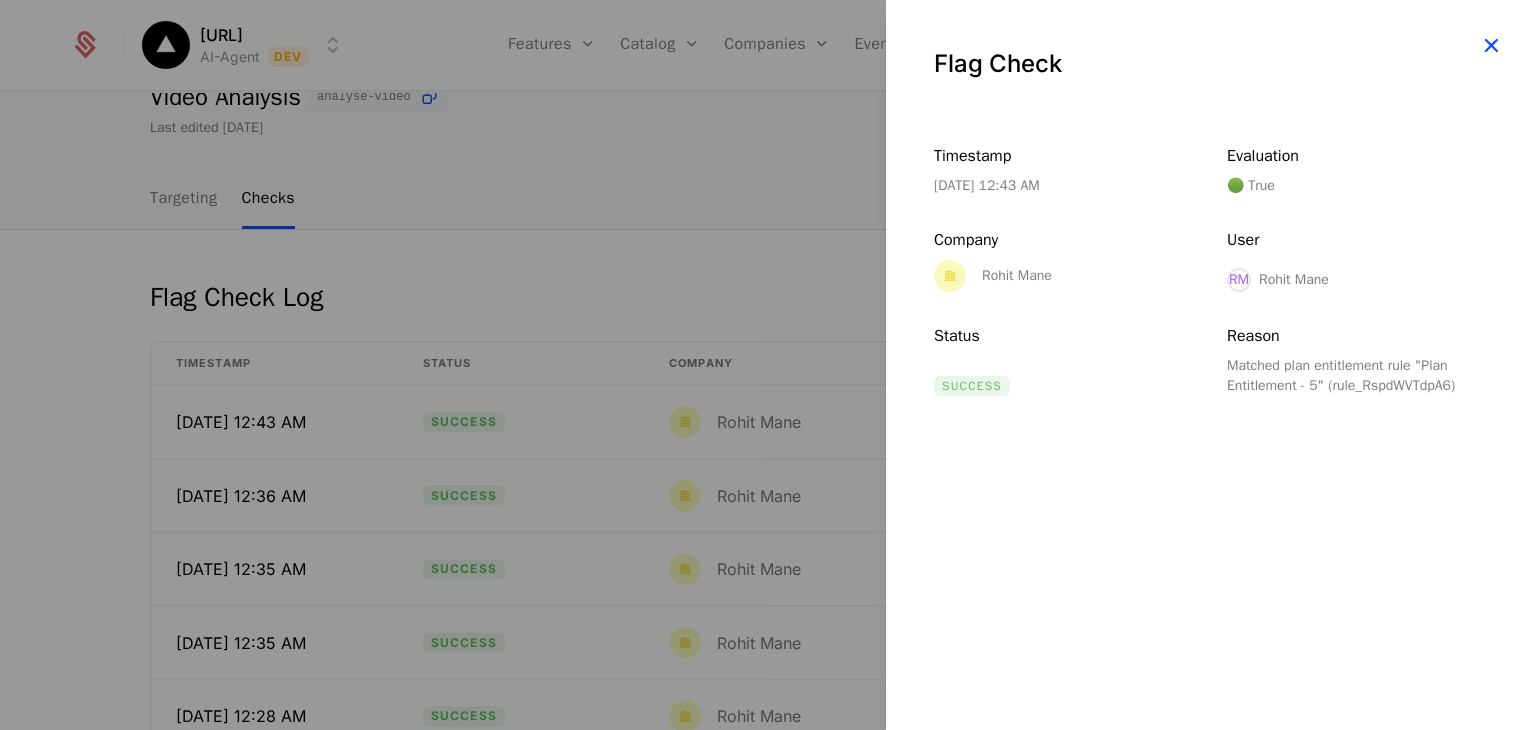 click at bounding box center (1491, 45) 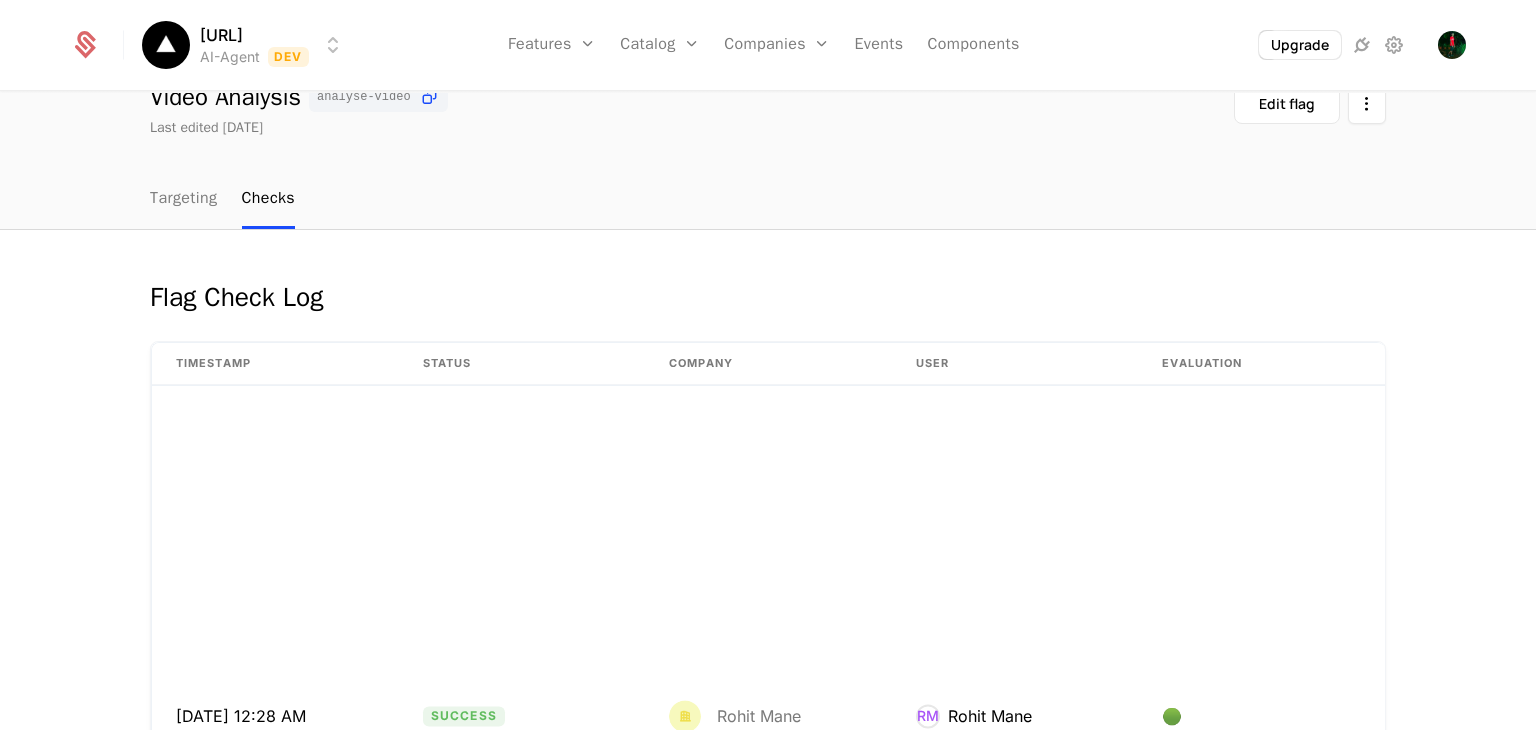 scroll, scrollTop: 915, scrollLeft: 0, axis: vertical 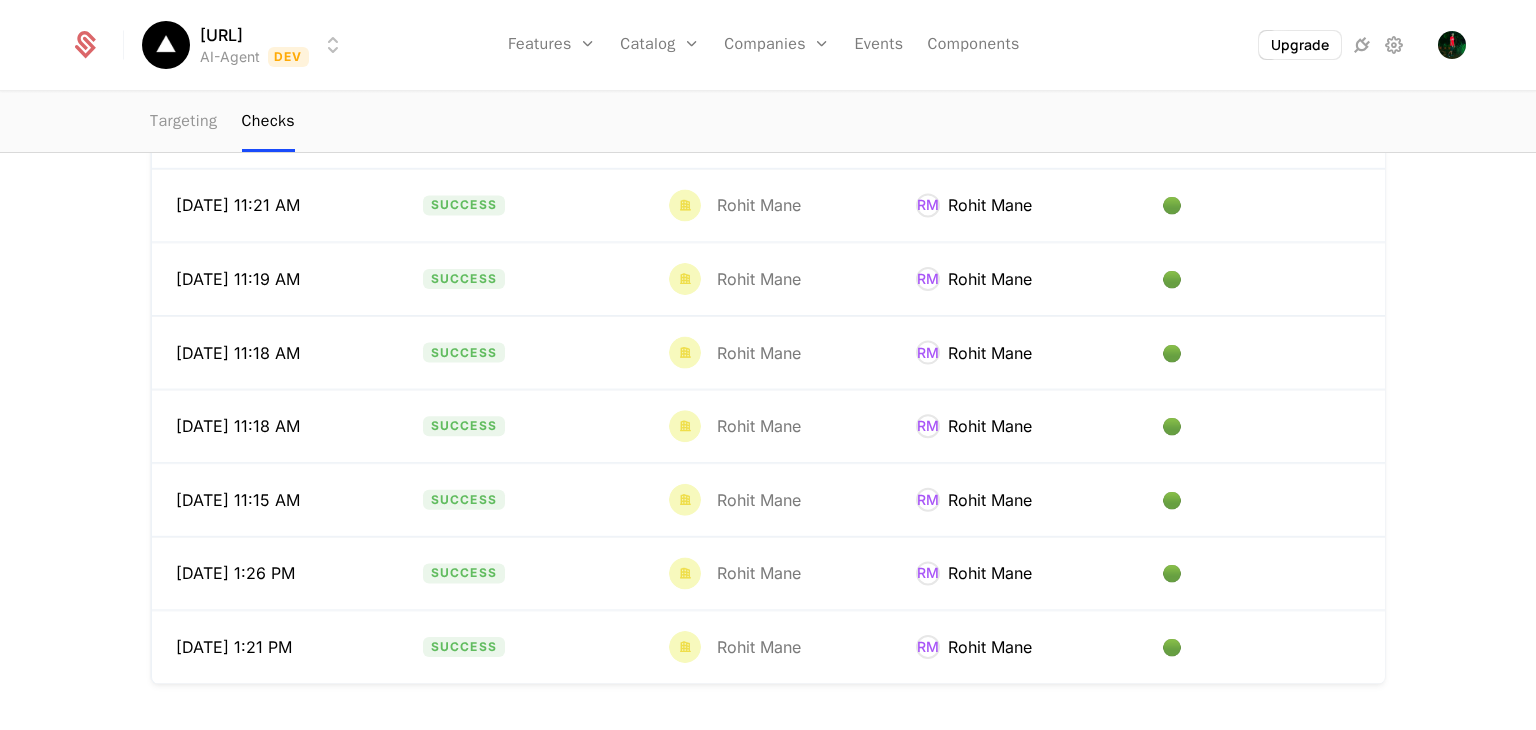 click on "Targeting" at bounding box center (184, 122) 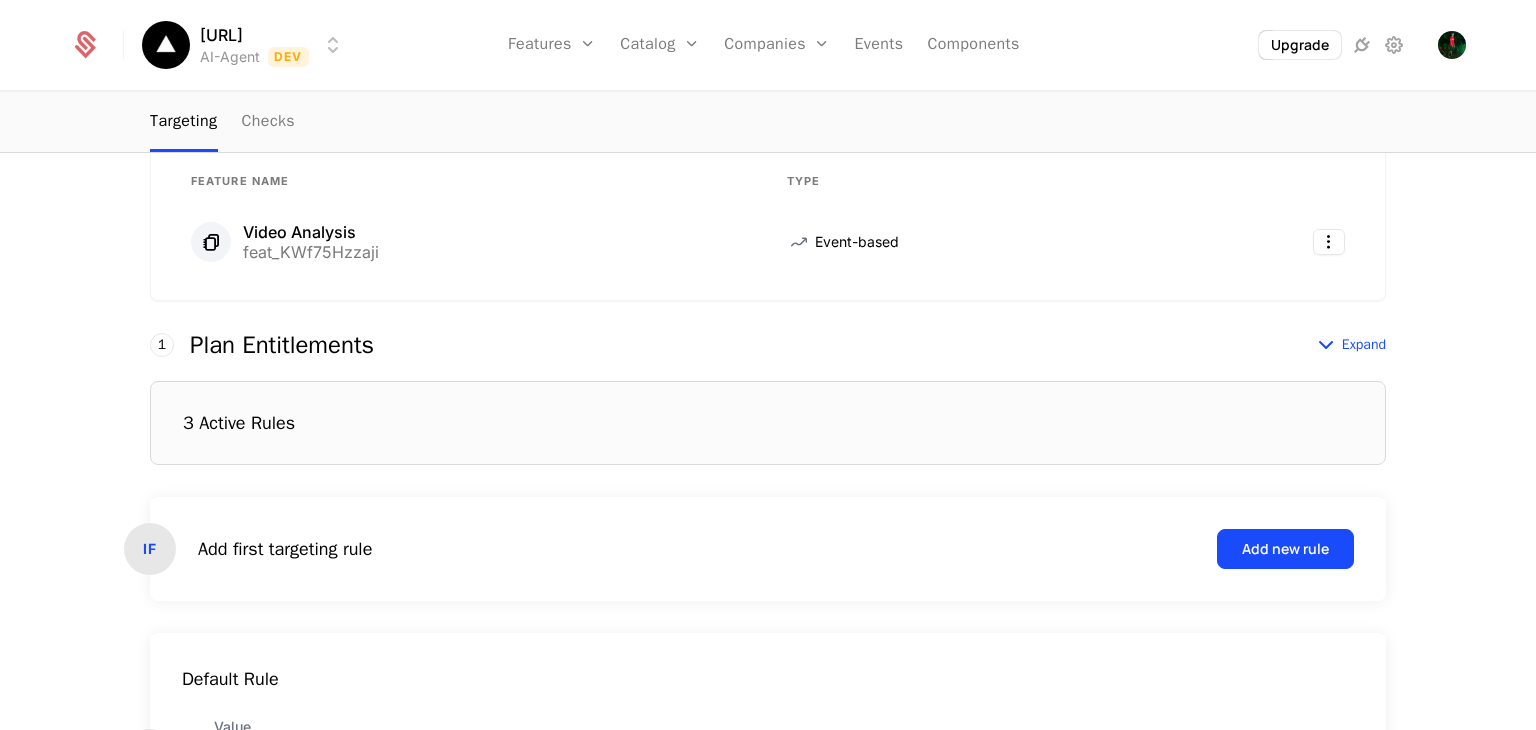 scroll, scrollTop: 577, scrollLeft: 0, axis: vertical 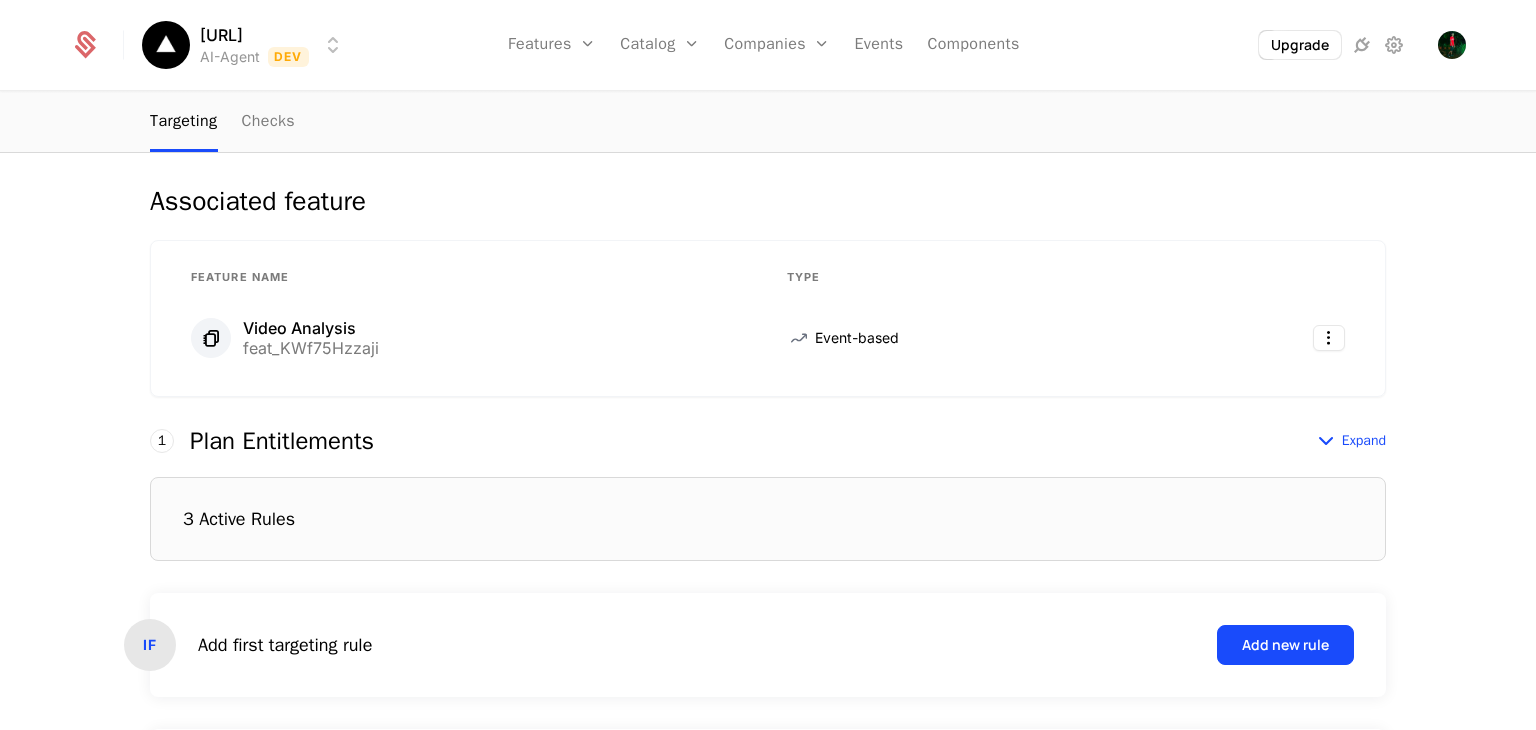 click on "Features" at bounding box center [552, 45] 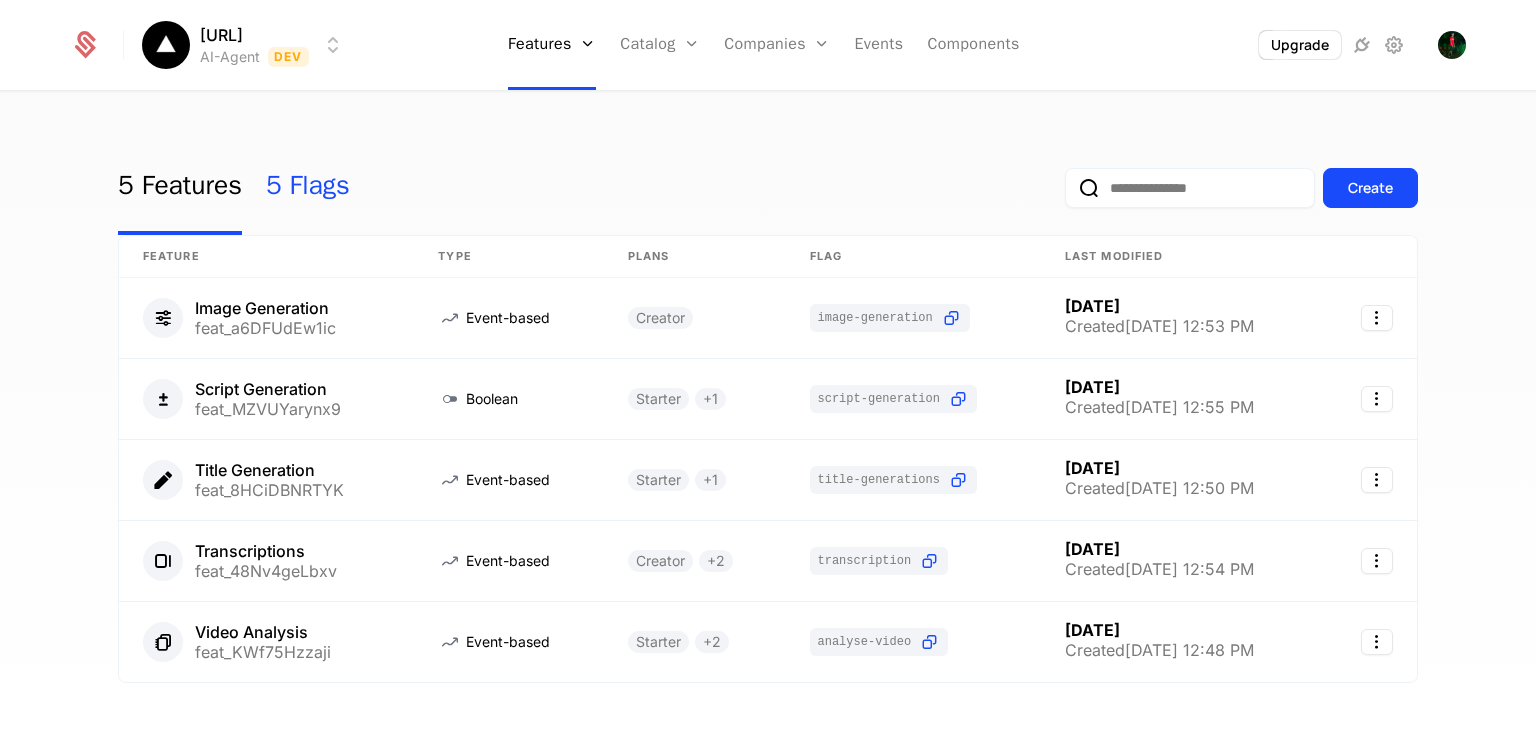 click on "5 Flags" at bounding box center [308, 188] 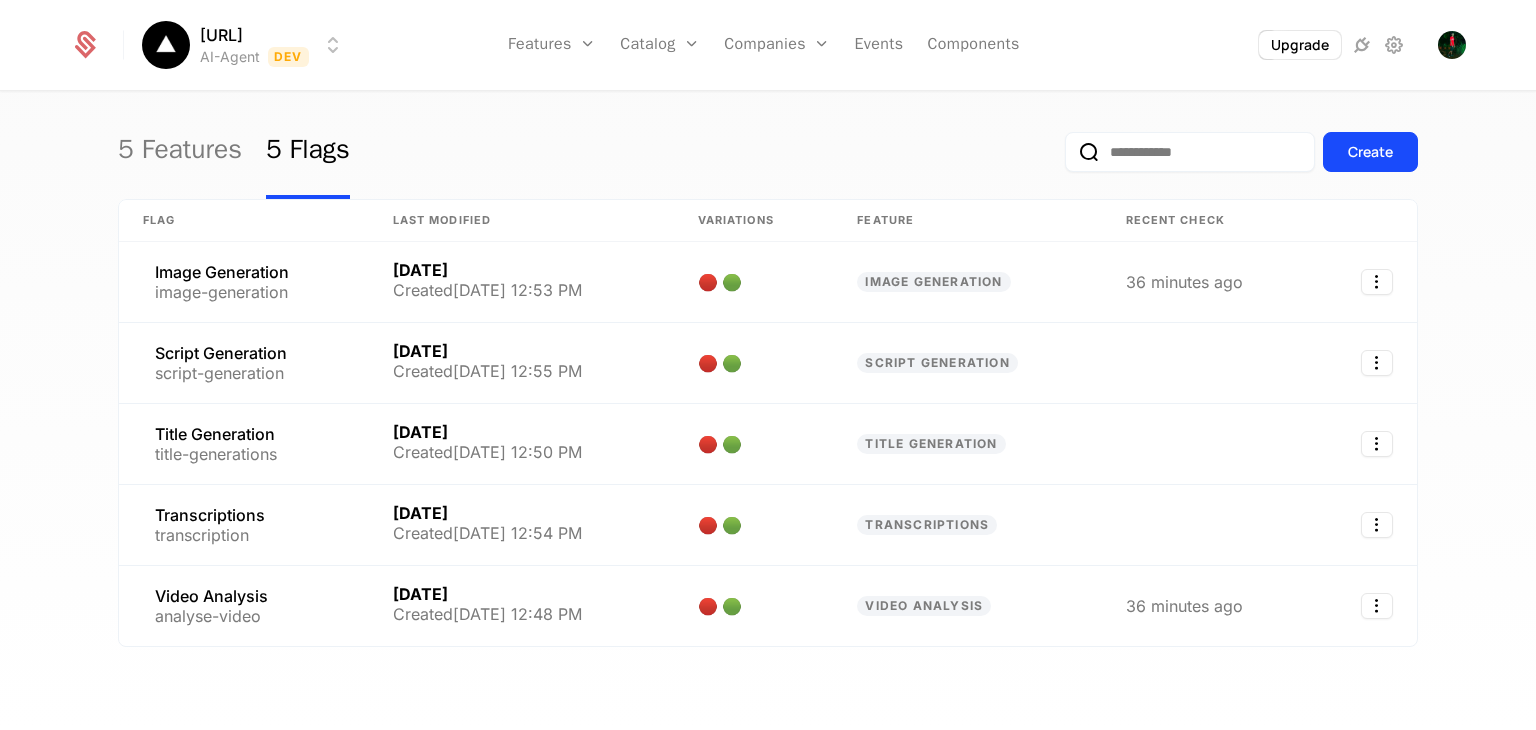 scroll, scrollTop: 39, scrollLeft: 0, axis: vertical 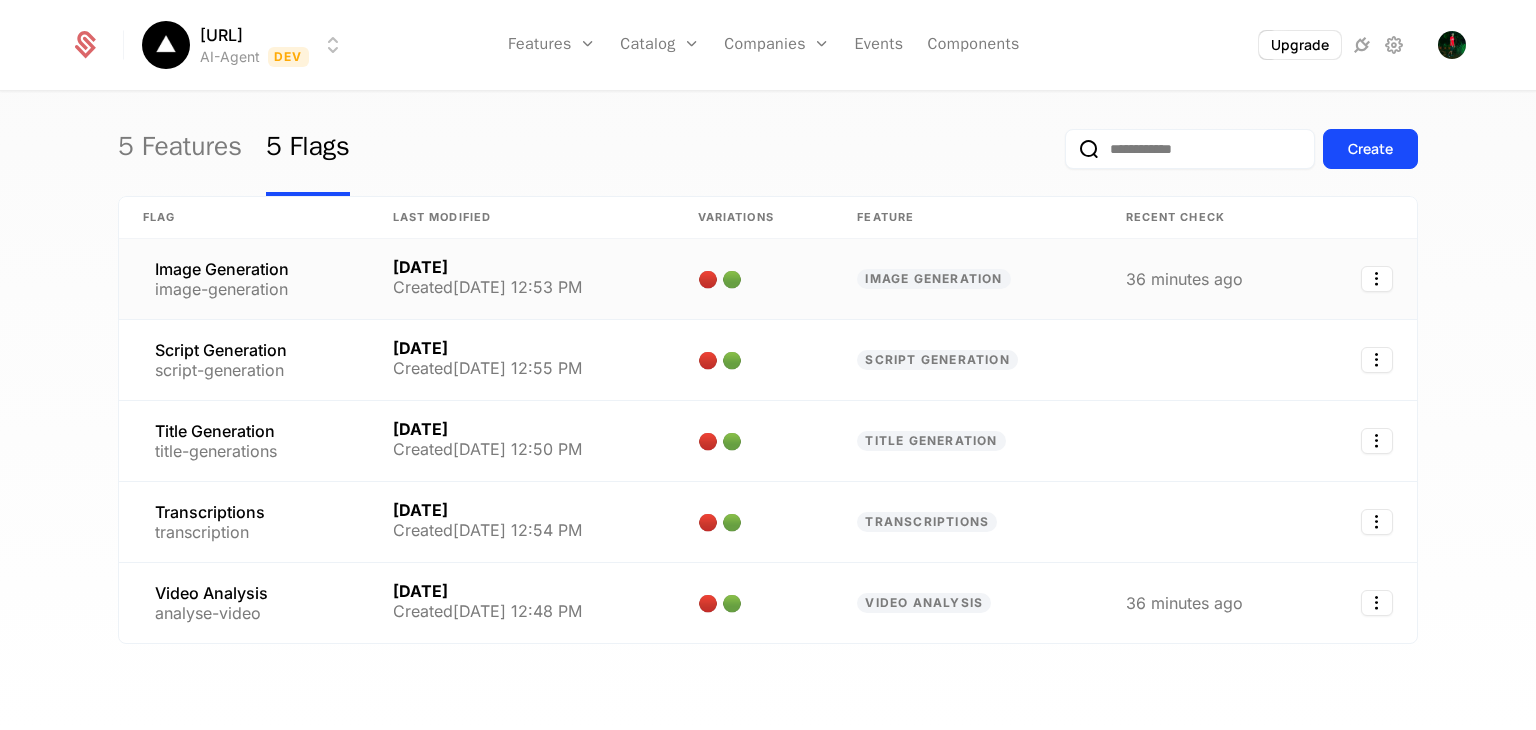 click on "36 minutes ago" at bounding box center [1208, 279] 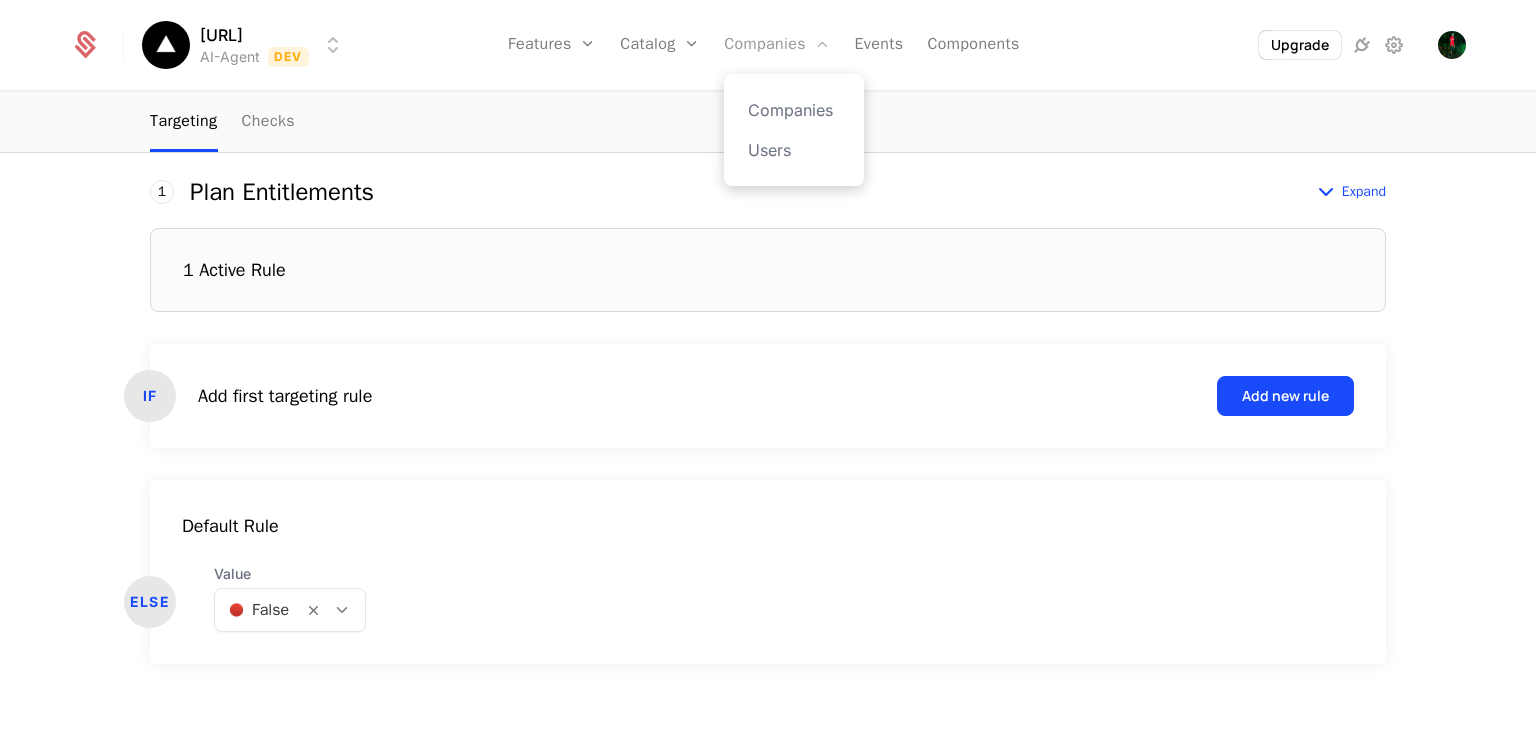 scroll, scrollTop: 553, scrollLeft: 0, axis: vertical 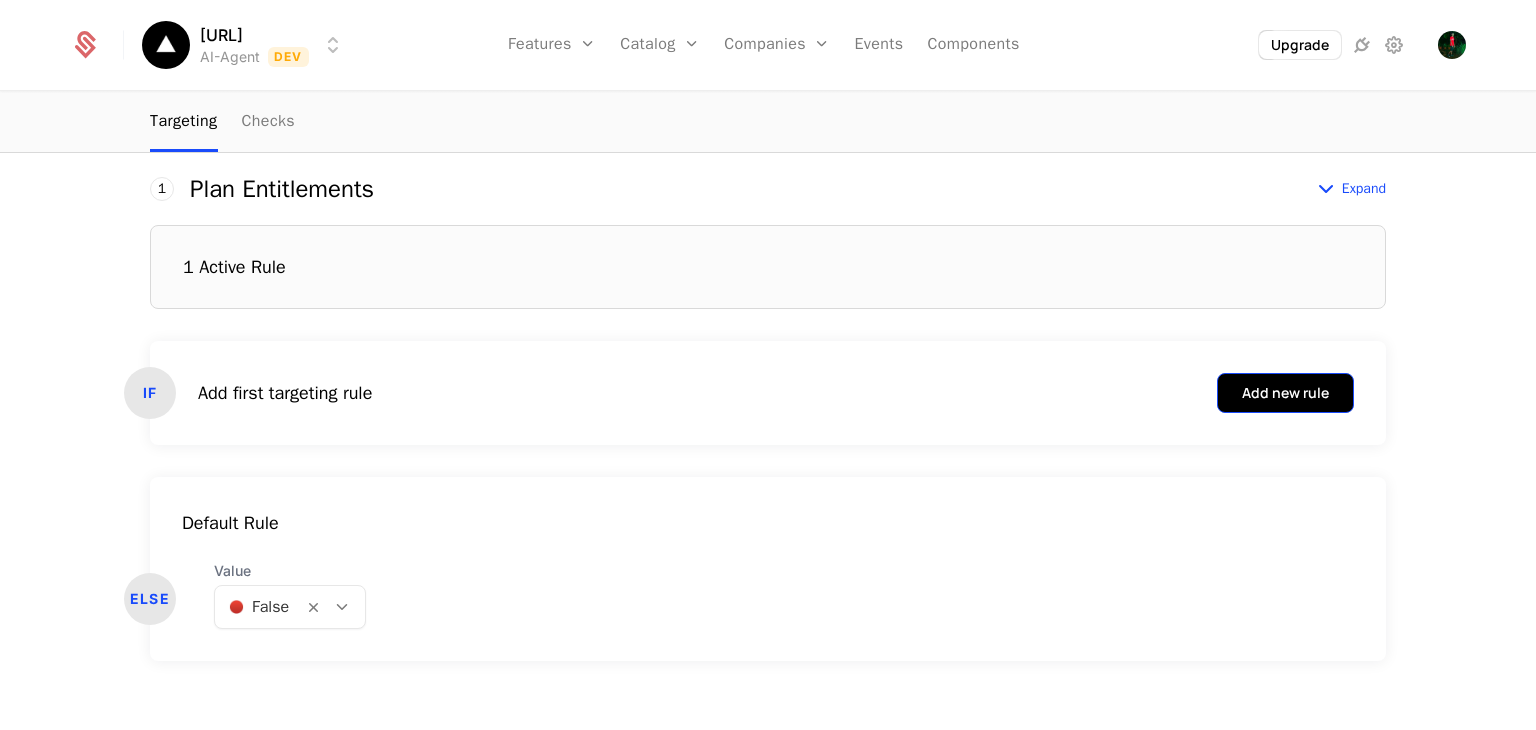 click on "Add new rule" at bounding box center [1285, 393] 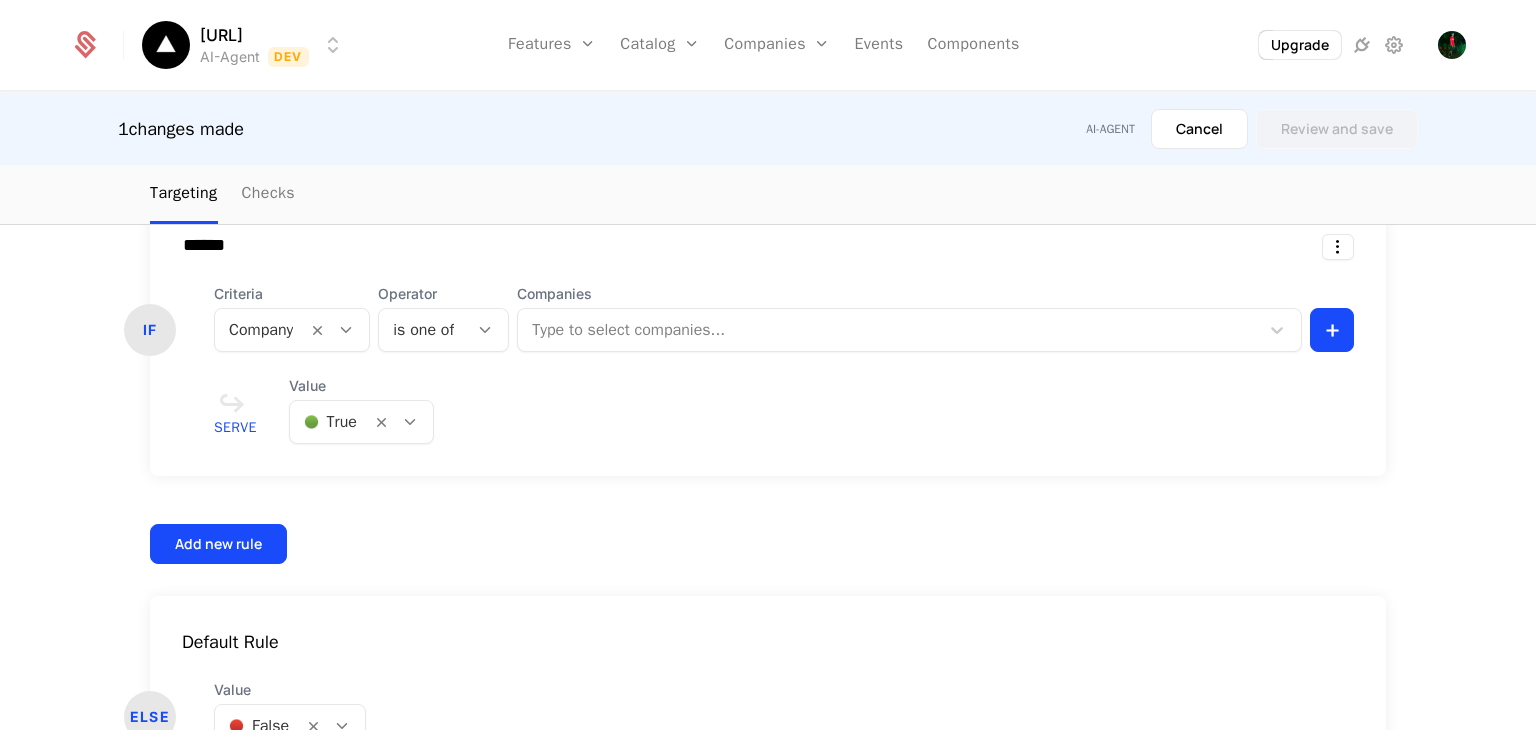 scroll, scrollTop: 832, scrollLeft: 0, axis: vertical 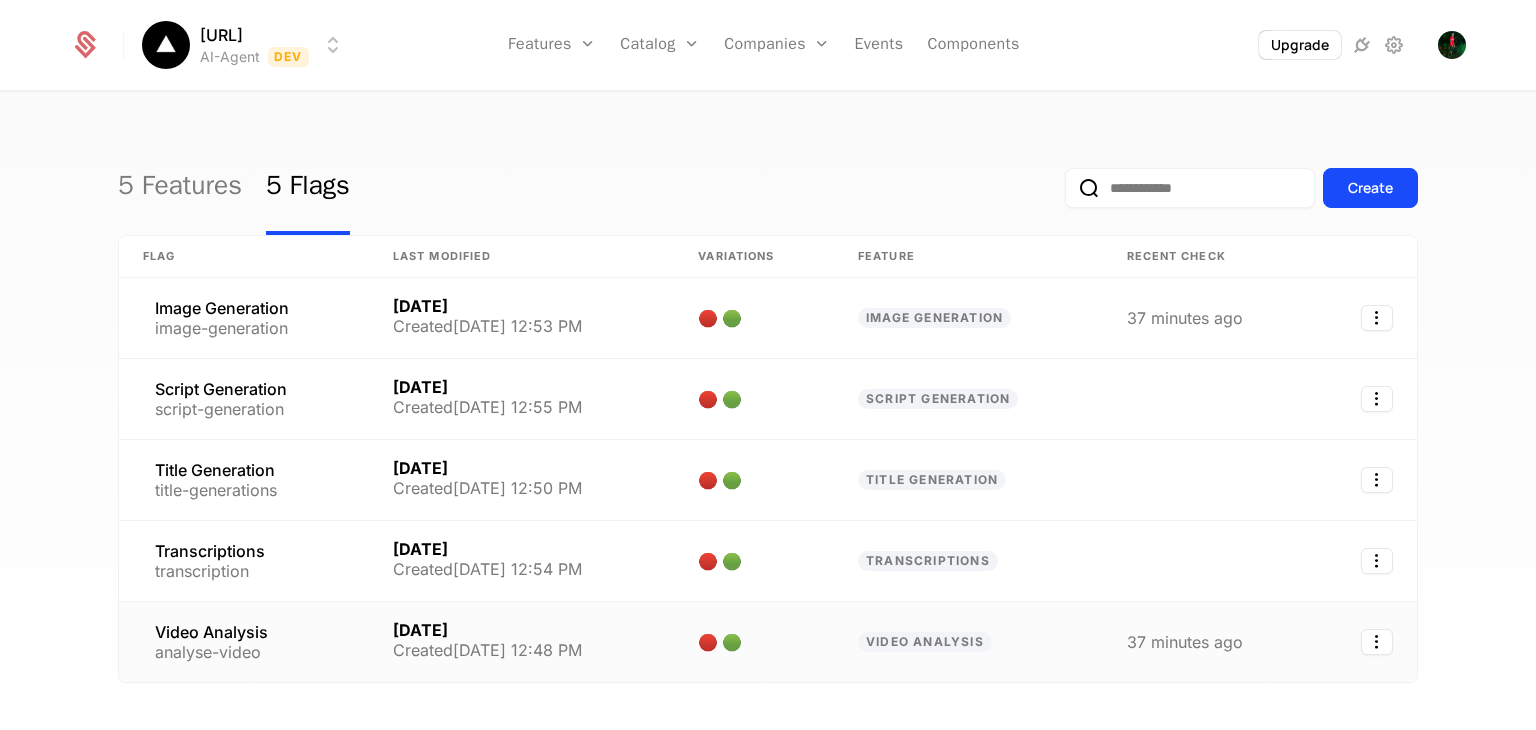 click on "Video Analysis  analyse-video" at bounding box center (244, 642) 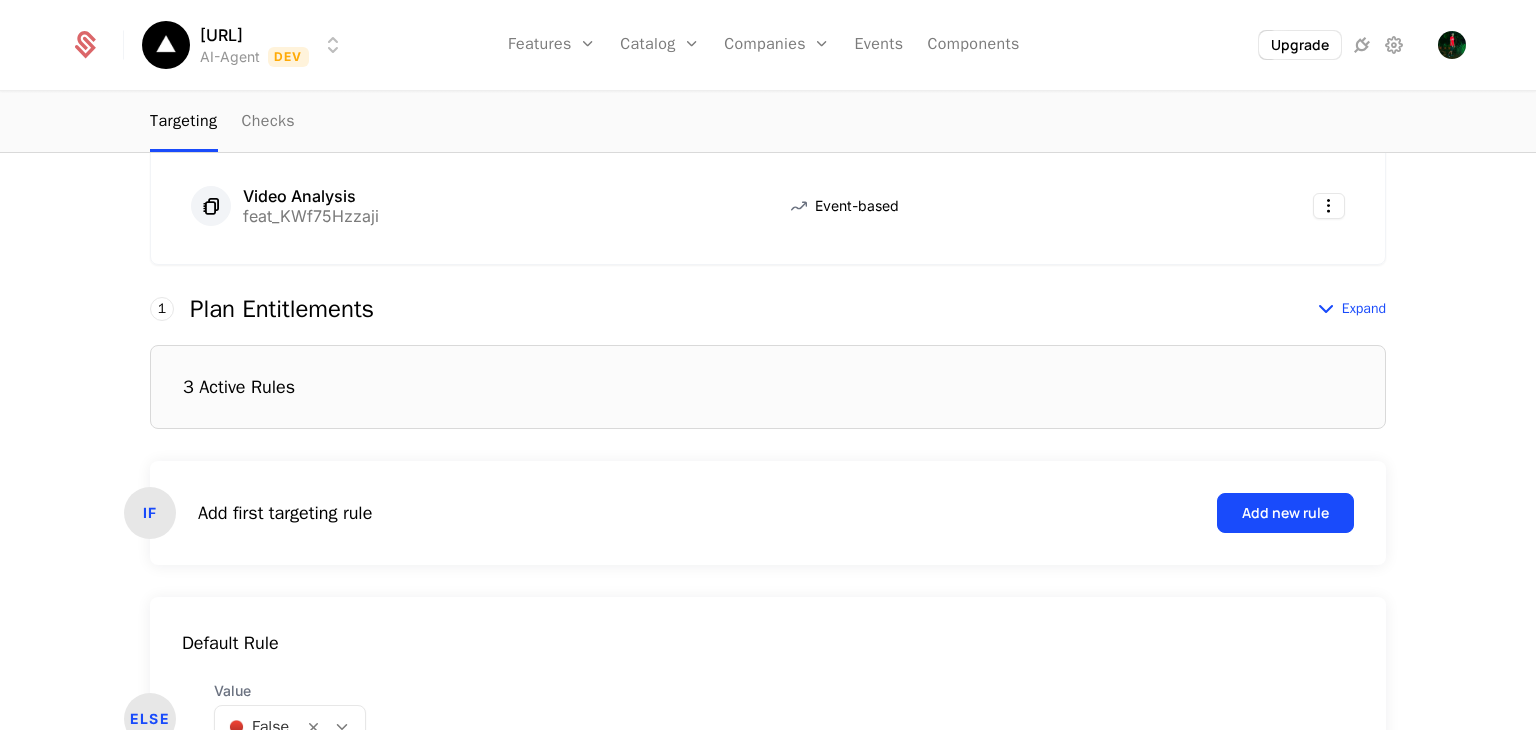 scroll, scrollTop: 369, scrollLeft: 0, axis: vertical 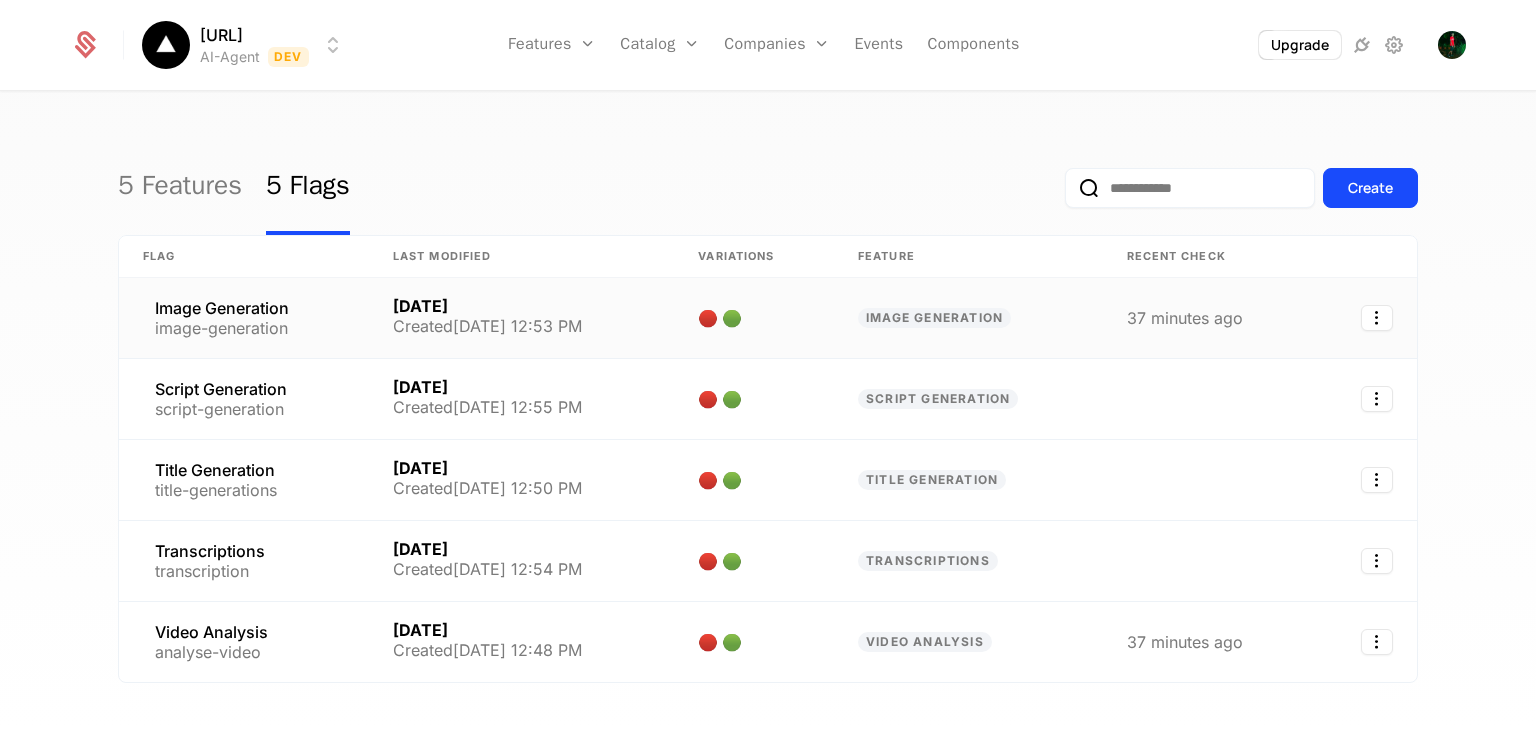 click on "Image Generation image-generation" at bounding box center (244, 318) 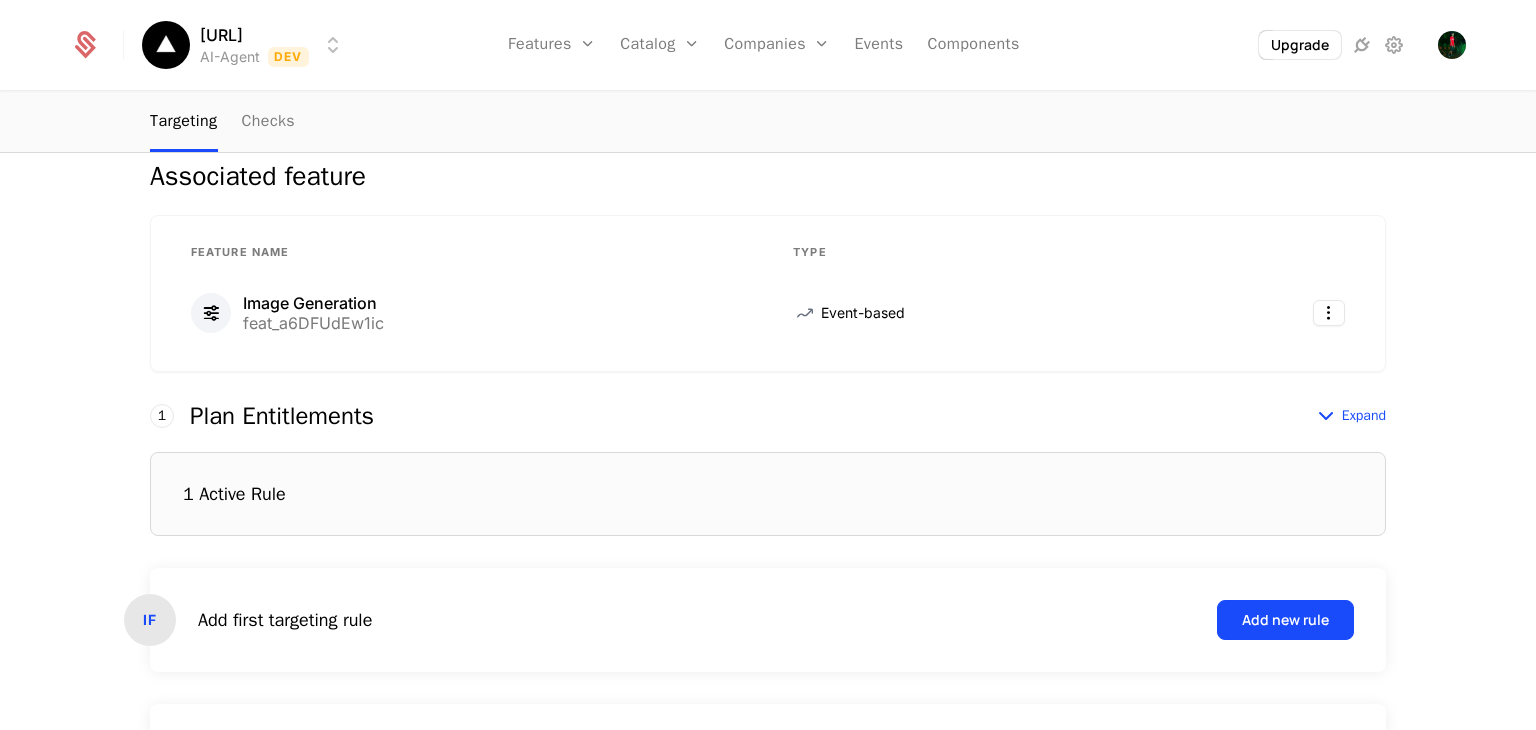 scroll, scrollTop: 328, scrollLeft: 0, axis: vertical 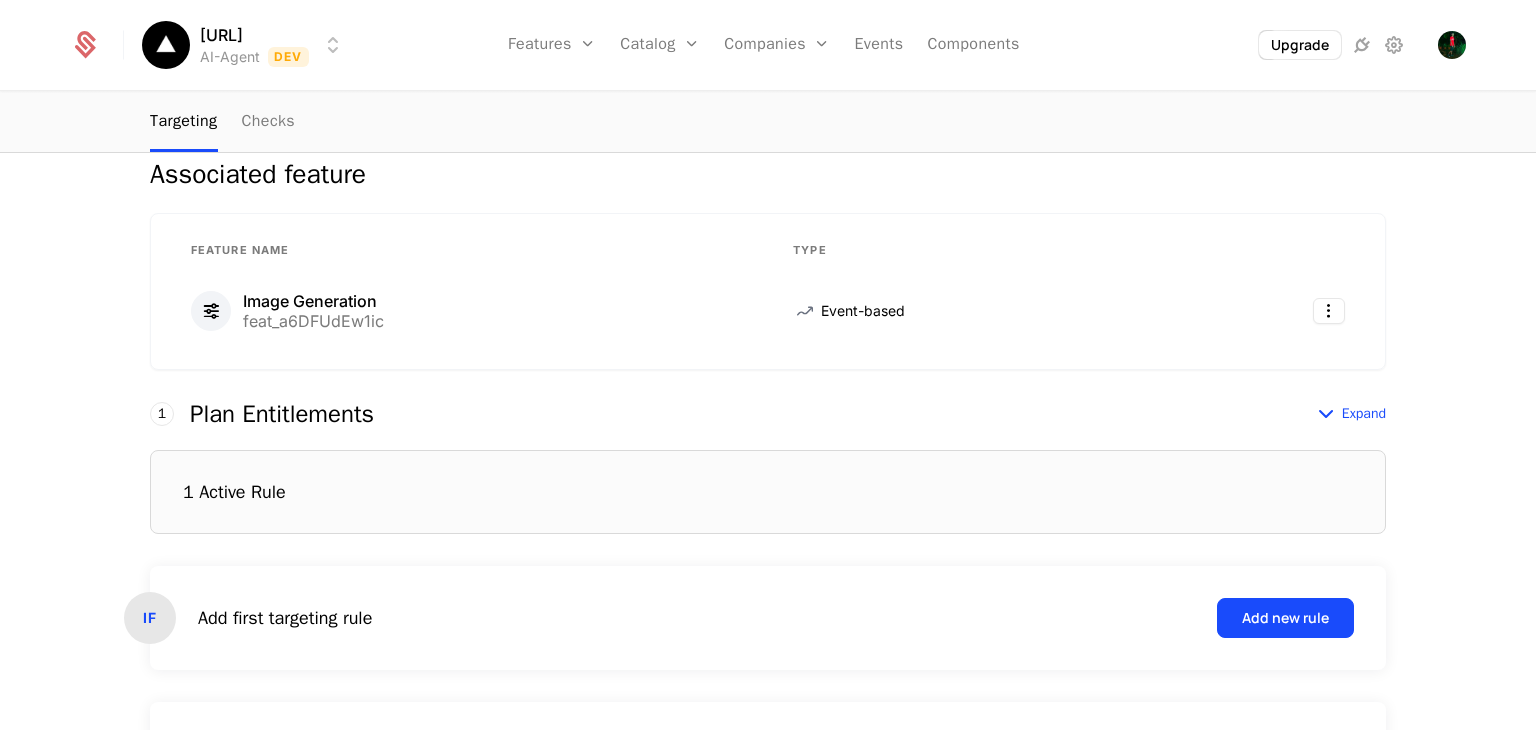 click on "1 Active Rule" at bounding box center (768, 492) 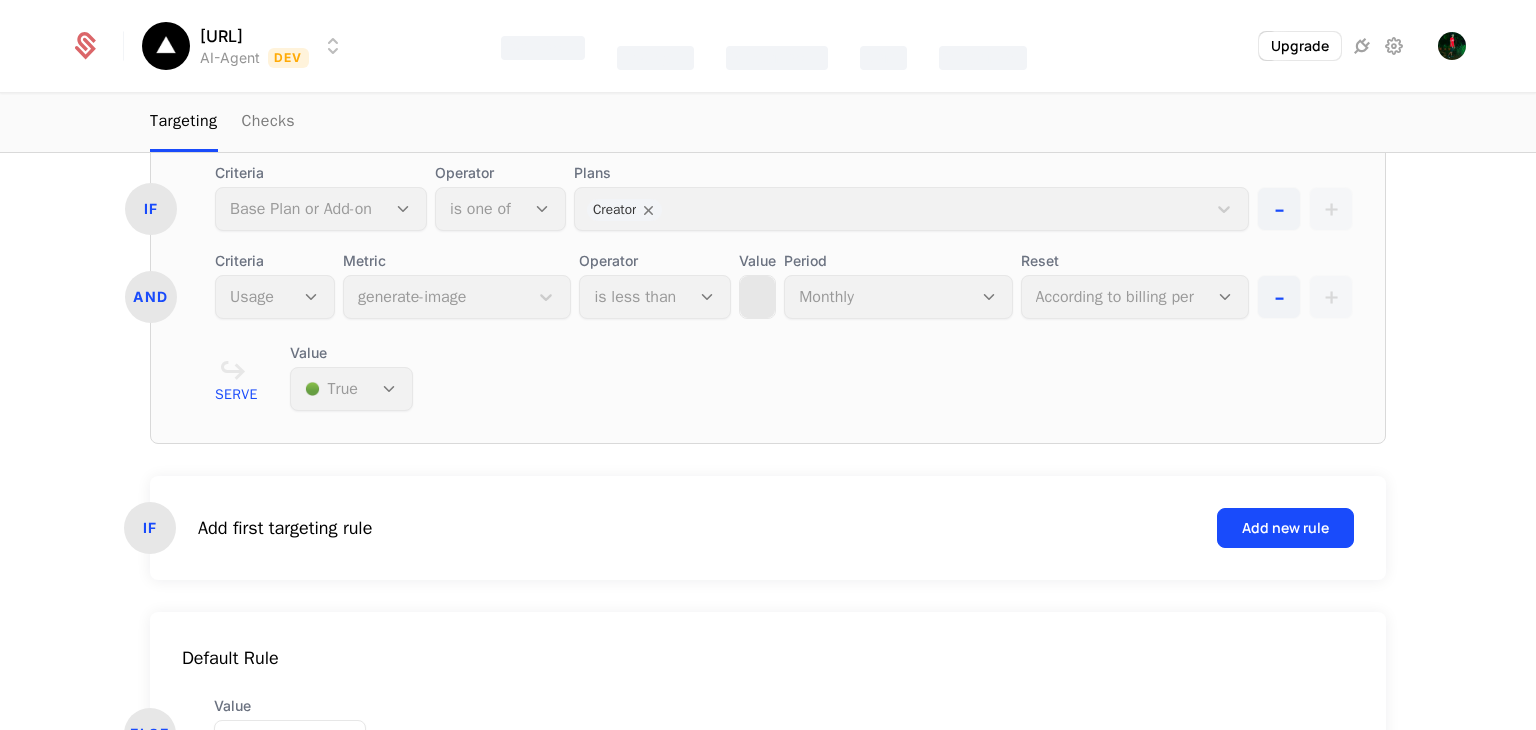 scroll, scrollTop: 799, scrollLeft: 0, axis: vertical 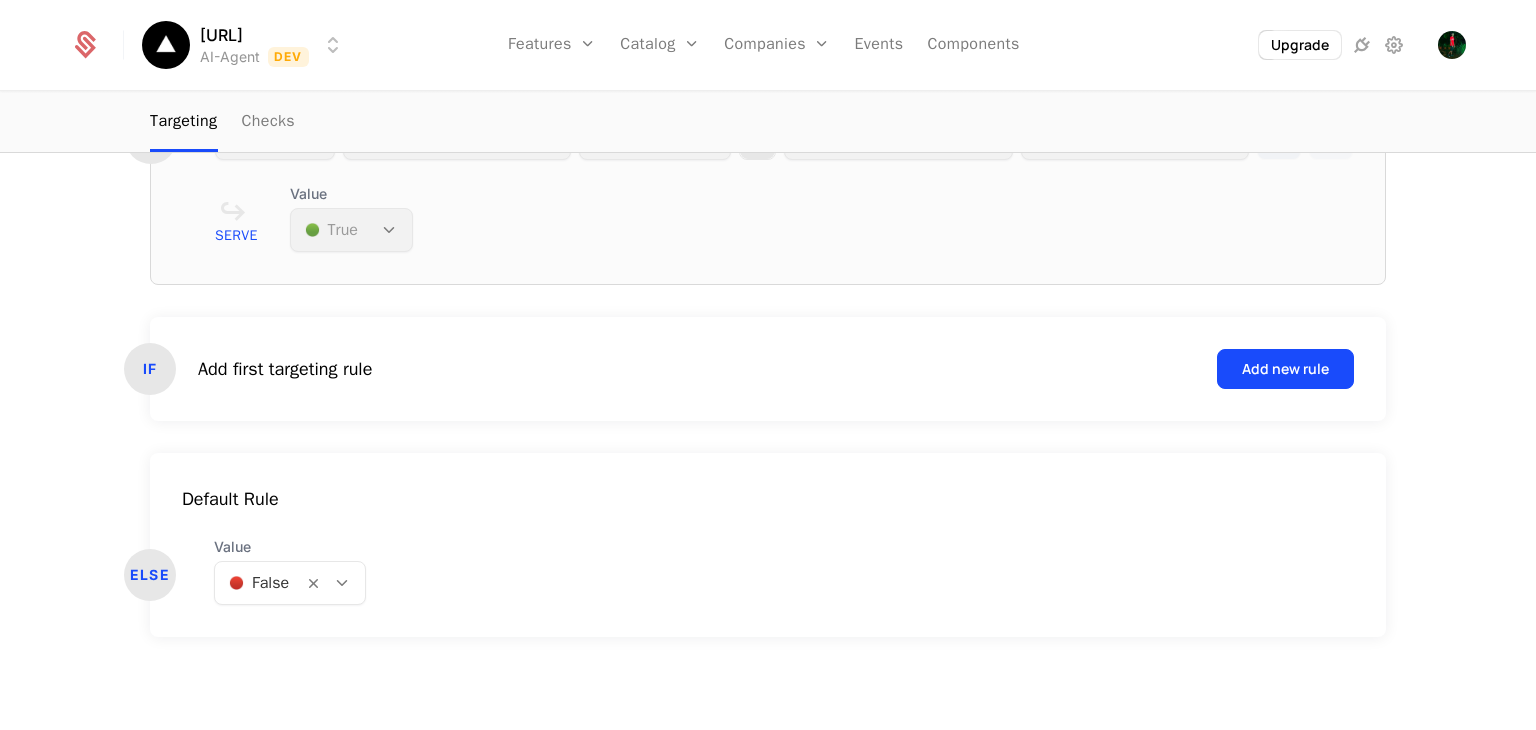 click at bounding box center (342, 583) 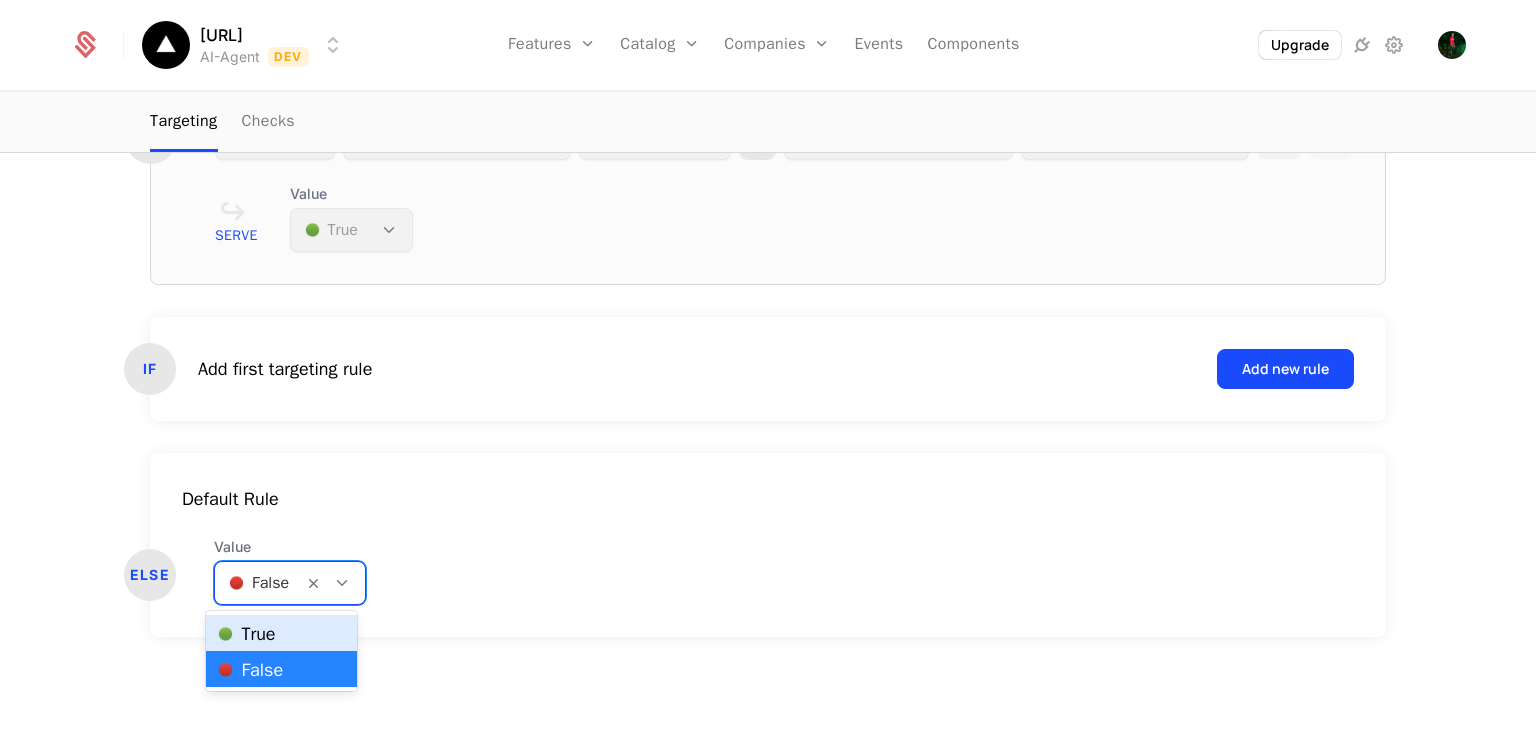 click on "🟢  True" at bounding box center [281, 633] 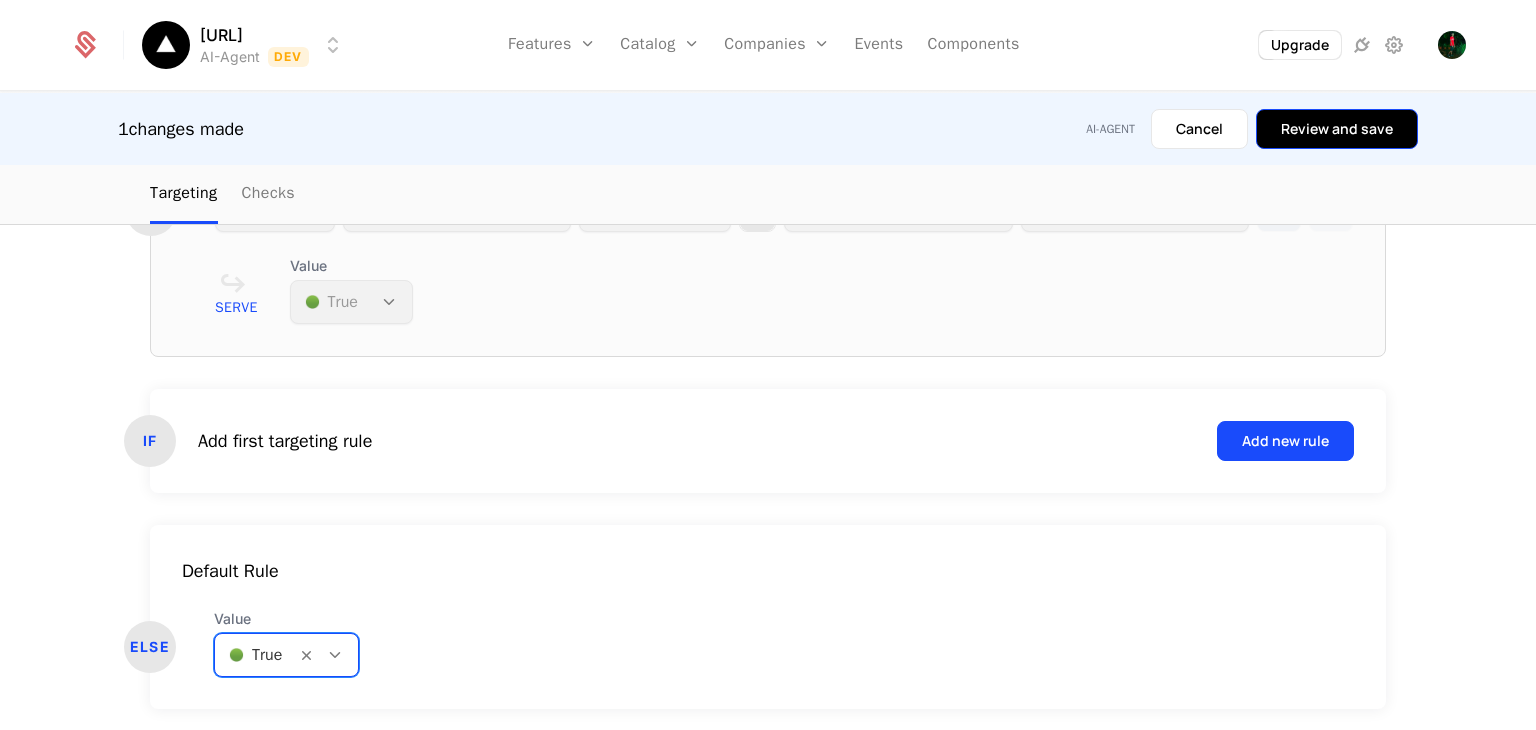 click on "Review and save" at bounding box center [1337, 129] 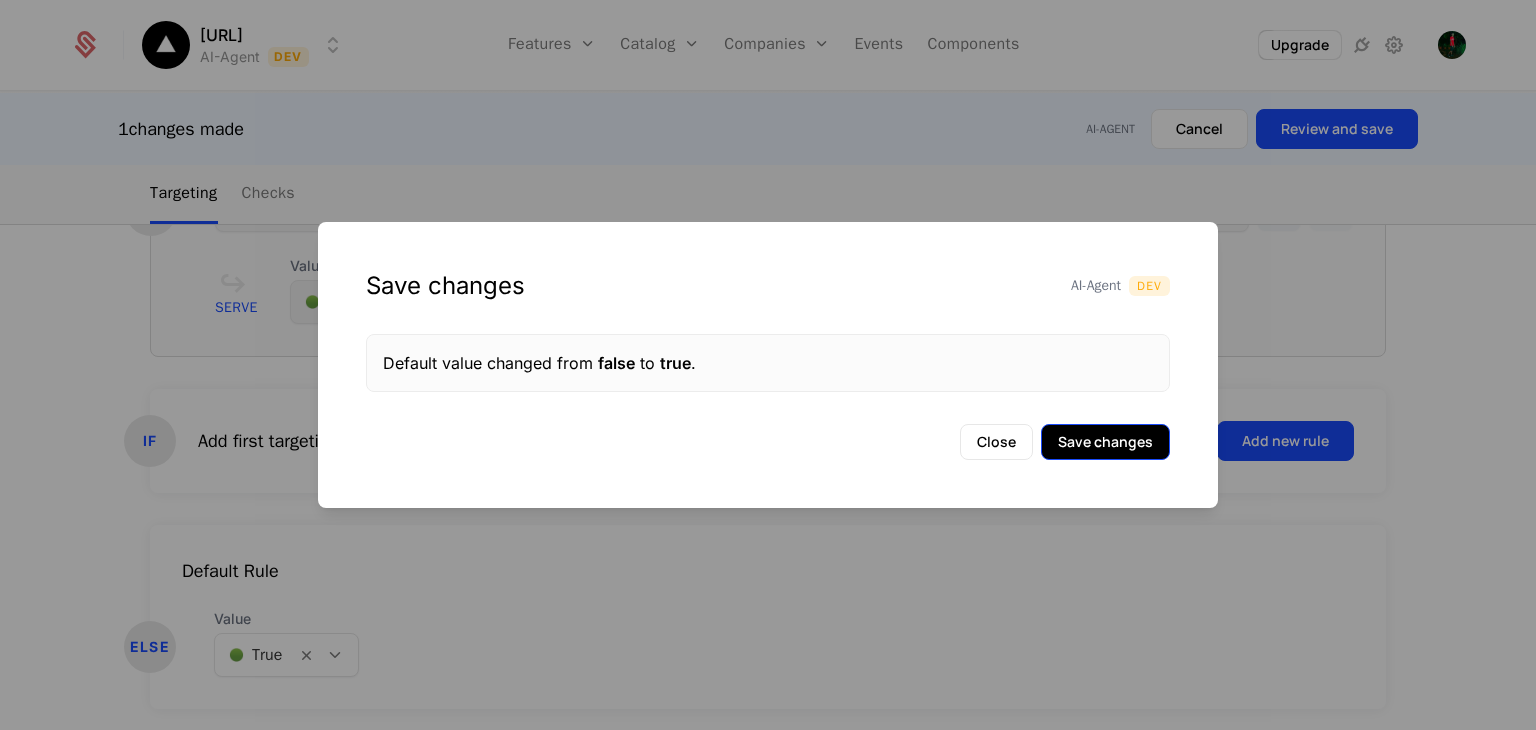 click on "Save changes" at bounding box center (1105, 442) 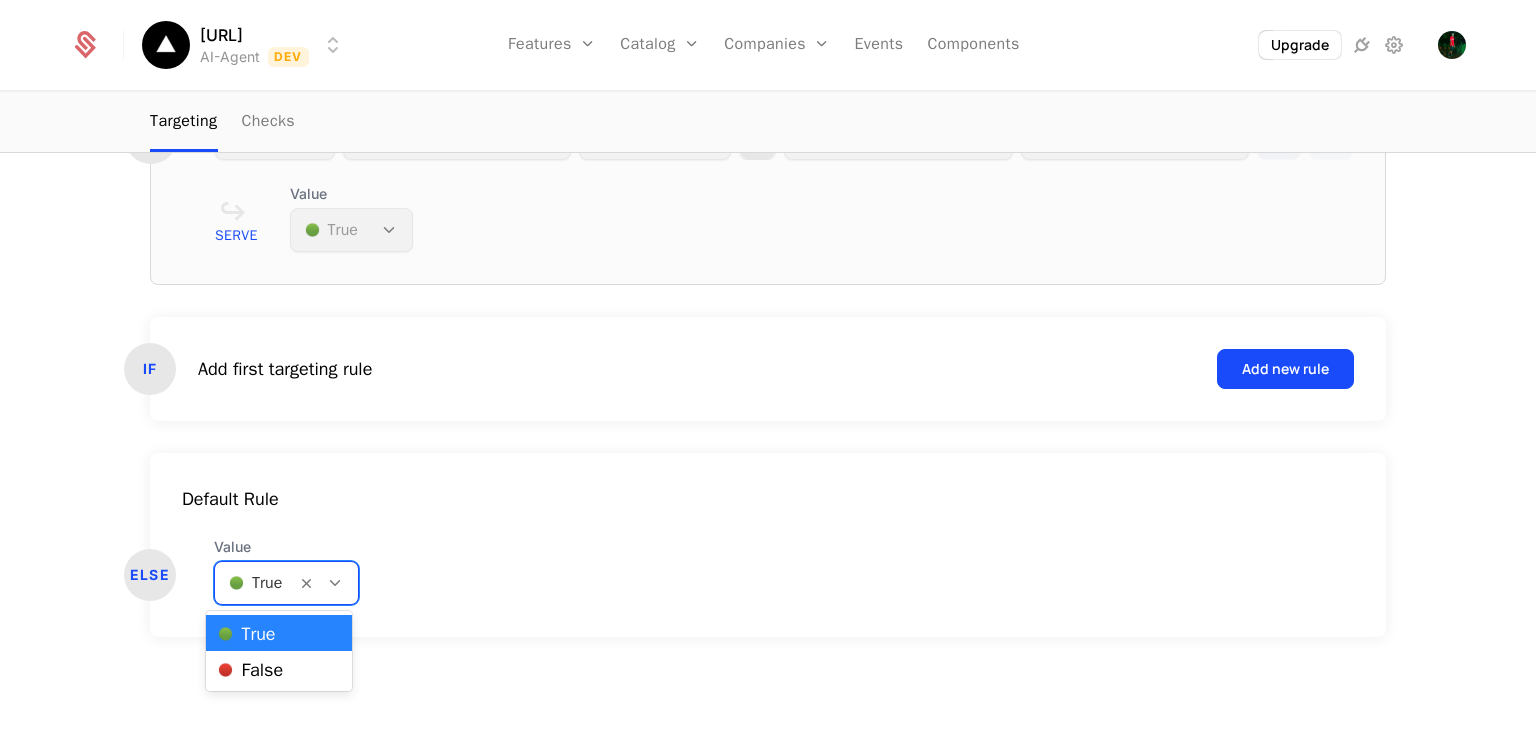 click at bounding box center [335, 583] 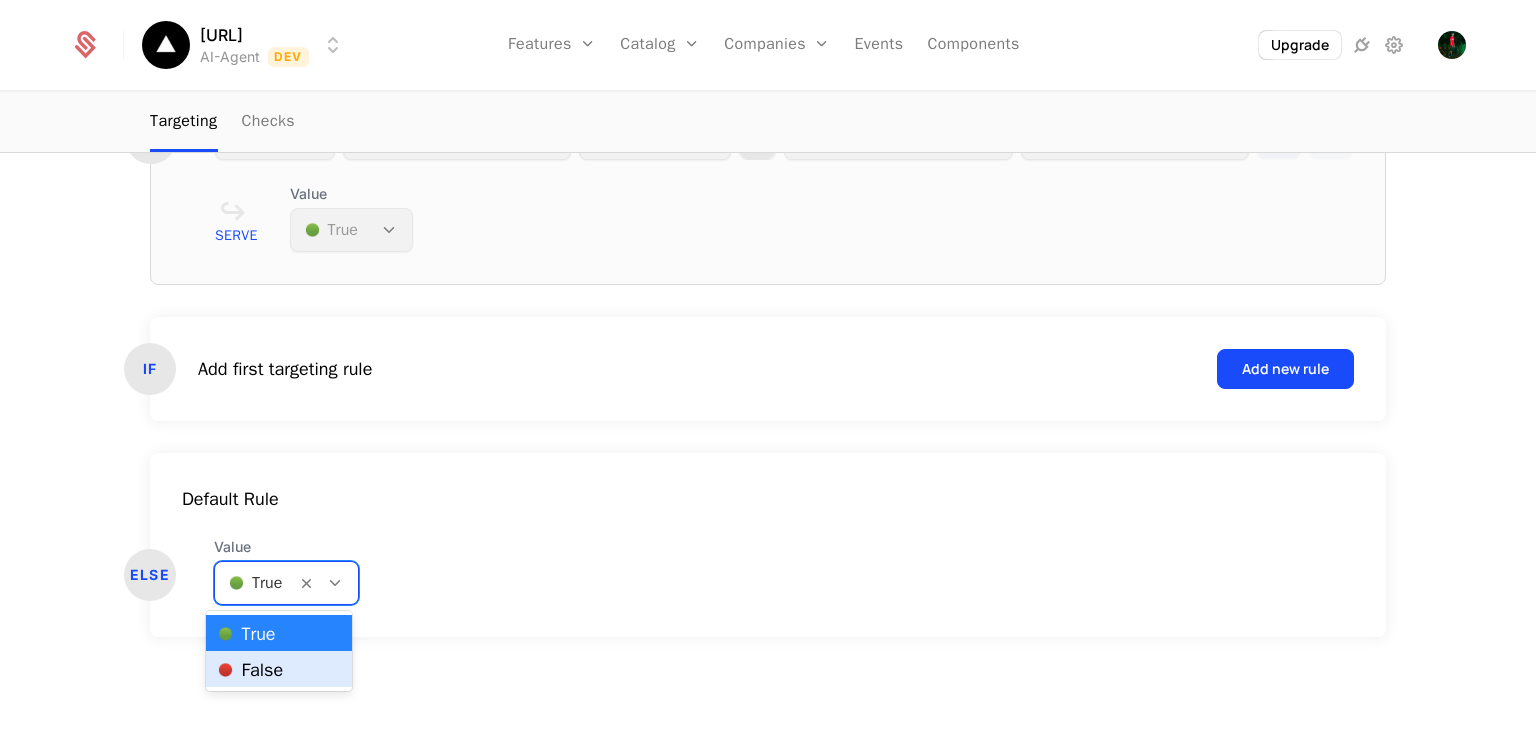 click on "🔴  False" at bounding box center [279, 669] 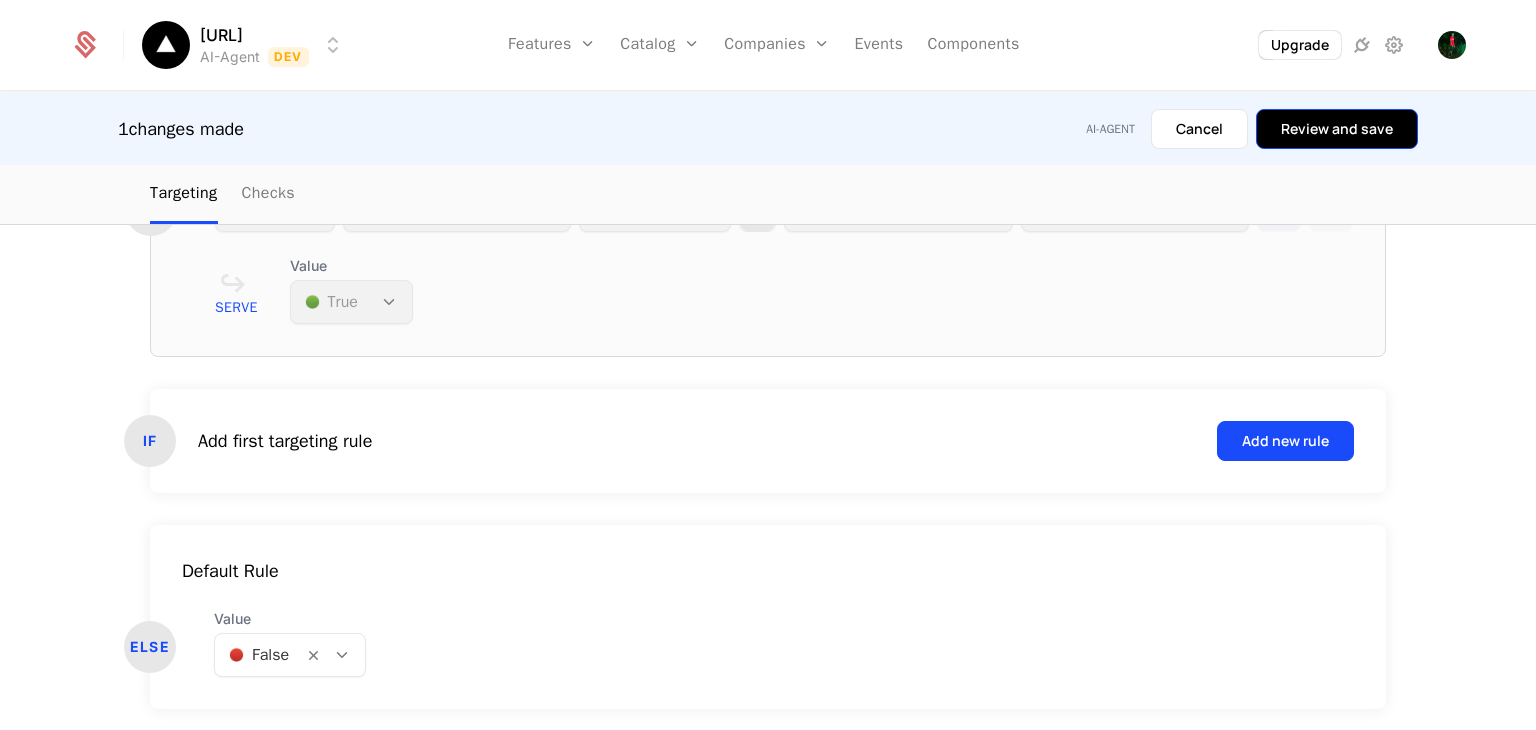 click on "Review and save" at bounding box center [1337, 129] 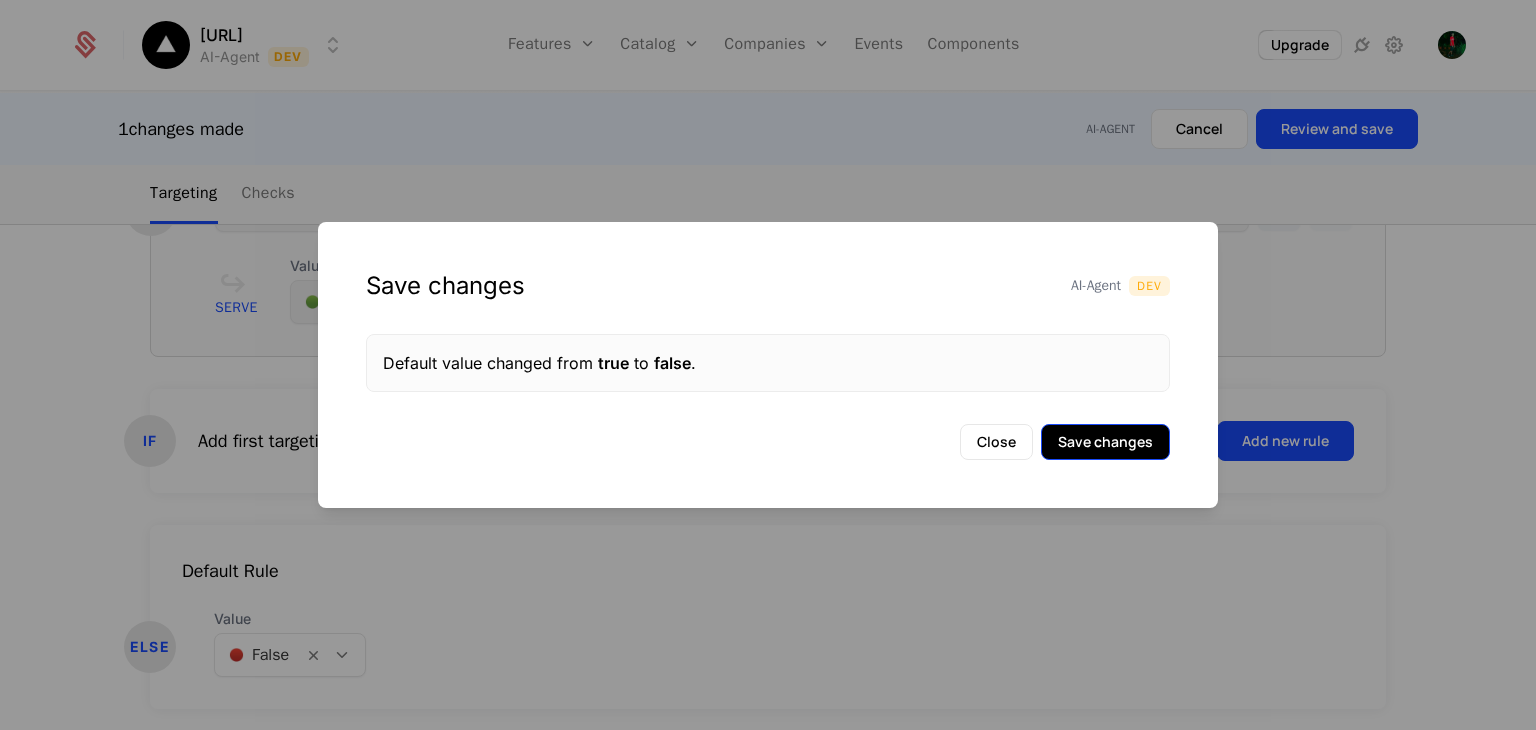 click on "Save changes" at bounding box center [1105, 442] 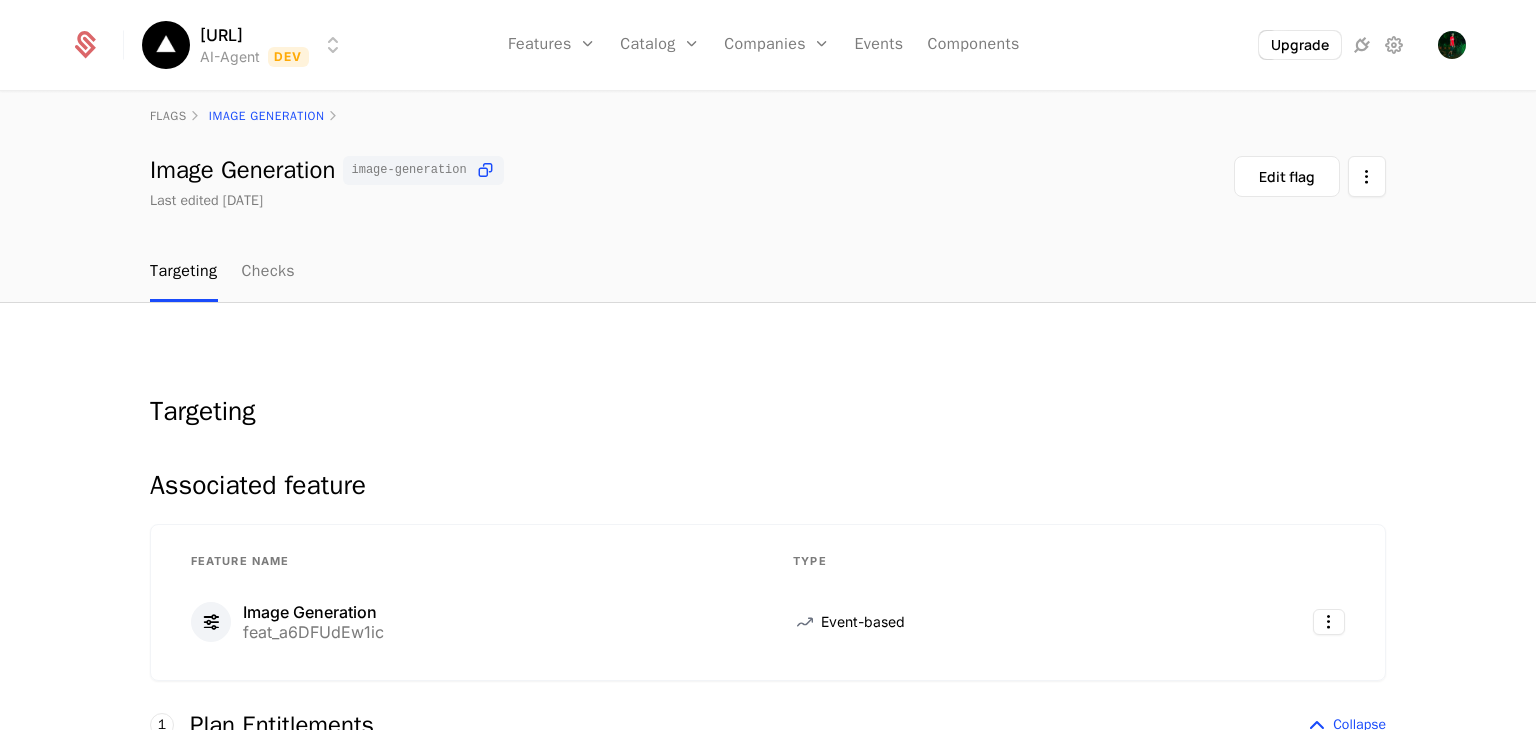 scroll, scrollTop: 0, scrollLeft: 0, axis: both 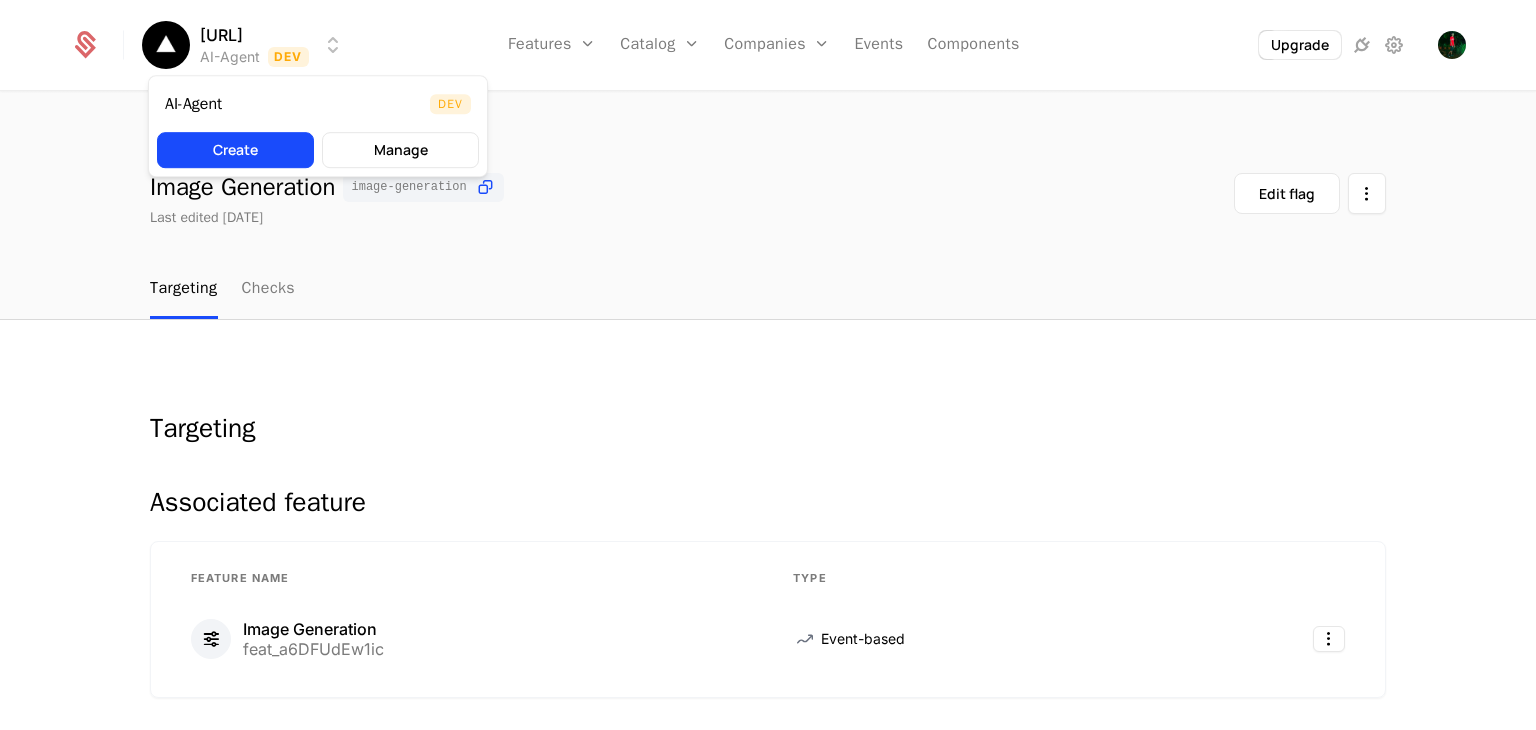 click on "rohit.ai AI-Agent Dev Features Features Flags Catalog Plans Add Ons Configuration Companies Companies Users Events Components Upgrade flags Image Generation Image Generation image-generation Last edited 2 months ago Edit flag Targeting Checks Targeting Associated feature Feature Name Type Image Generation feat_a6DFUdEw1ic Event-based 1 This number reflects this rule’s evaluation order. Schematic evaluates first to last. Plan Entitlements Collapse   IF Criteria Base Plan or Add-on Operator is one of Plans Creator - + AND Criteria Usage Metric generate-image Operator is less than Value *** Period Monthly Reset According to billing period start date - + Serve Value 🟢  True IF Add first targeting rule Add new rule Default Rule ELSE Value 🔴  False
Best Viewed on Desktop You're currently viewing this on a  mobile device . For the best experience,   we recommend using a desktop or larger screens , as the application isn't fully optimized for smaller resolutions just yet. Got it  AI-Agent Dev" at bounding box center [768, 365] 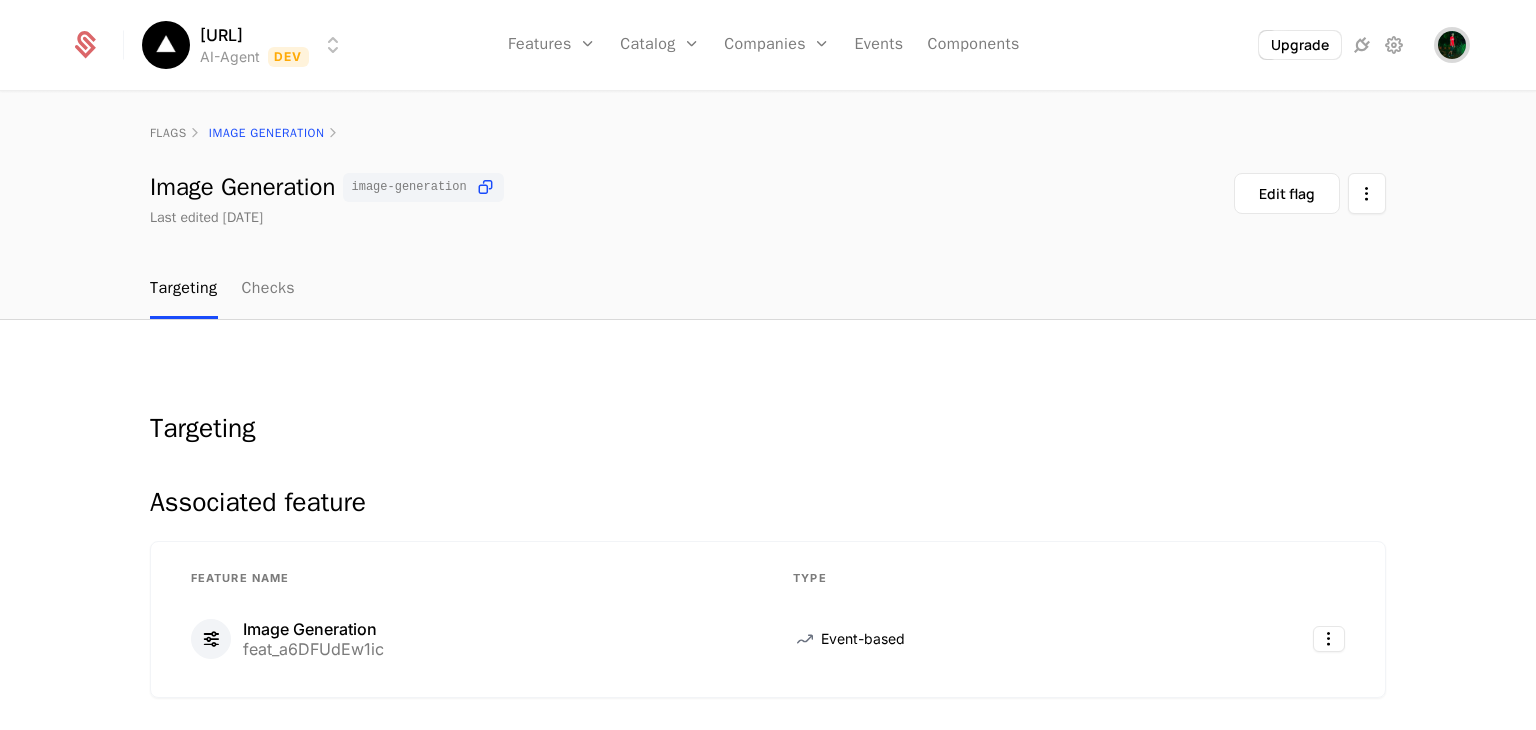click at bounding box center (1452, 45) 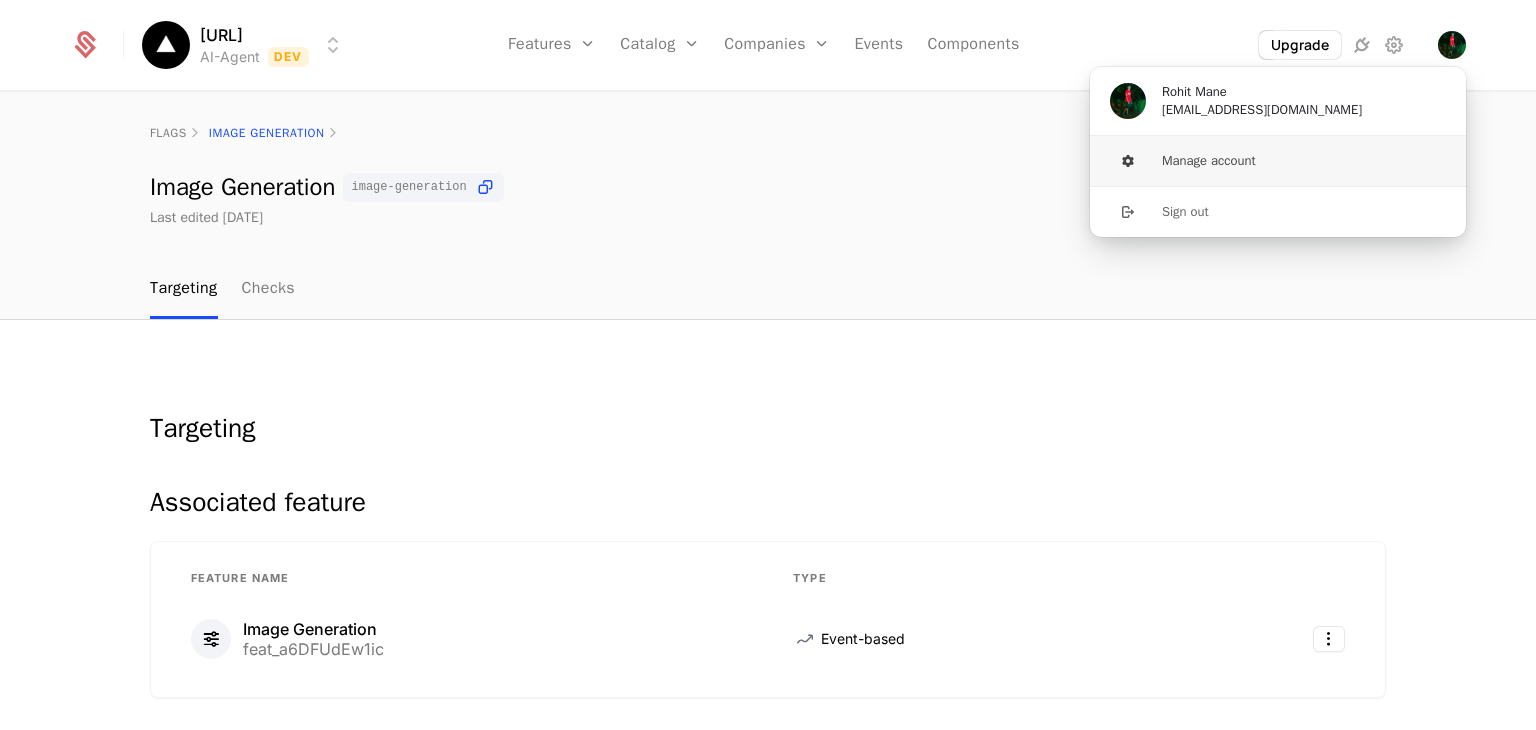 click on "Manage account" at bounding box center (1278, 161) 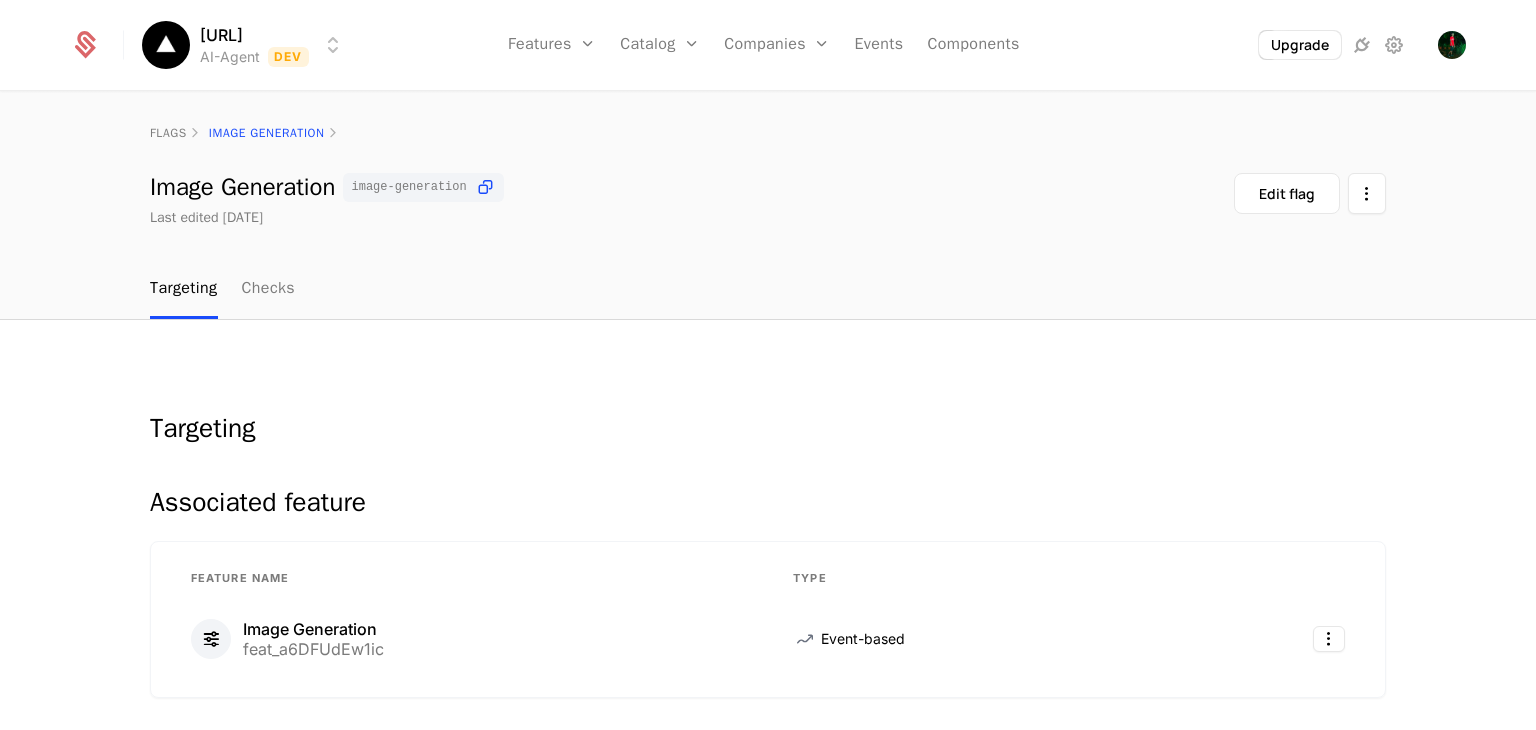 click 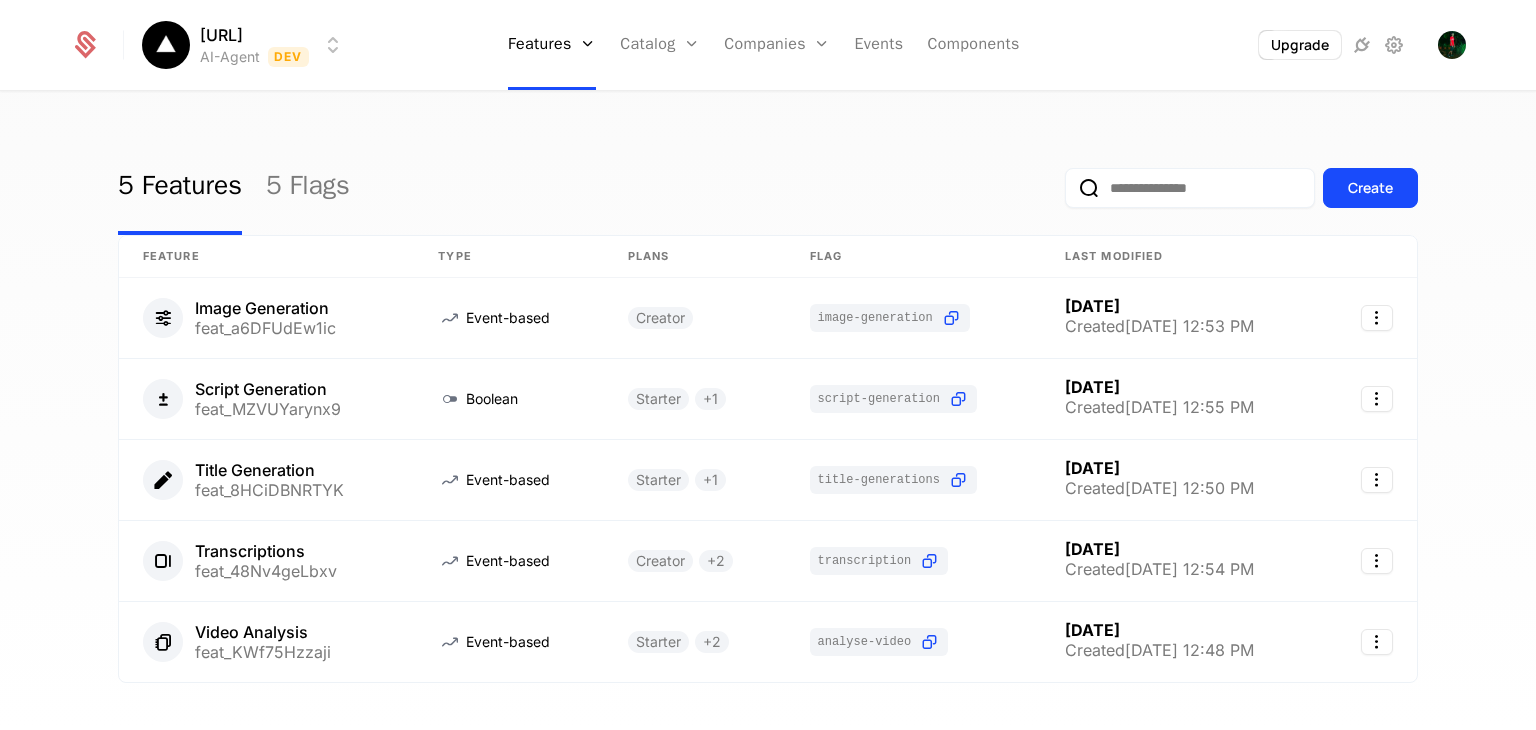 click 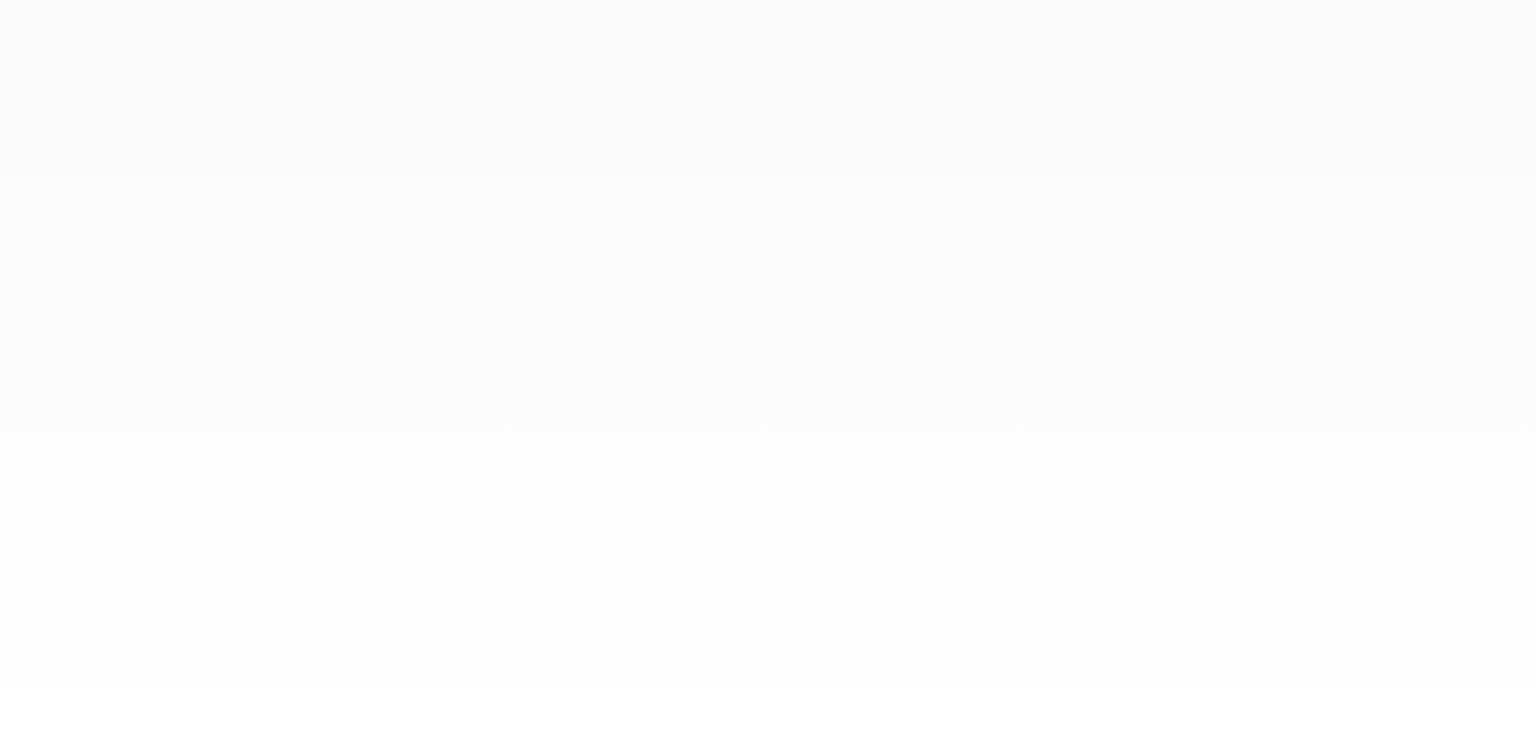 scroll, scrollTop: 0, scrollLeft: 0, axis: both 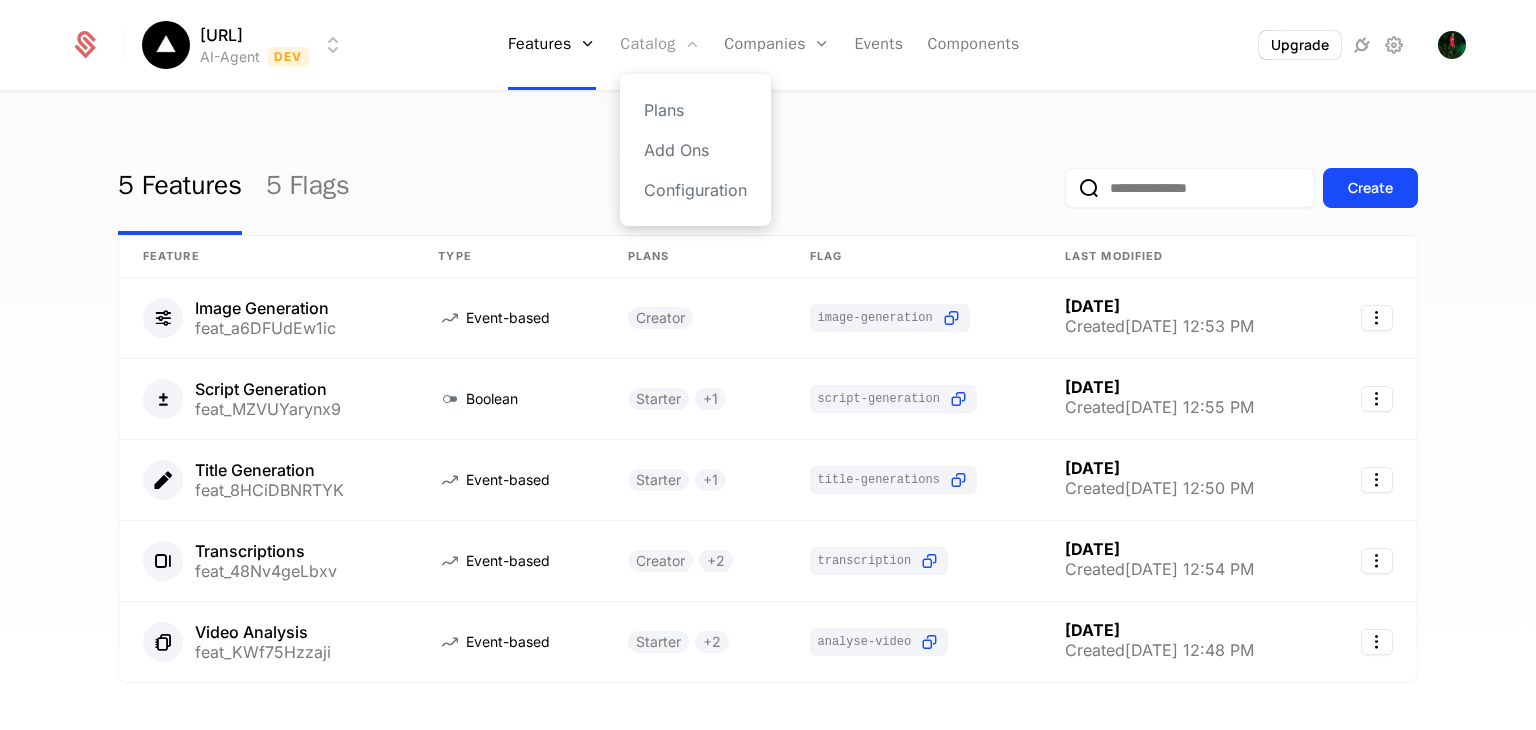 click on "Catalog" at bounding box center [660, 45] 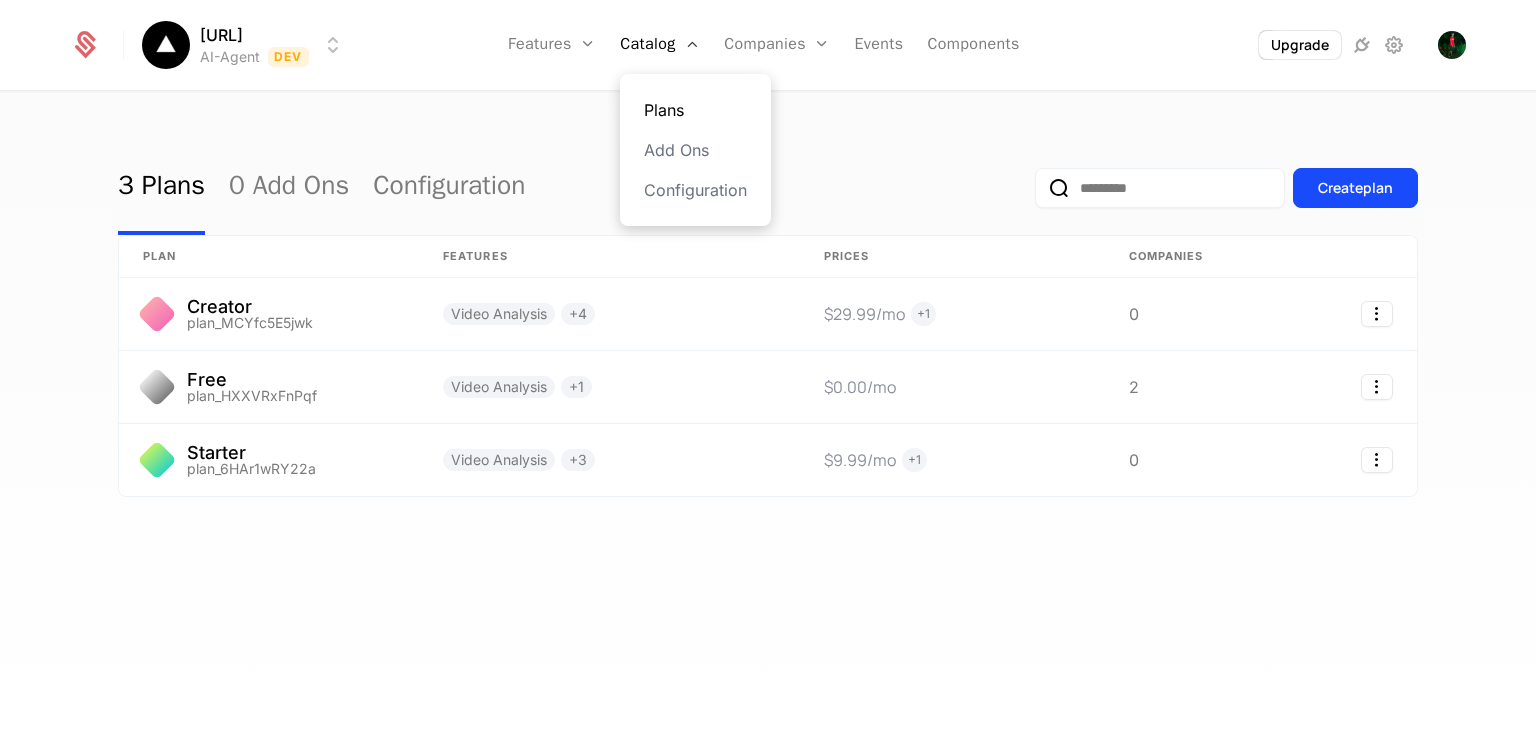 click on "Plans" at bounding box center (695, 110) 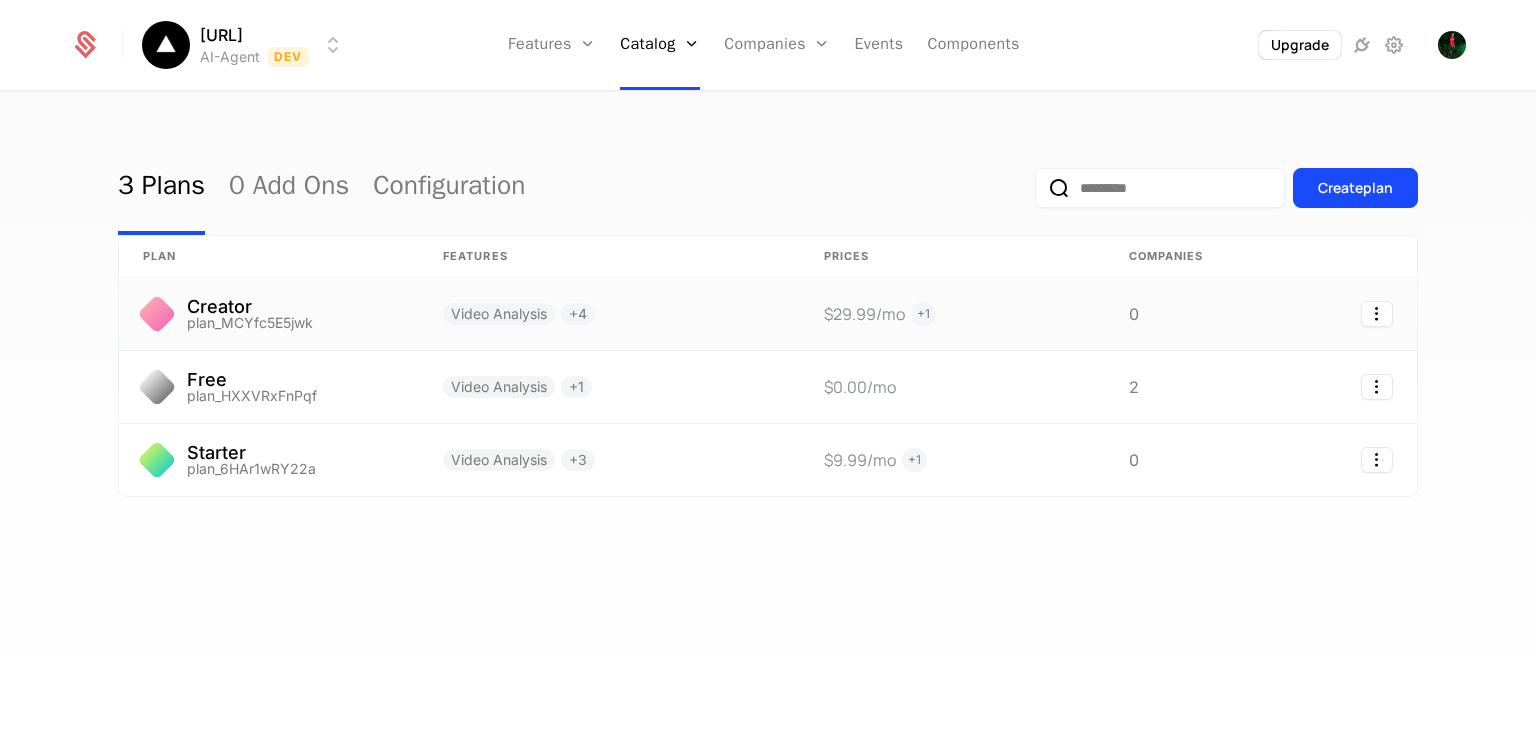 click on "Creator plan_MCYfc5E5jwk" at bounding box center [269, 314] 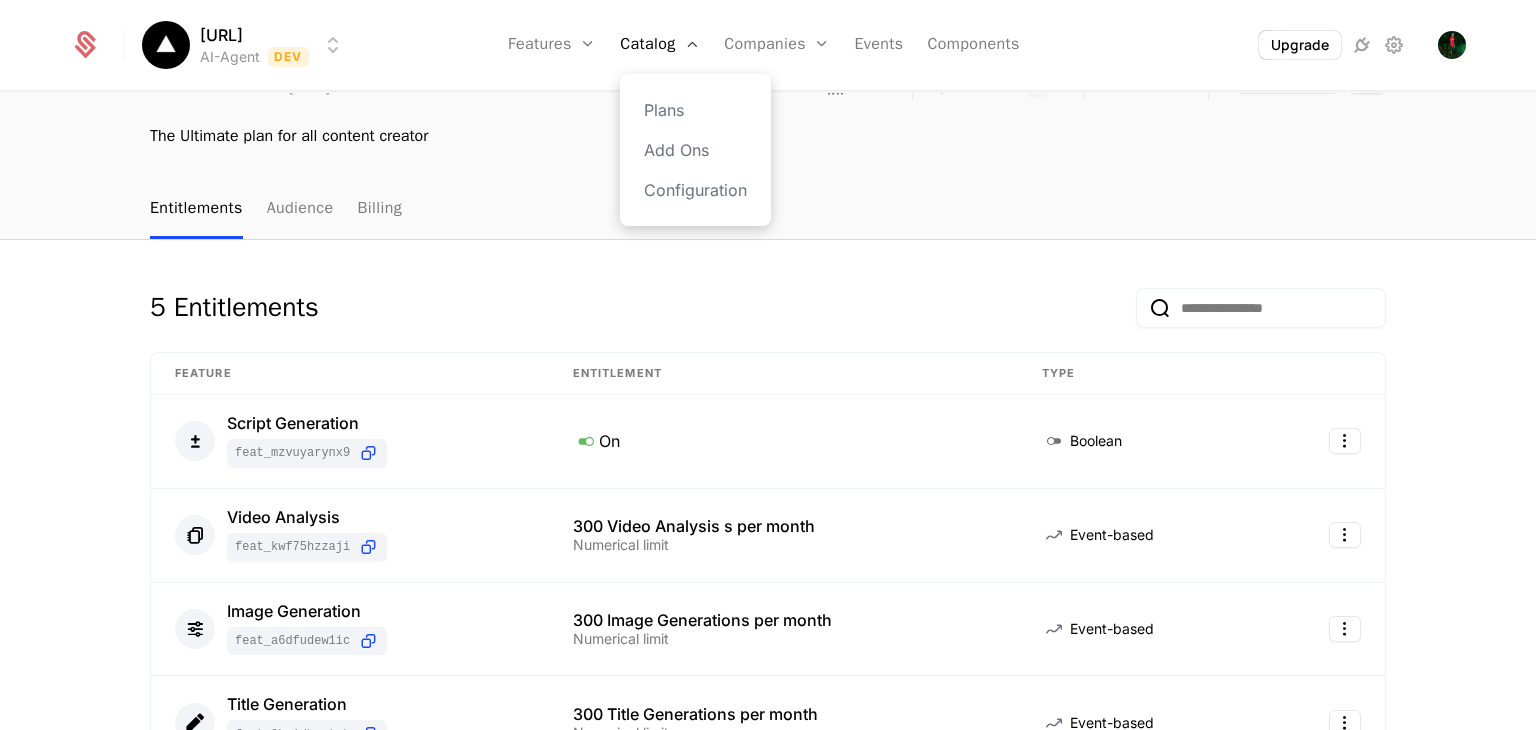 scroll, scrollTop: 144, scrollLeft: 0, axis: vertical 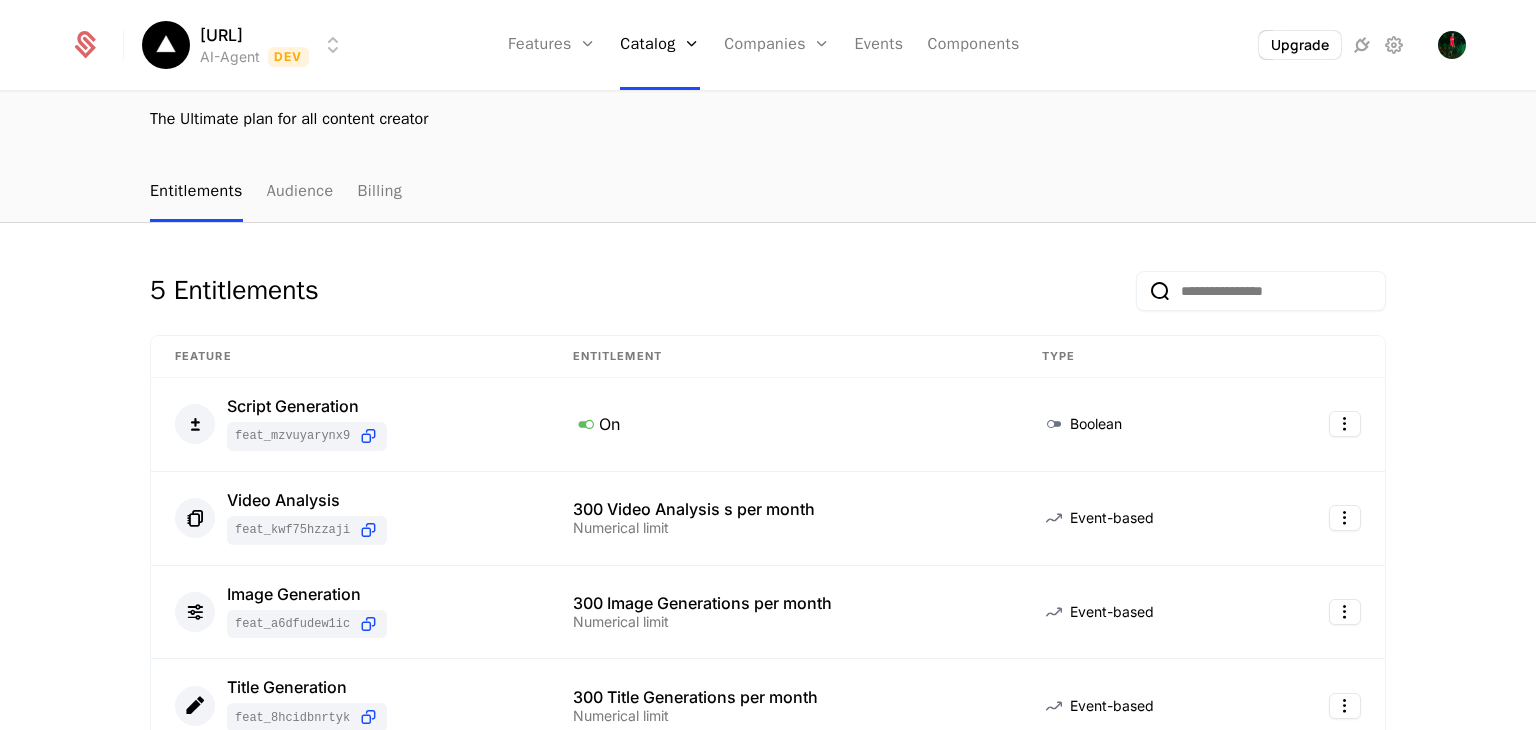 click on "5 Entitlements Feature Entitlement Type Script Generation feat_MZVUYarynx9 On Boolean Video Analysis  feat_KWf75Hzzaji 300
Video Analysis s per month Numerical limit Event-based Image Generation feat_a6DFUdEw1ic 300
Image Generations per month Numerical limit Event-based Title Generation feat_8HCiDBNRTYK 300
Title Generations per month Numerical limit Event-based Transcriptions feat_48Nv4geLbxv 300
Transcriptions per month Numerical limit Event-based Add entitlement" at bounding box center [768, 622] 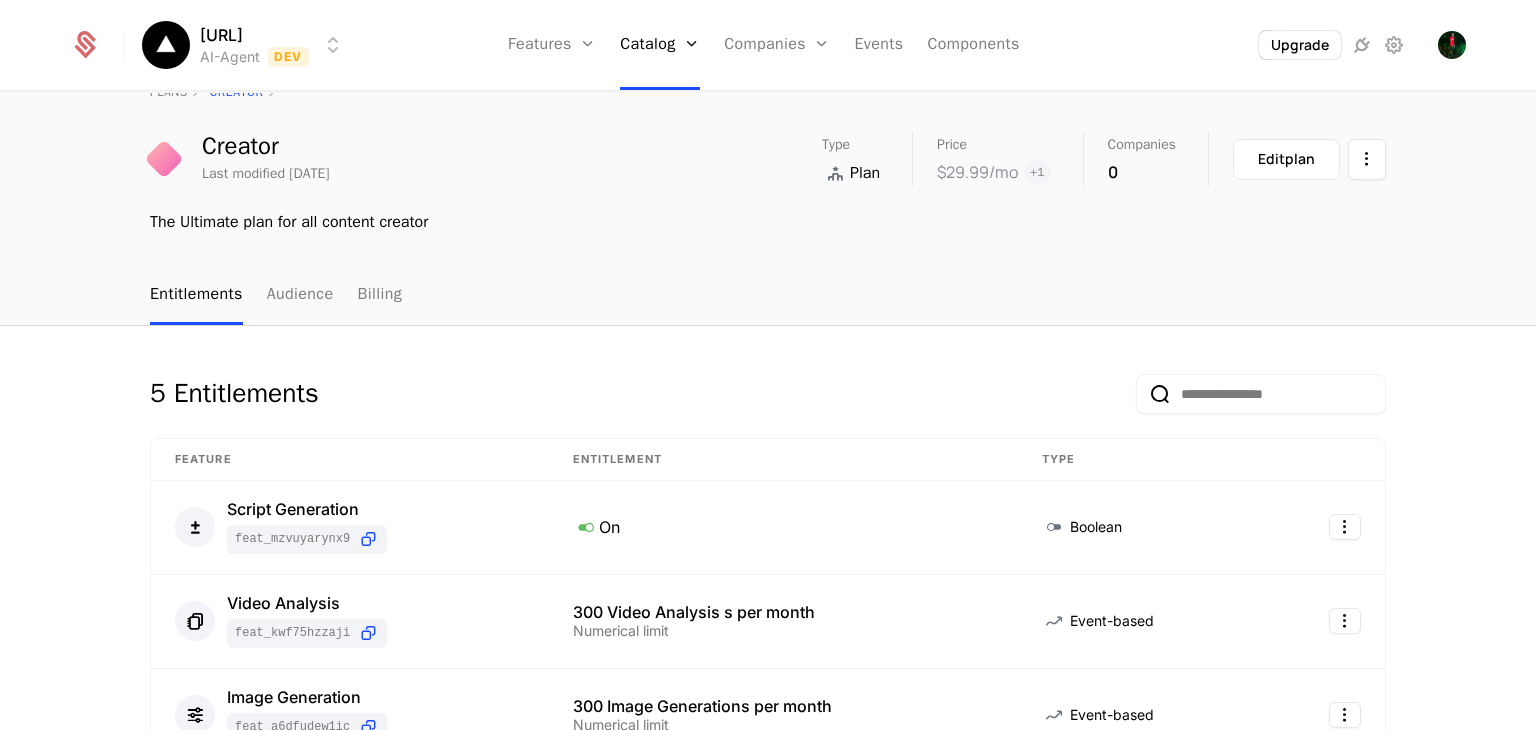 scroll, scrollTop: 0, scrollLeft: 0, axis: both 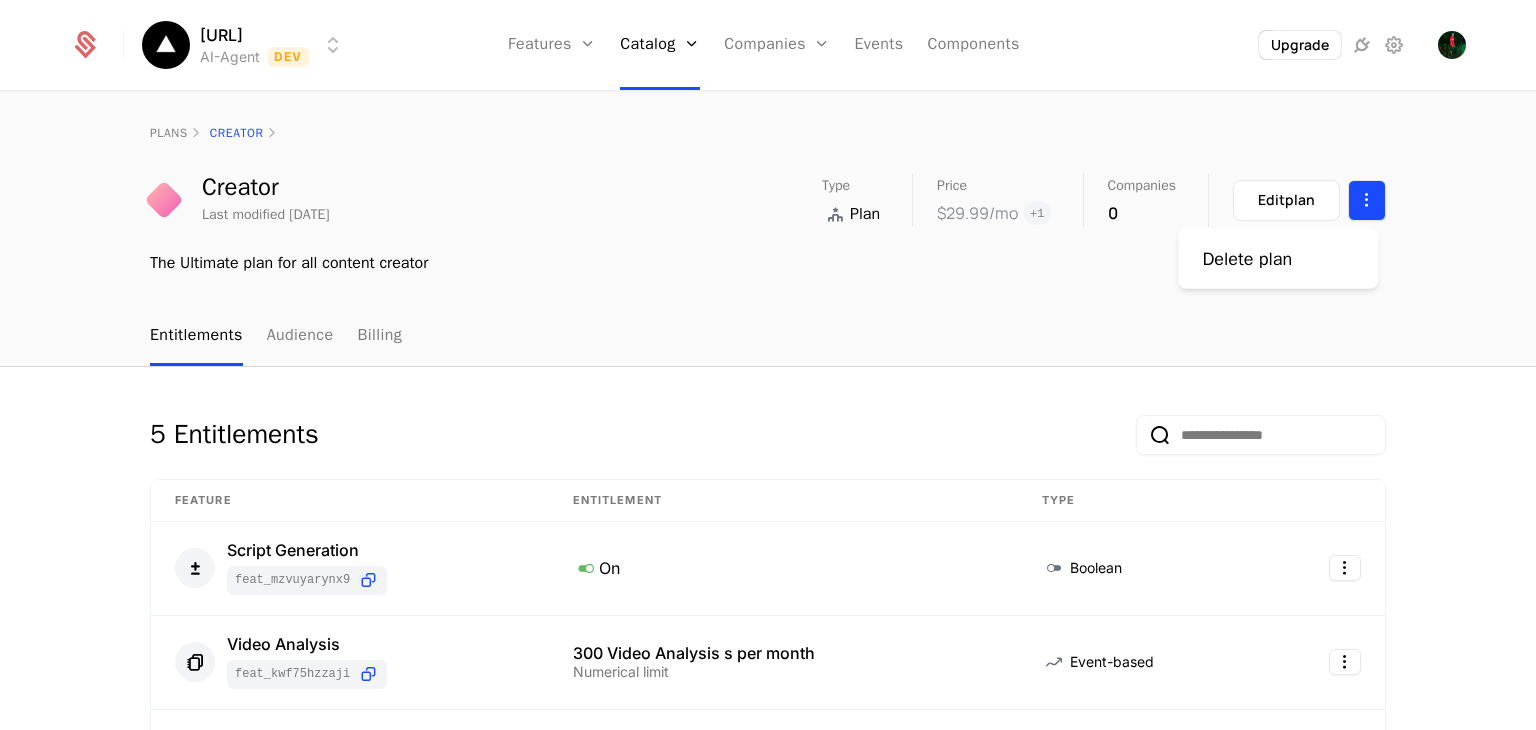 click on "[URL] AI-Agent Dev Features Features Flags Catalog Plans Add Ons Configuration Companies Companies Users Events Components Upgrade plans Creator Creator Last modified [DATE] Type Plan Price $29.99 /mo + 1 Companies 0 Edit  plan The Ultimate plan for all content creator Entitlements Audience Billing 5 Entitlements Feature Entitlement Type Script Generation feat_MZVUYarynx9 On Boolean Video Analysis  feat_KWf75Hzzaji 300
Video Analysis s per month Numerical limit Event-based Image Generation feat_a6DFUdEw1ic 300
Image Generations per month Numerical limit Event-based Title Generation feat_8HCiDBNRTYK 300
Title Generations per month Numerical limit Event-based Transcriptions feat_48Nv4geLbxv 300
Transcriptions per month Numerical limit Event-based Add entitlement
Best Viewed on Desktop You're currently viewing this on a  mobile device . For the best experience,   we recommend using a desktop or larger screens Got it  Delete plan" at bounding box center [768, 365] 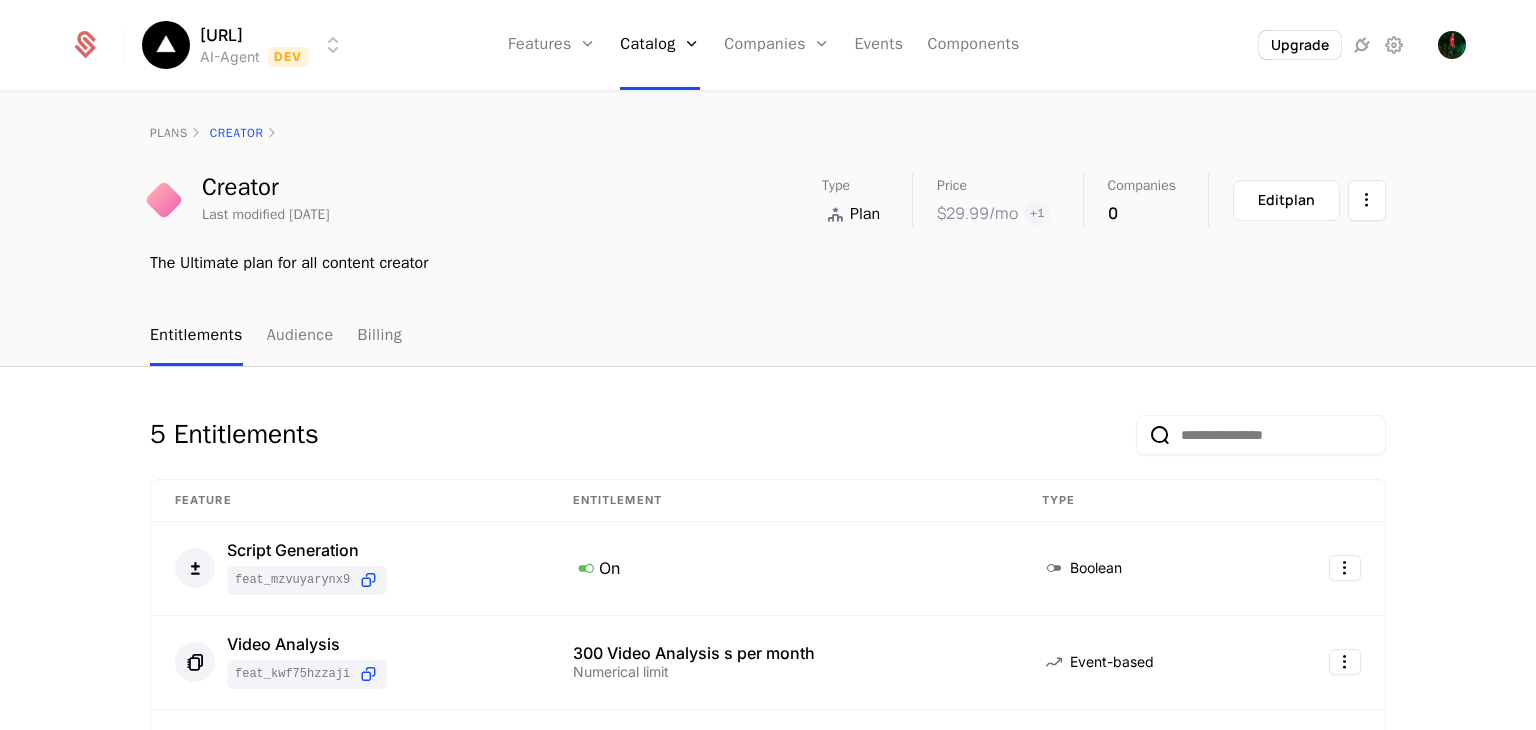 click on "[URL] AI-Agent Dev Features Features Flags Catalog Plans Add Ons Configuration Companies Companies Users Events Components Upgrade plans Creator Creator Last modified [DATE] Type Plan Price $29.99 /mo + 1 Companies 0 Edit  plan The Ultimate plan for all content creator Entitlements Audience Billing 5 Entitlements Feature Entitlement Type Script Generation feat_MZVUYarynx9 On Boolean Video Analysis  feat_KWf75Hzzaji 300
Video Analysis s per month Numerical limit Event-based Image Generation feat_a6DFUdEw1ic 300
Image Generations per month Numerical limit Event-based Title Generation feat_8HCiDBNRTYK 300
Title Generations per month Numerical limit Event-based Transcriptions feat_48Nv4geLbxv 300
Transcriptions per month Numerical limit Event-based Add entitlement
Best Viewed on Desktop You're currently viewing this on a  mobile device . For the best experience,   we recommend using a desktop or larger screens Got it" at bounding box center (768, 365) 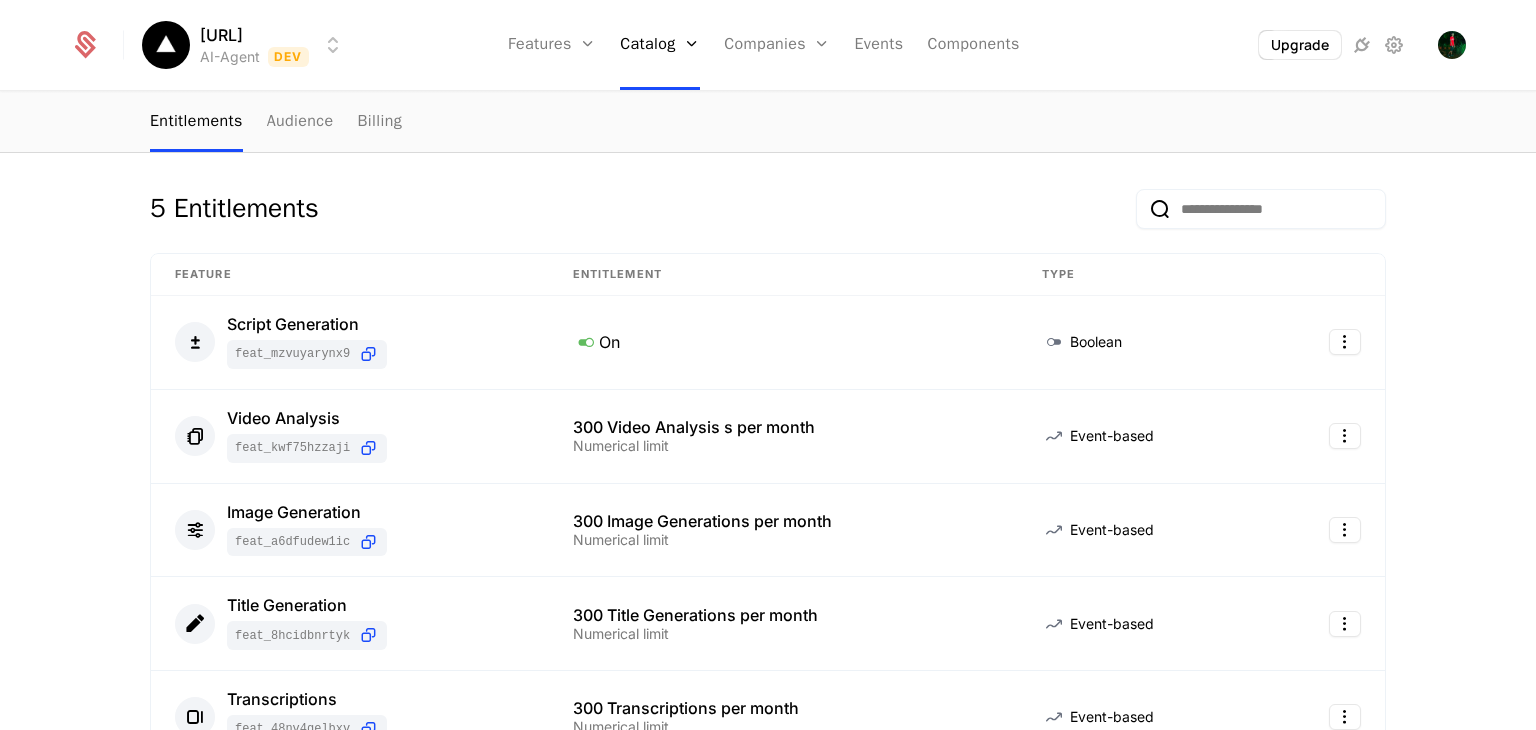 scroll, scrollTop: 228, scrollLeft: 0, axis: vertical 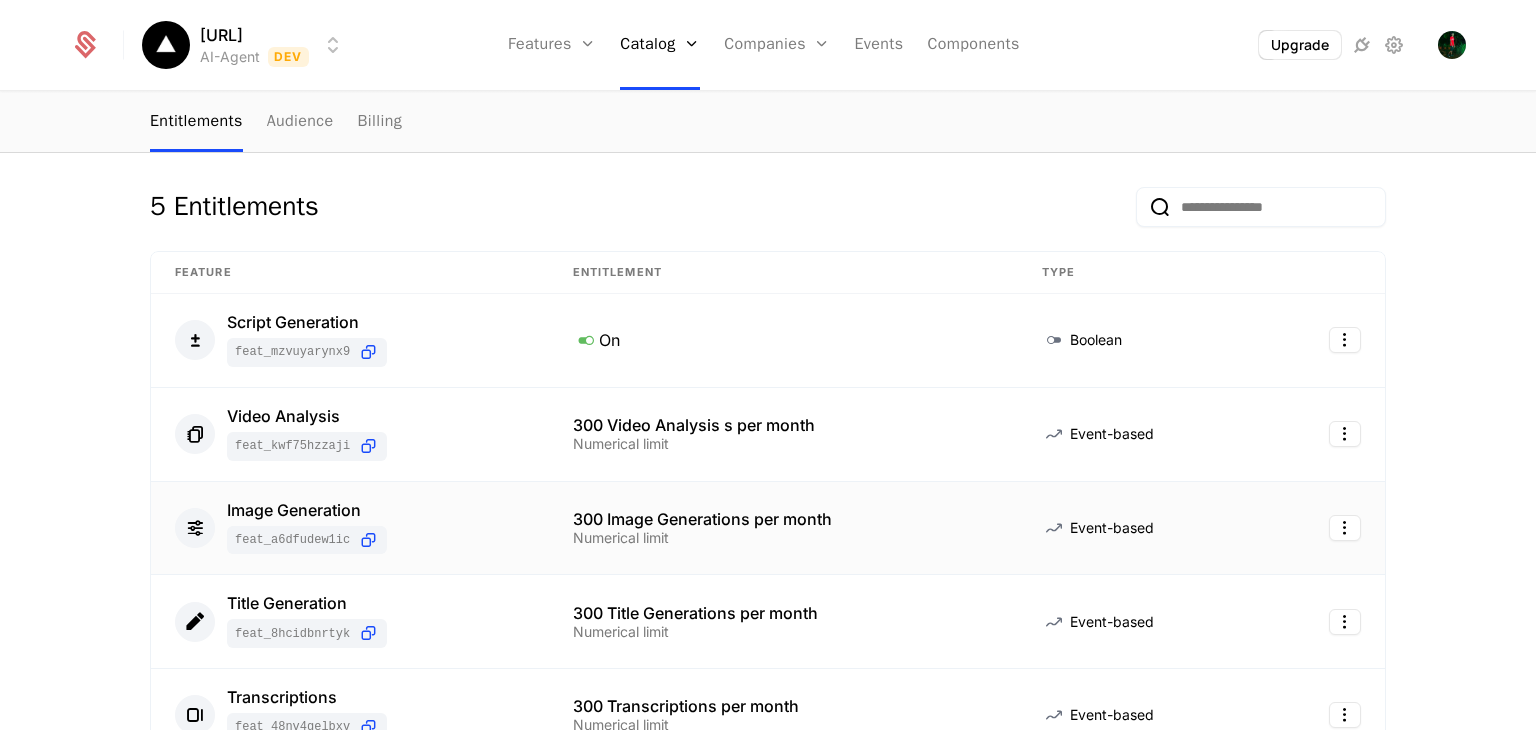 click on "Image Generation feat_a6DFUdEw1ic" at bounding box center (350, 528) 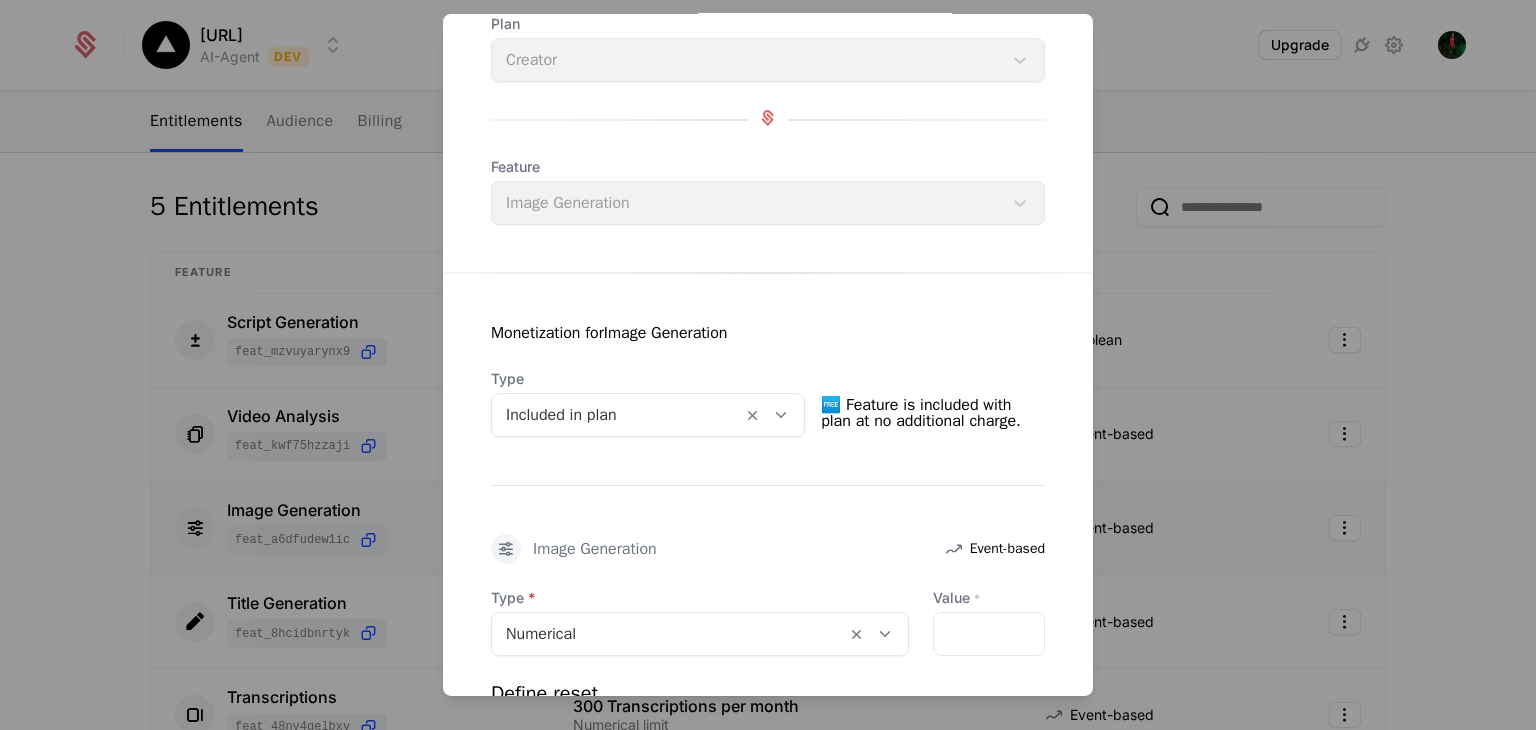 scroll, scrollTop: 0, scrollLeft: 0, axis: both 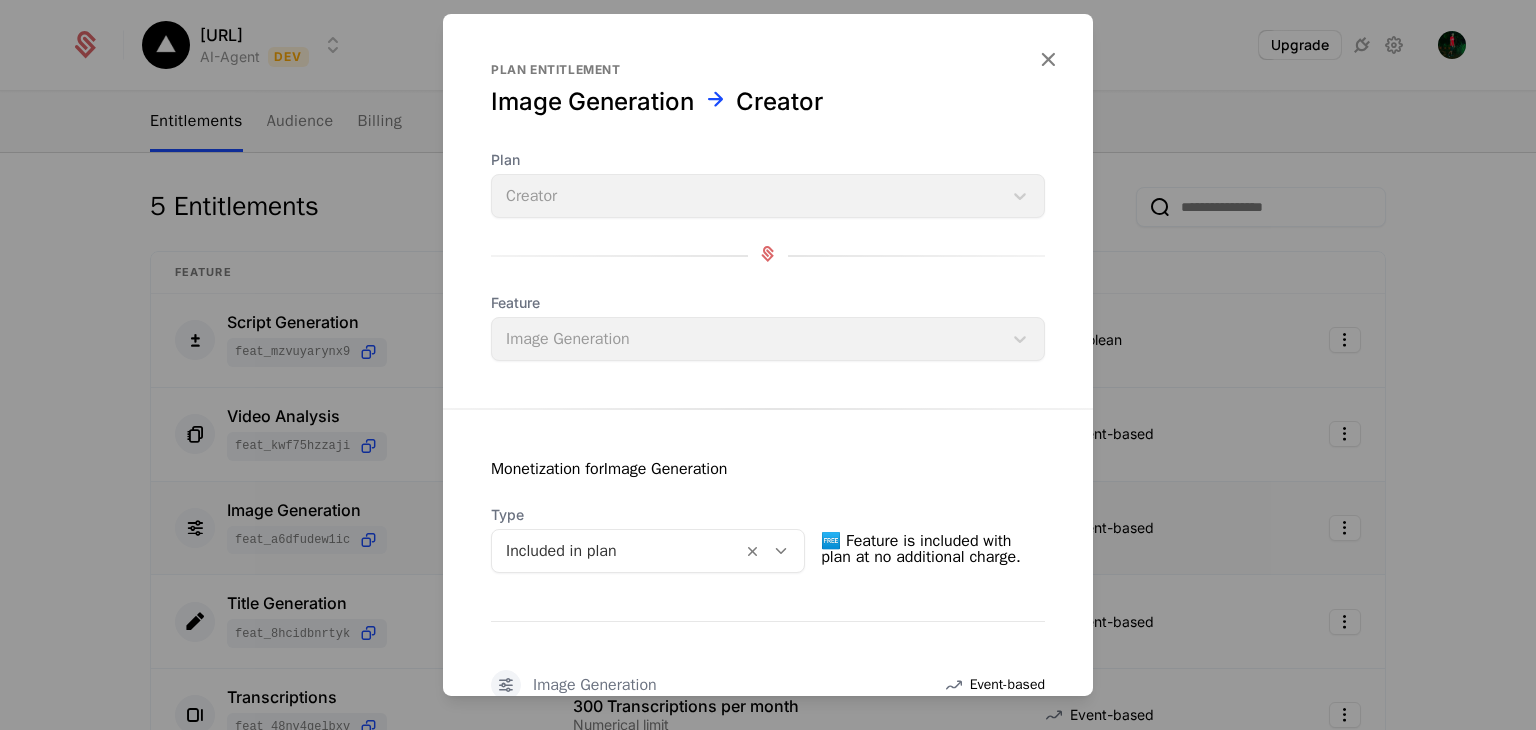 click at bounding box center [768, 365] 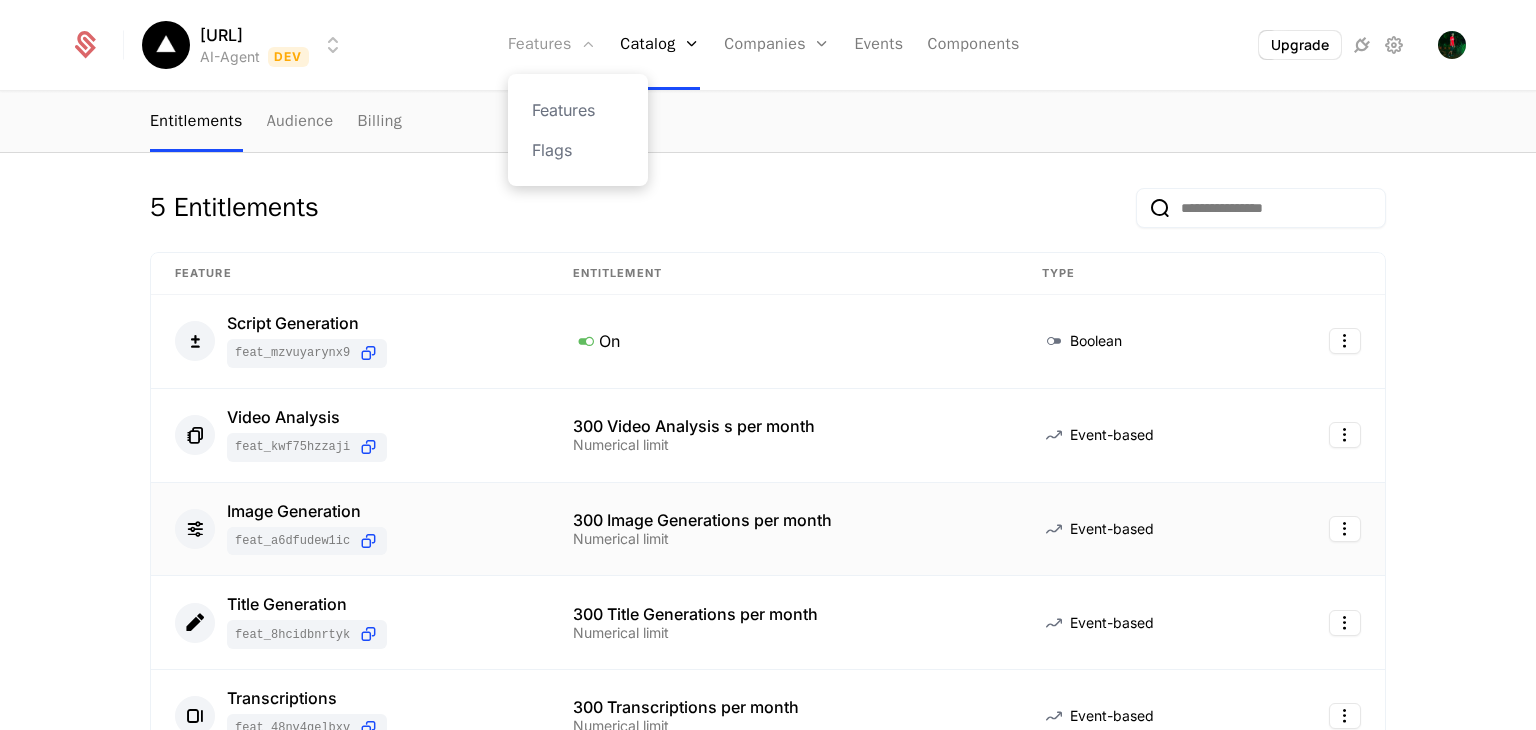scroll, scrollTop: 224, scrollLeft: 0, axis: vertical 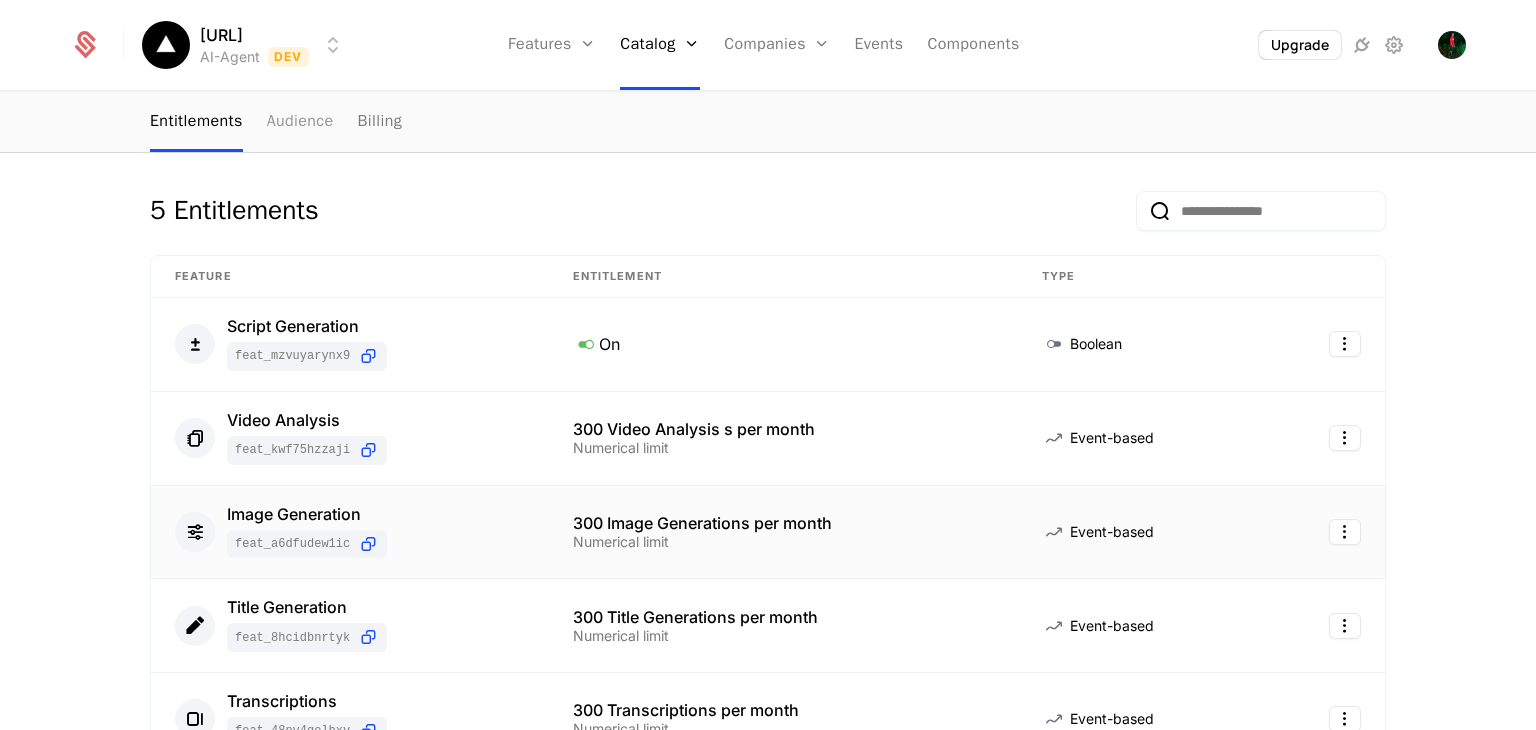 click on "Audience" at bounding box center (300, 122) 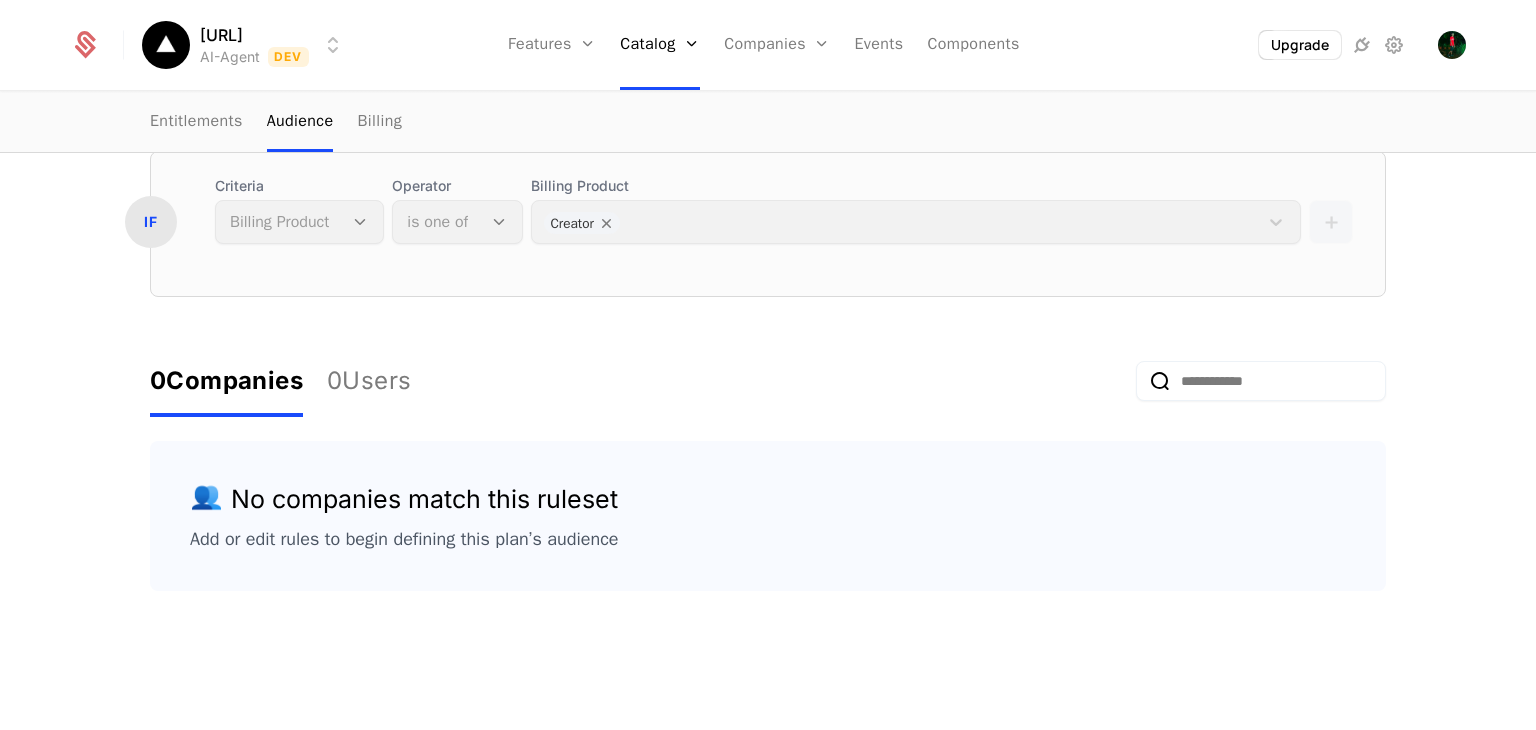 scroll, scrollTop: 392, scrollLeft: 0, axis: vertical 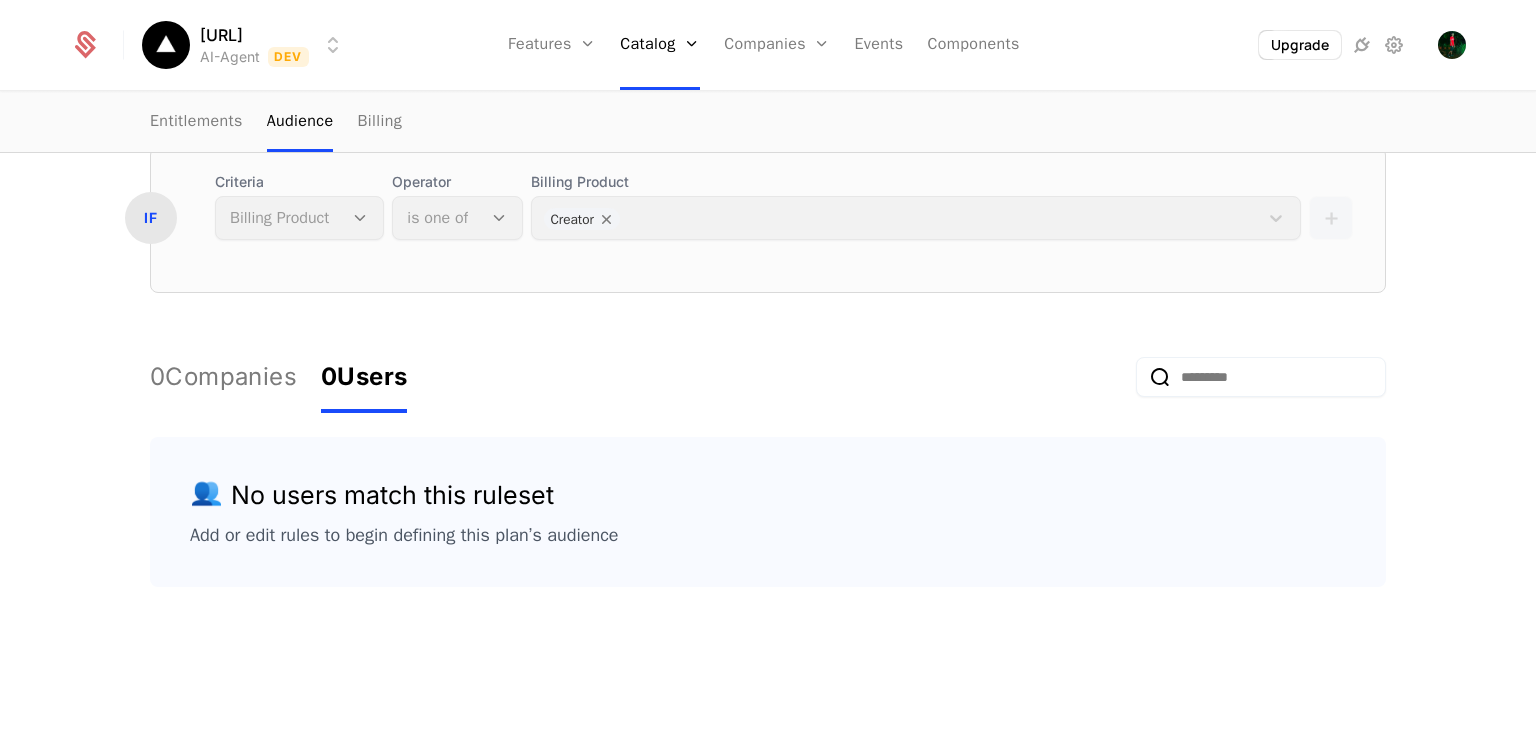 click on "0  Users" at bounding box center (364, 377) 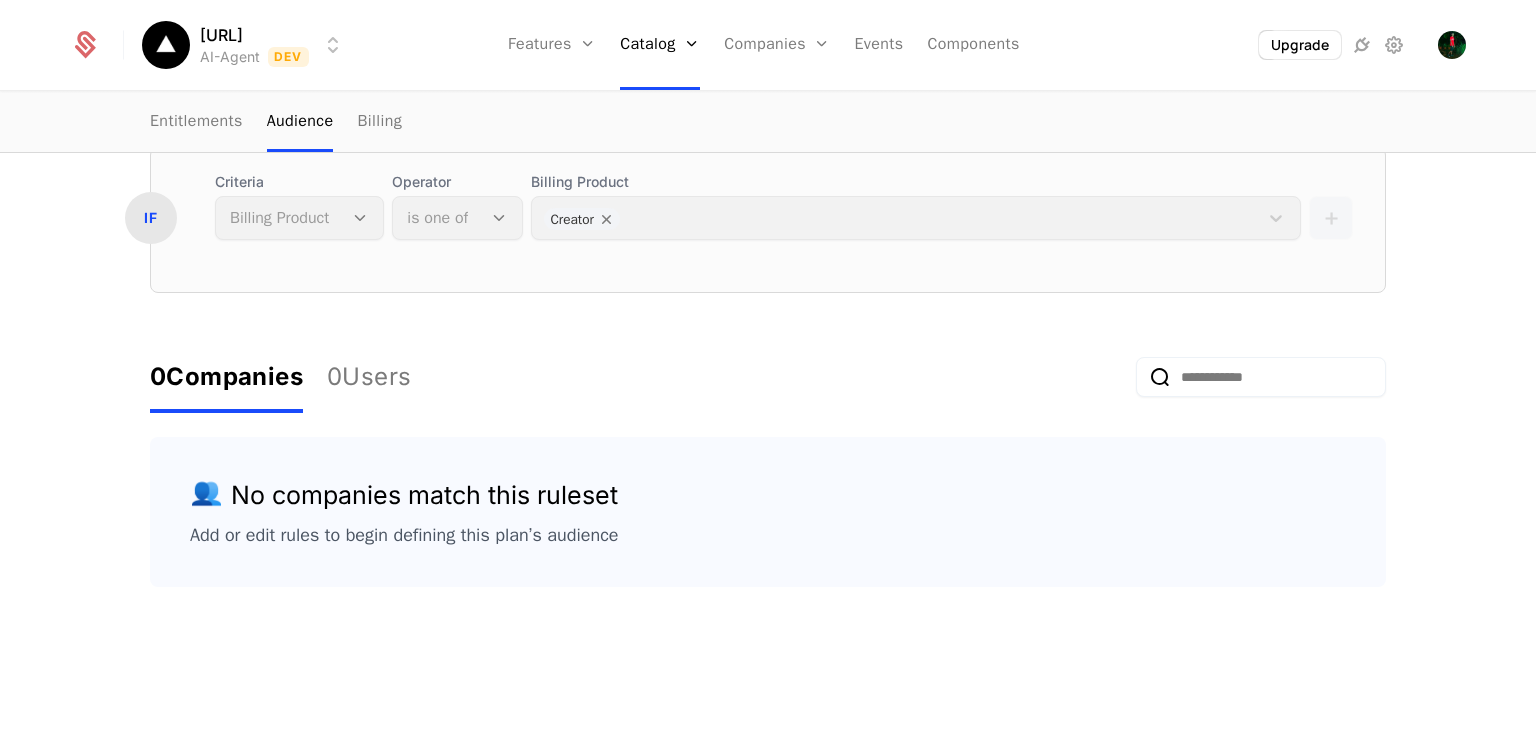 click on "0  Companies" at bounding box center (226, 377) 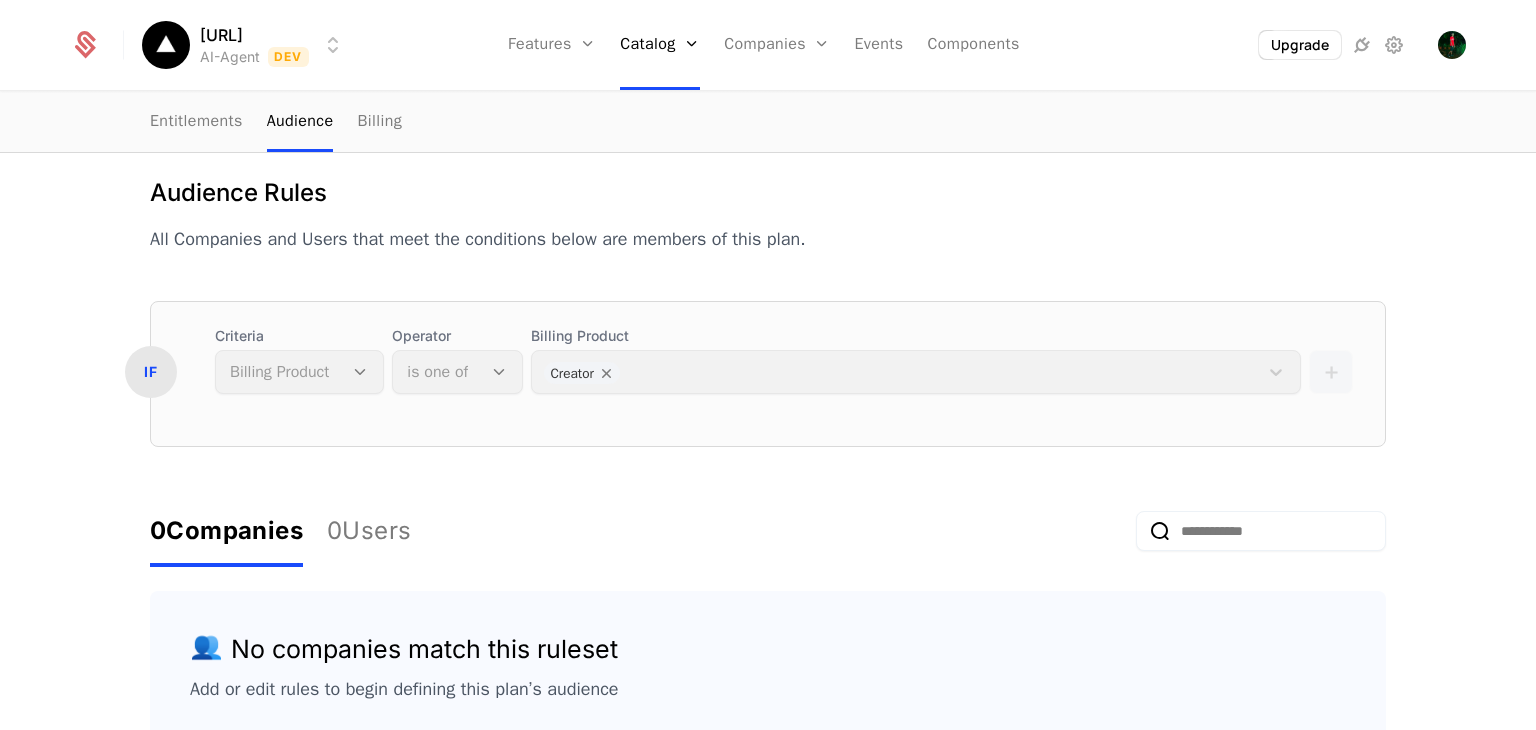 scroll, scrollTop: 236, scrollLeft: 0, axis: vertical 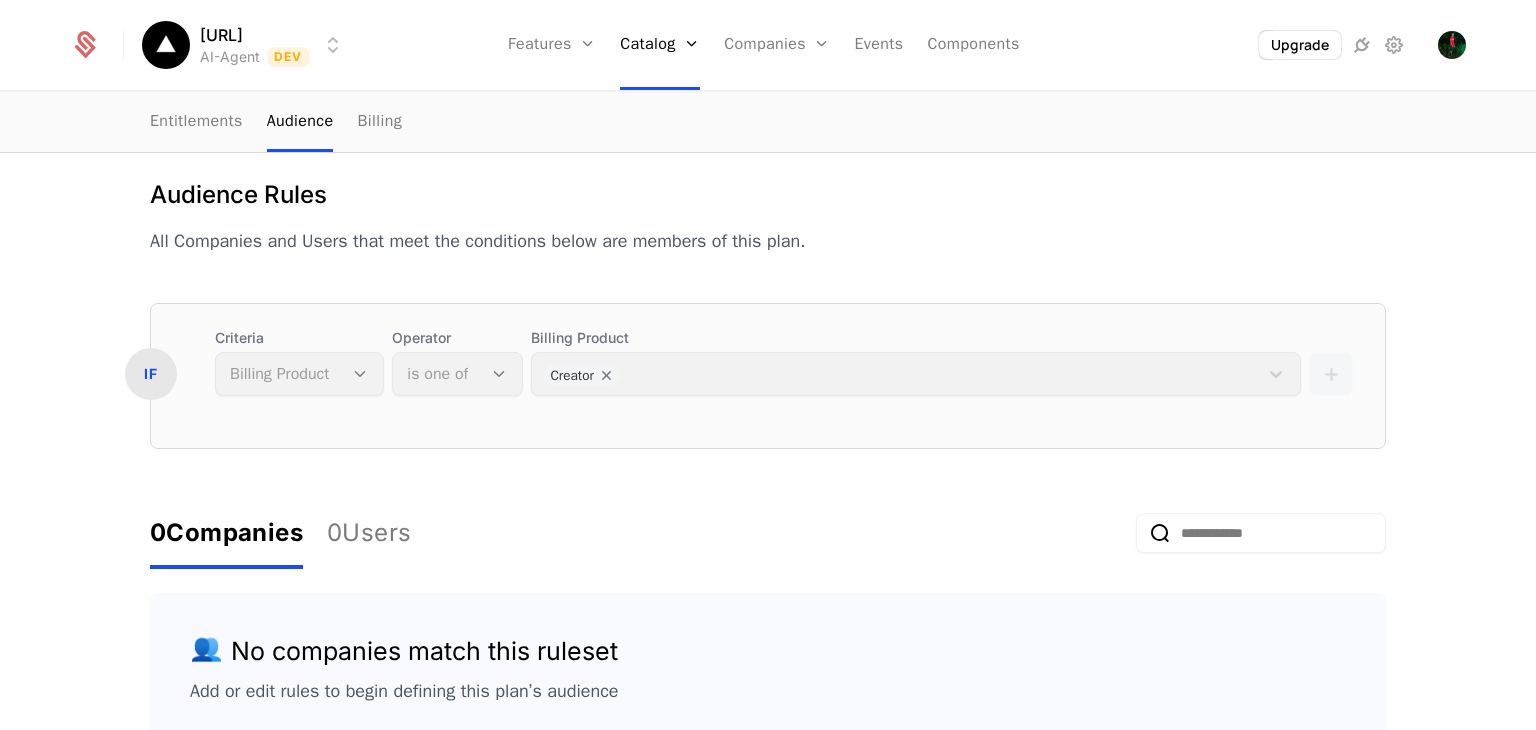 click on "Criteria Billing Product" at bounding box center (299, 362) 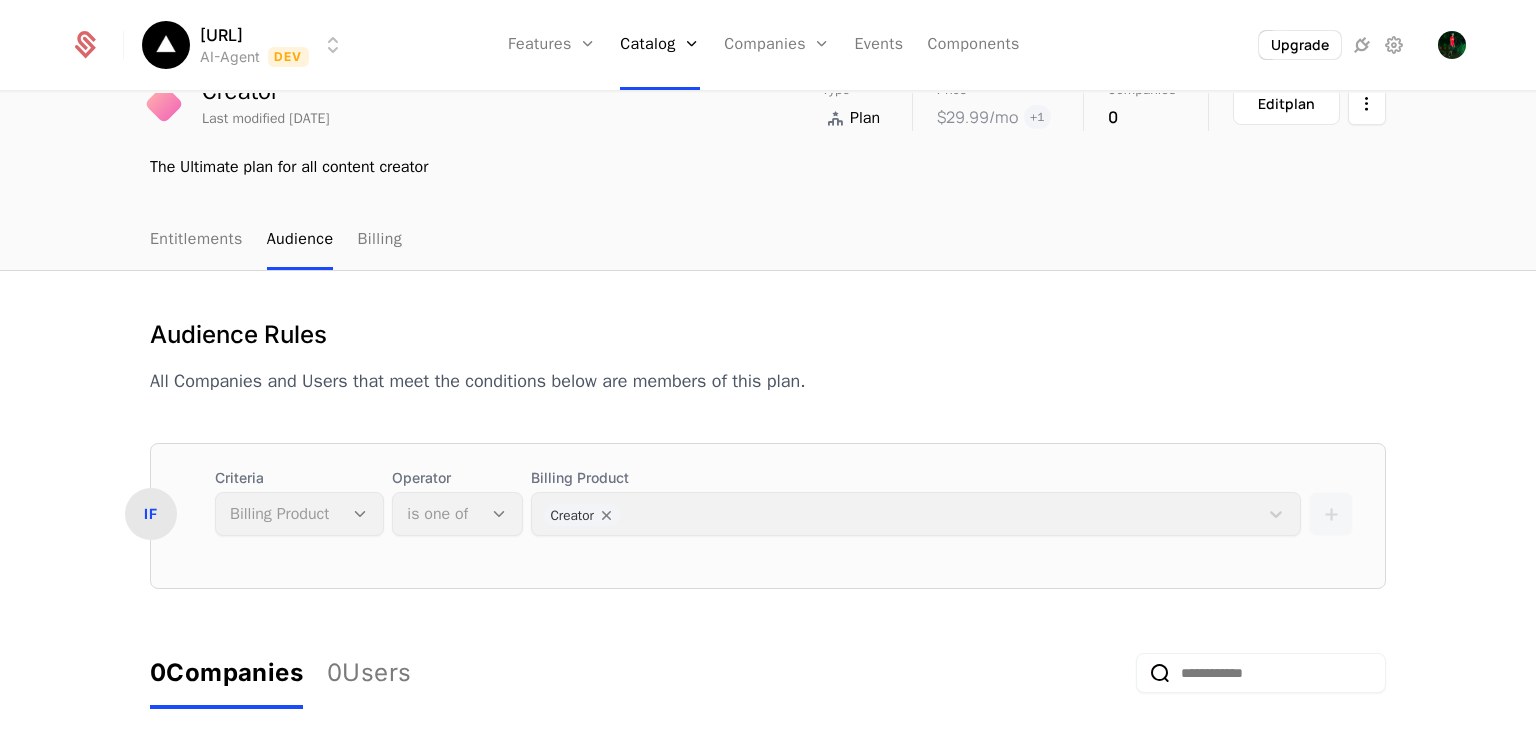 scroll, scrollTop: 92, scrollLeft: 0, axis: vertical 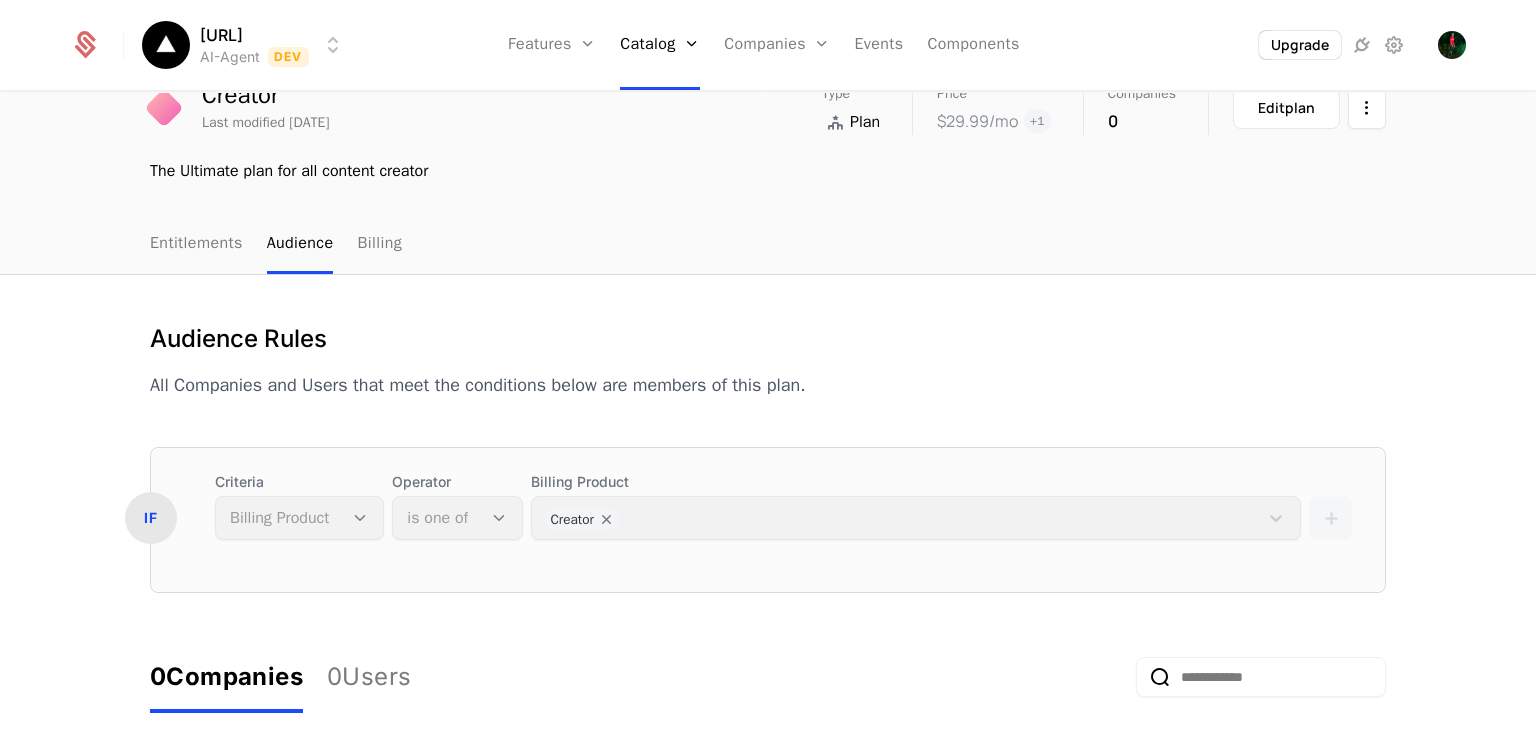 click on "Entitlements Audience Billing" at bounding box center (276, 244) 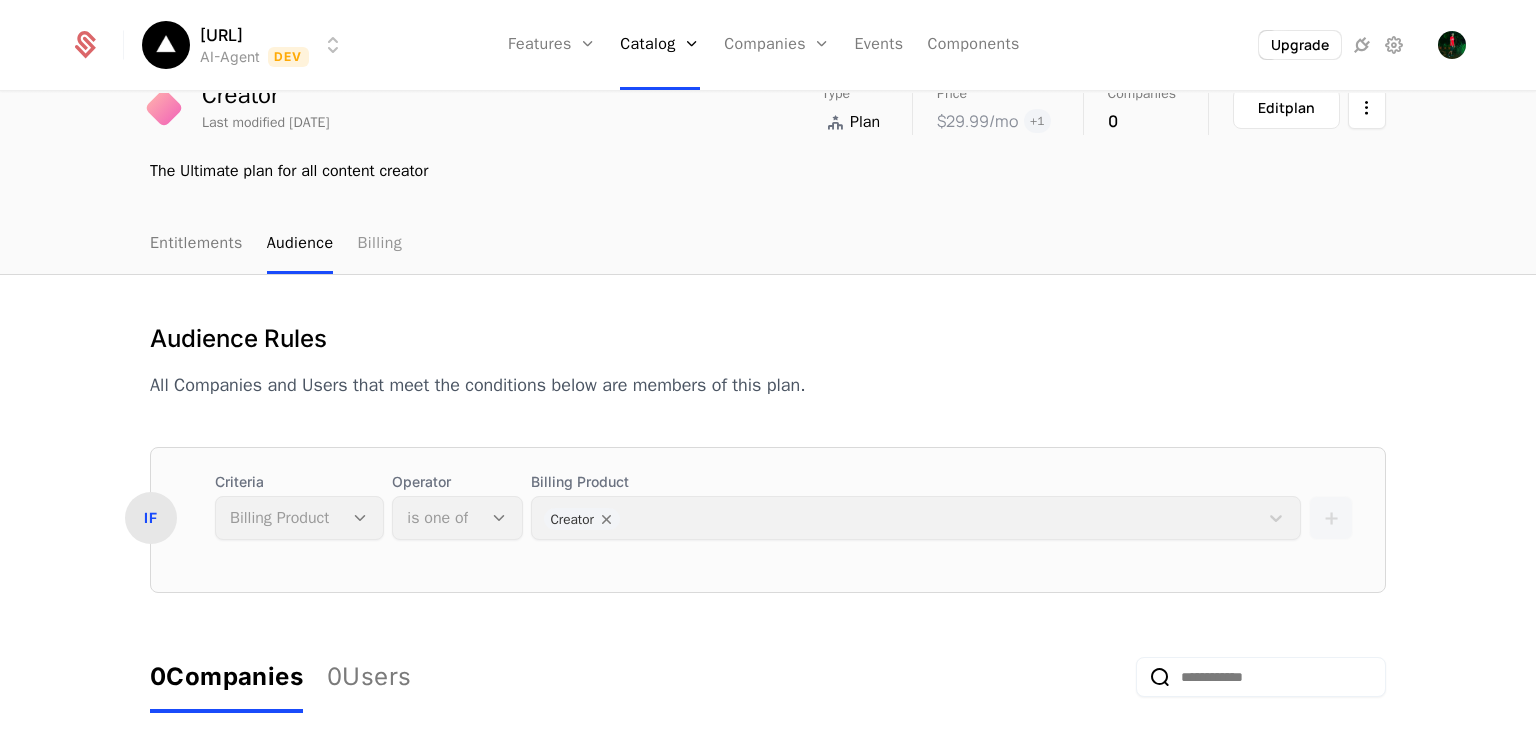 click on "Billing" at bounding box center [379, 244] 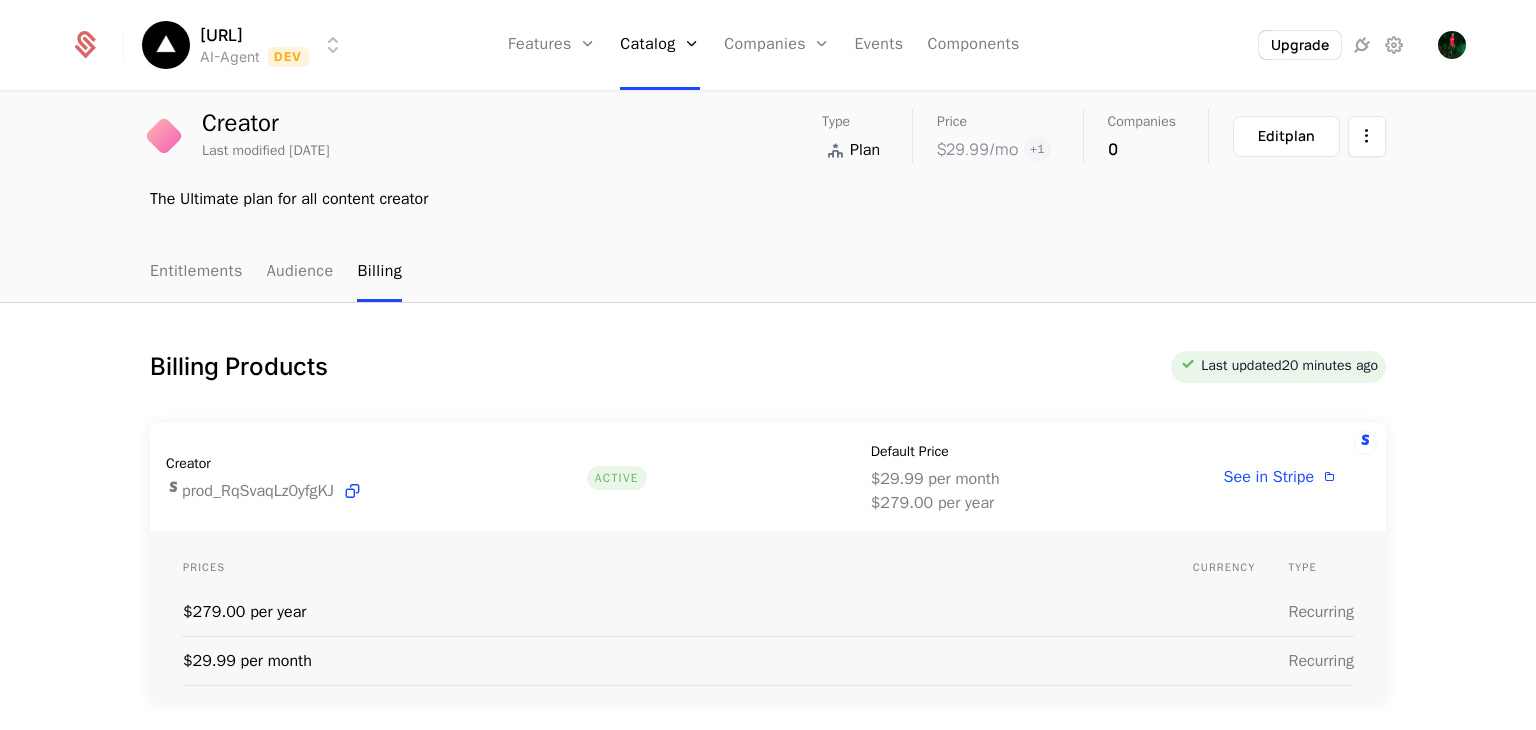 scroll, scrollTop: 64, scrollLeft: 0, axis: vertical 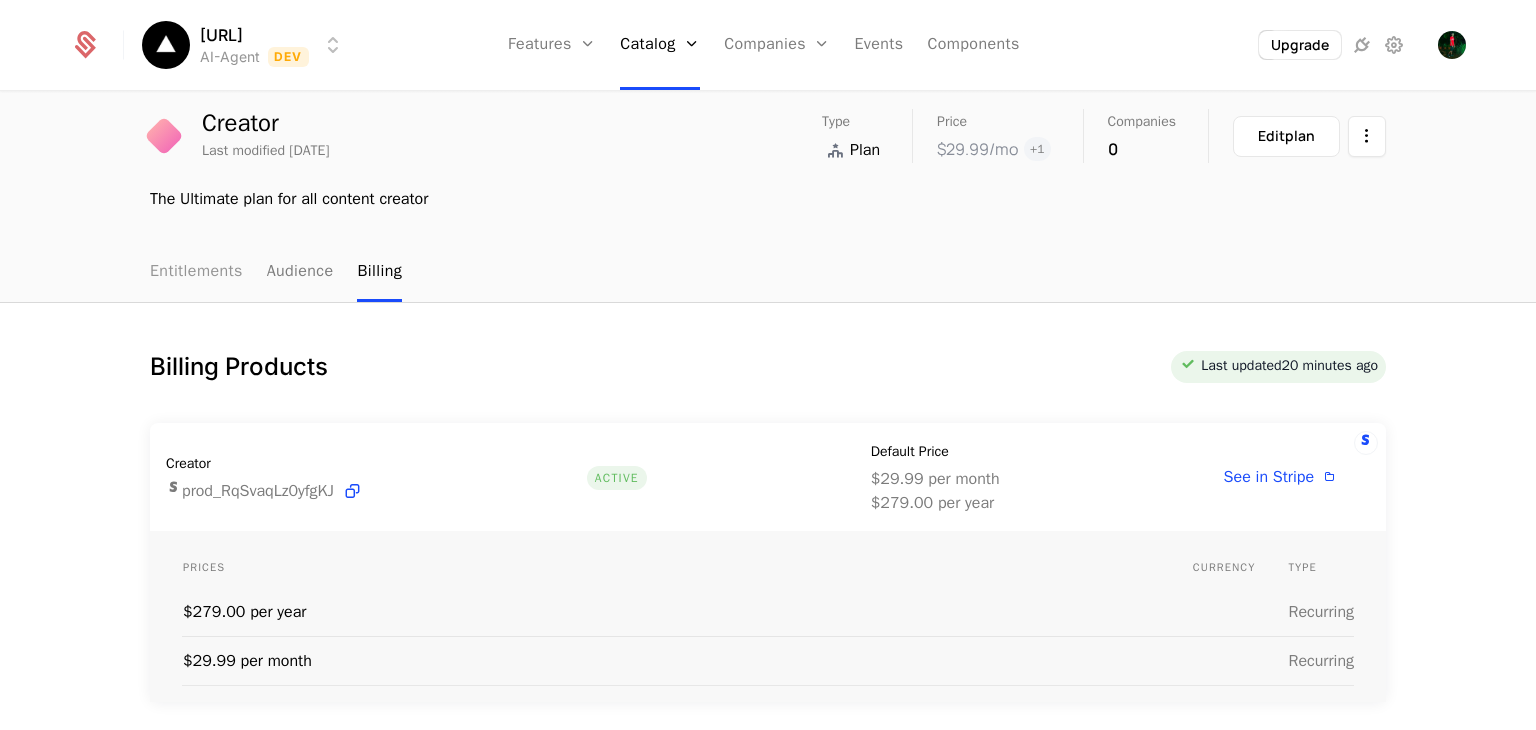 click on "Entitlements" at bounding box center [196, 272] 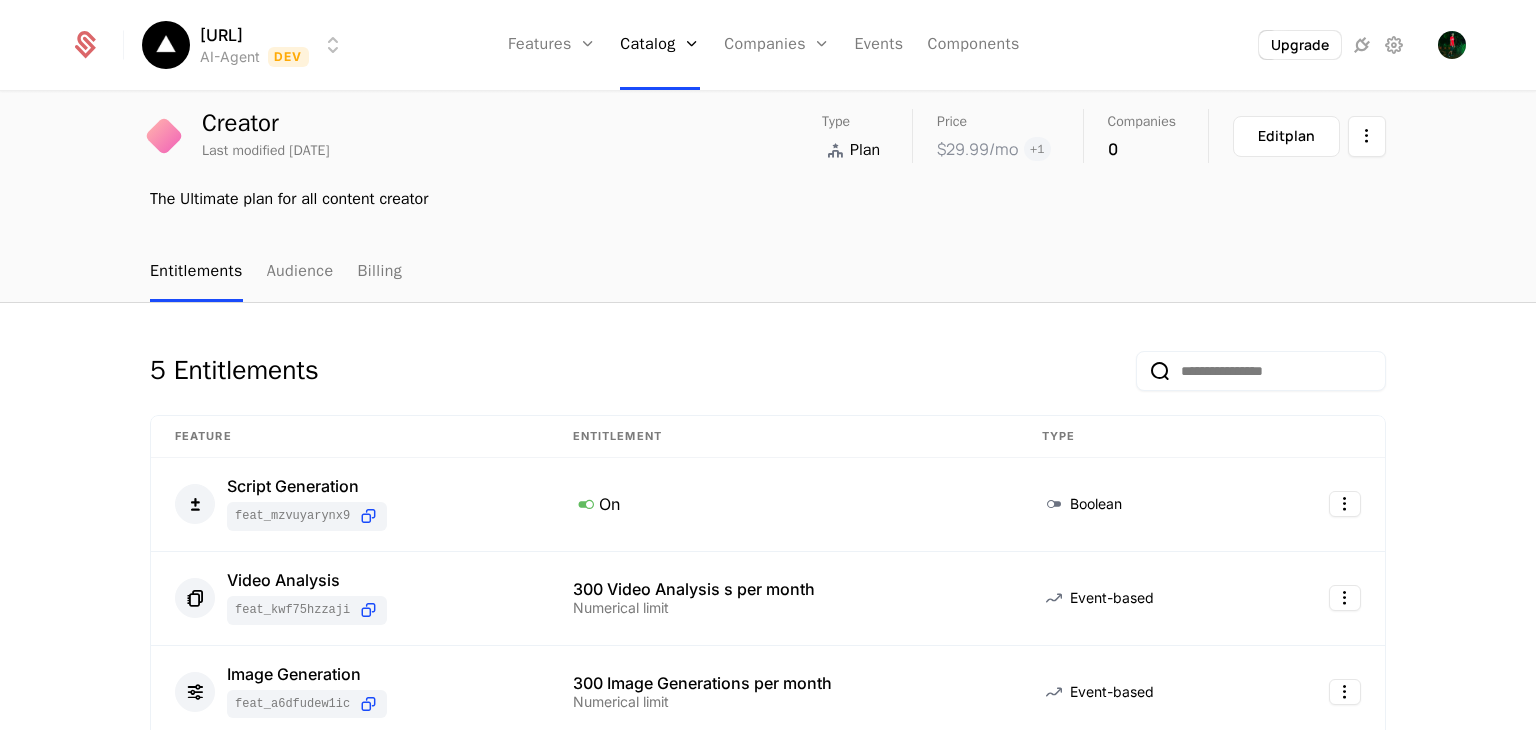 scroll, scrollTop: 0, scrollLeft: 0, axis: both 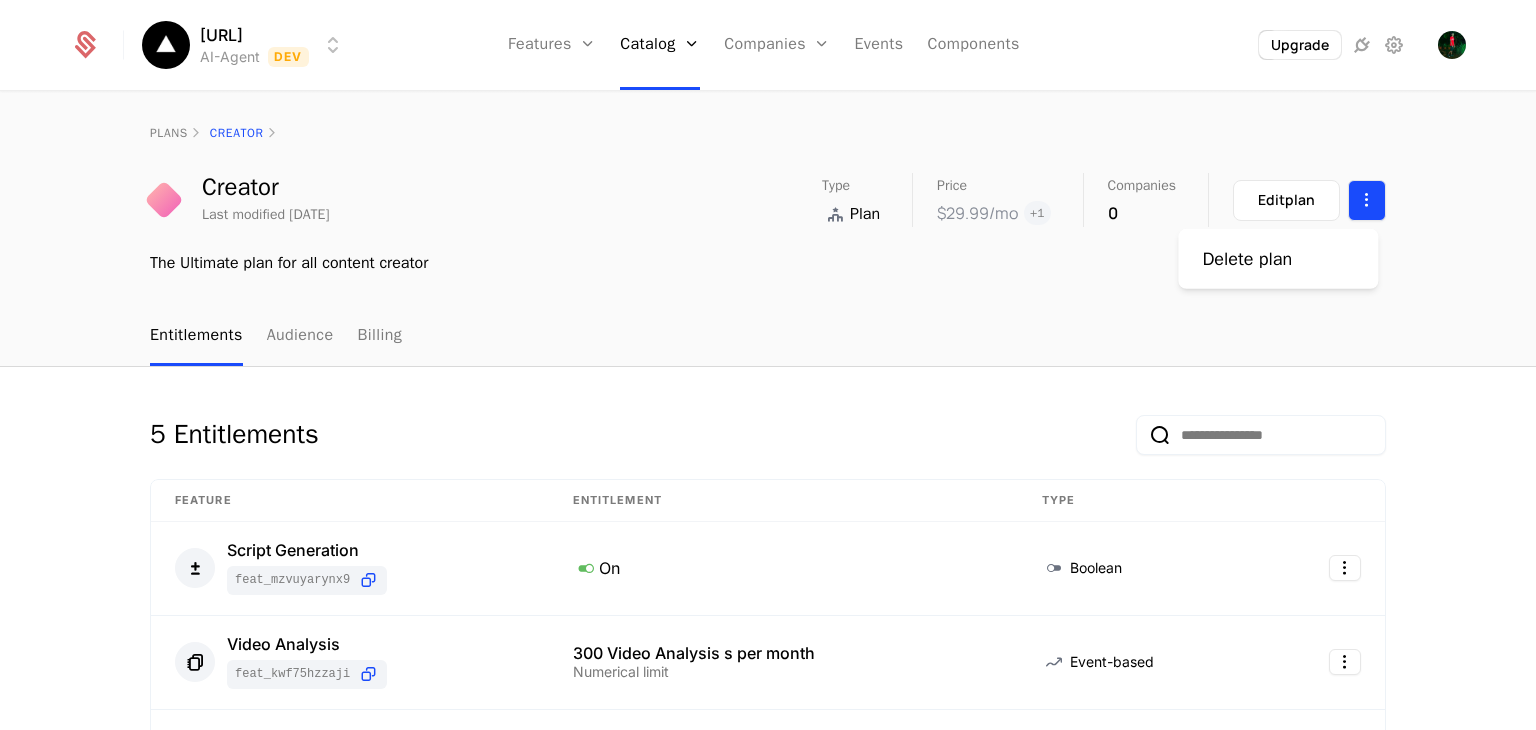 click on "[URL] AI-Agent Dev Features Features Flags Catalog Plans Add Ons Configuration Companies Companies Users Events Components Upgrade plans Creator Creator Last modified [DATE] Type Plan Price $29.99 /mo + 1 Companies 0 Edit  plan The Ultimate plan for all content creator Entitlements Audience Billing 5 Entitlements Feature Entitlement Type Script Generation feat_MZVUYarynx9 On Boolean Video Analysis  feat_KWf75Hzzaji 300
Video Analysis s per month Numerical limit Event-based Image Generation feat_a6DFUdEw1ic 300
Image Generations per month Numerical limit Event-based Title Generation feat_8HCiDBNRTYK 300
Title Generations per month Numerical limit Event-based Transcriptions feat_48Nv4geLbxv 300
Transcriptions per month Numerical limit Event-based Add entitlement
Best Viewed on Desktop You're currently viewing this on a  mobile device . For the best experience,   we recommend using a desktop or larger screens Got it  Delete plan" at bounding box center (768, 365) 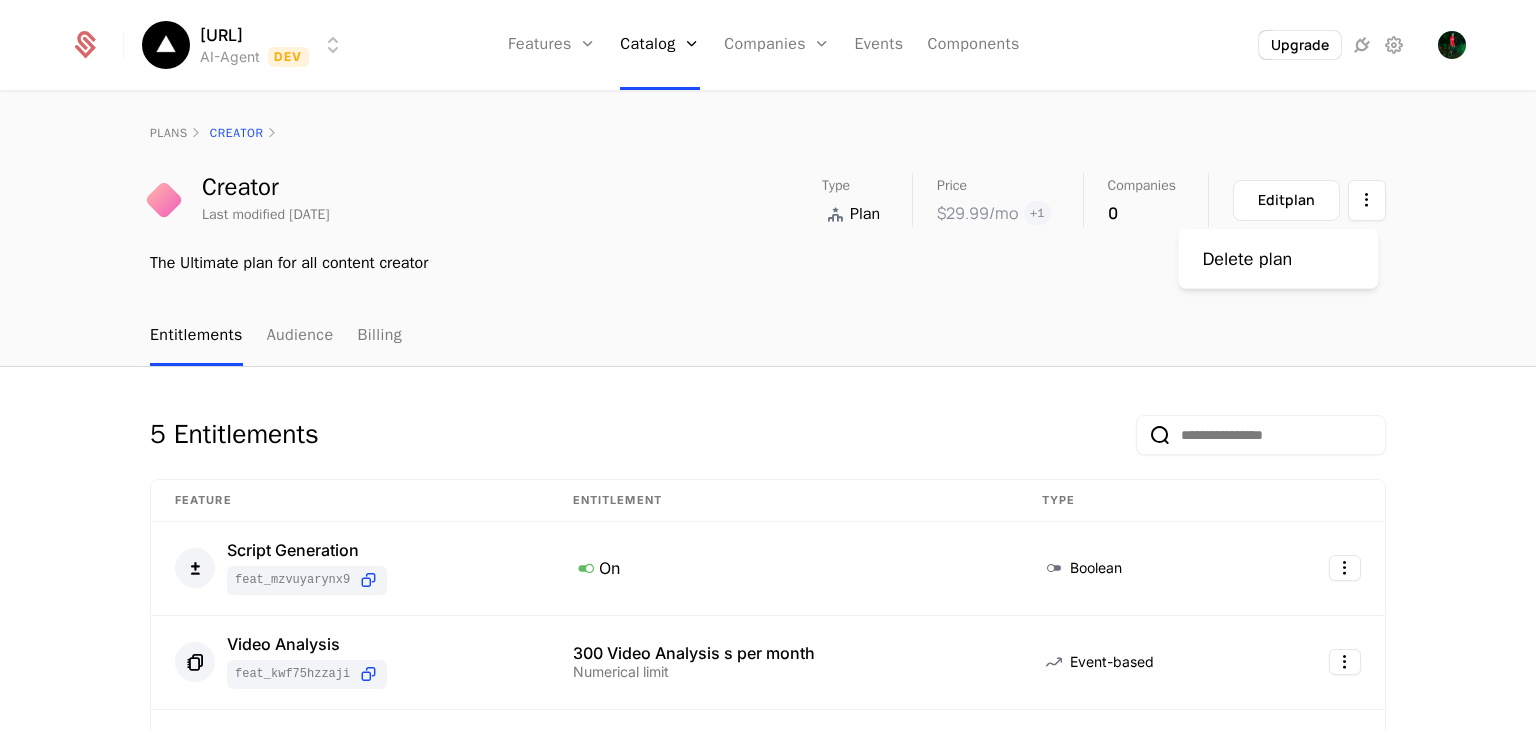 click on "[URL] AI-Agent Dev Features Features Flags Catalog Plans Add Ons Configuration Companies Companies Users Events Components Upgrade plans Creator Creator Last modified [DATE] Type Plan Price $29.99 /mo + 1 Companies 0 Edit  plan The Ultimate plan for all content creator Entitlements Audience Billing 5 Entitlements Feature Entitlement Type Script Generation feat_MZVUYarynx9 On Boolean Video Analysis  feat_KWf75Hzzaji 300
Video Analysis s per month Numerical limit Event-based Image Generation feat_a6DFUdEw1ic 300
Image Generations per month Numerical limit Event-based Title Generation feat_8HCiDBNRTYK 300
Title Generations per month Numerical limit Event-based Transcriptions feat_48Nv4geLbxv 300
Transcriptions per month Numerical limit Event-based Add entitlement
Best Viewed on Desktop You're currently viewing this on a  mobile device . For the best experience,   we recommend using a desktop or larger screens Got it  Delete plan" at bounding box center [768, 365] 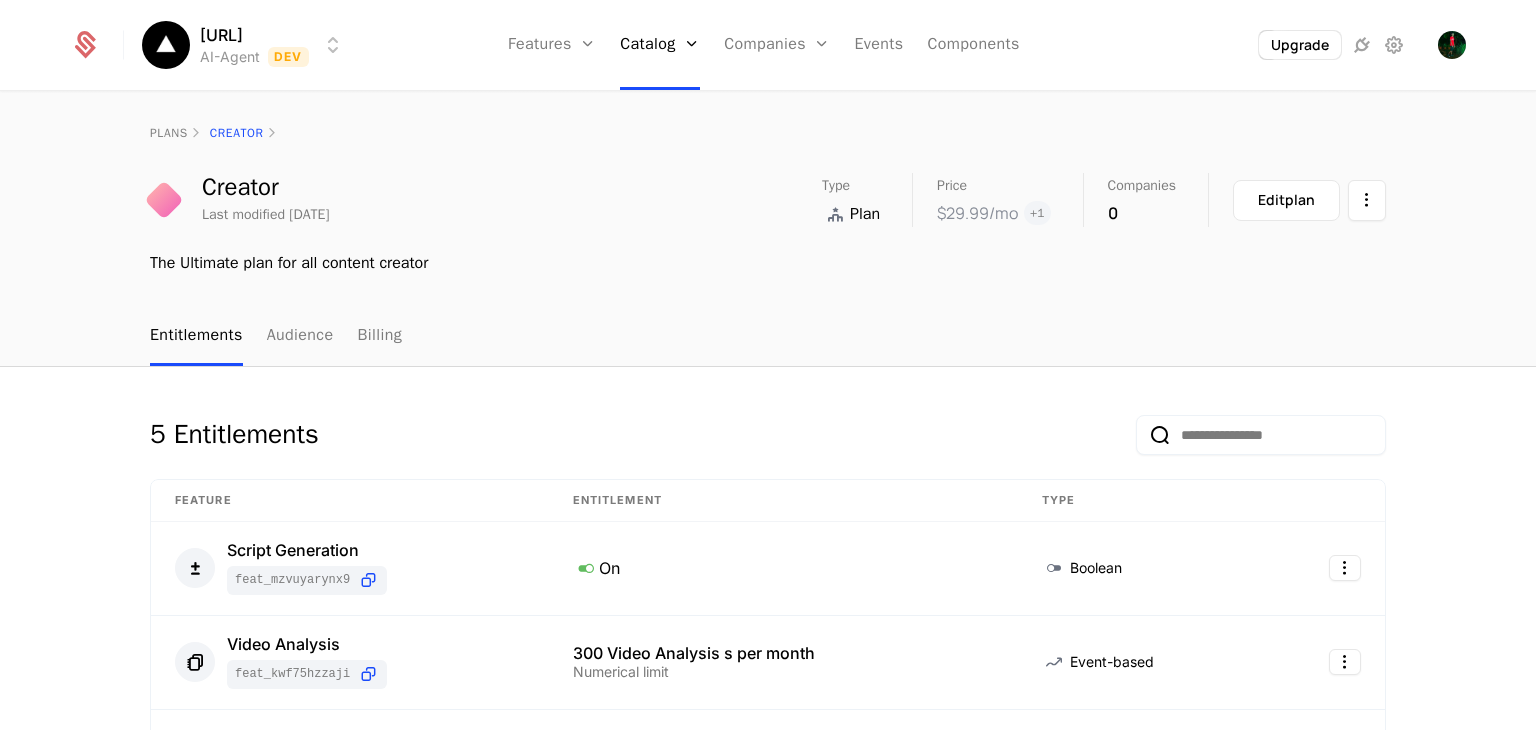 click on "Edit  plan" at bounding box center (1286, 200) 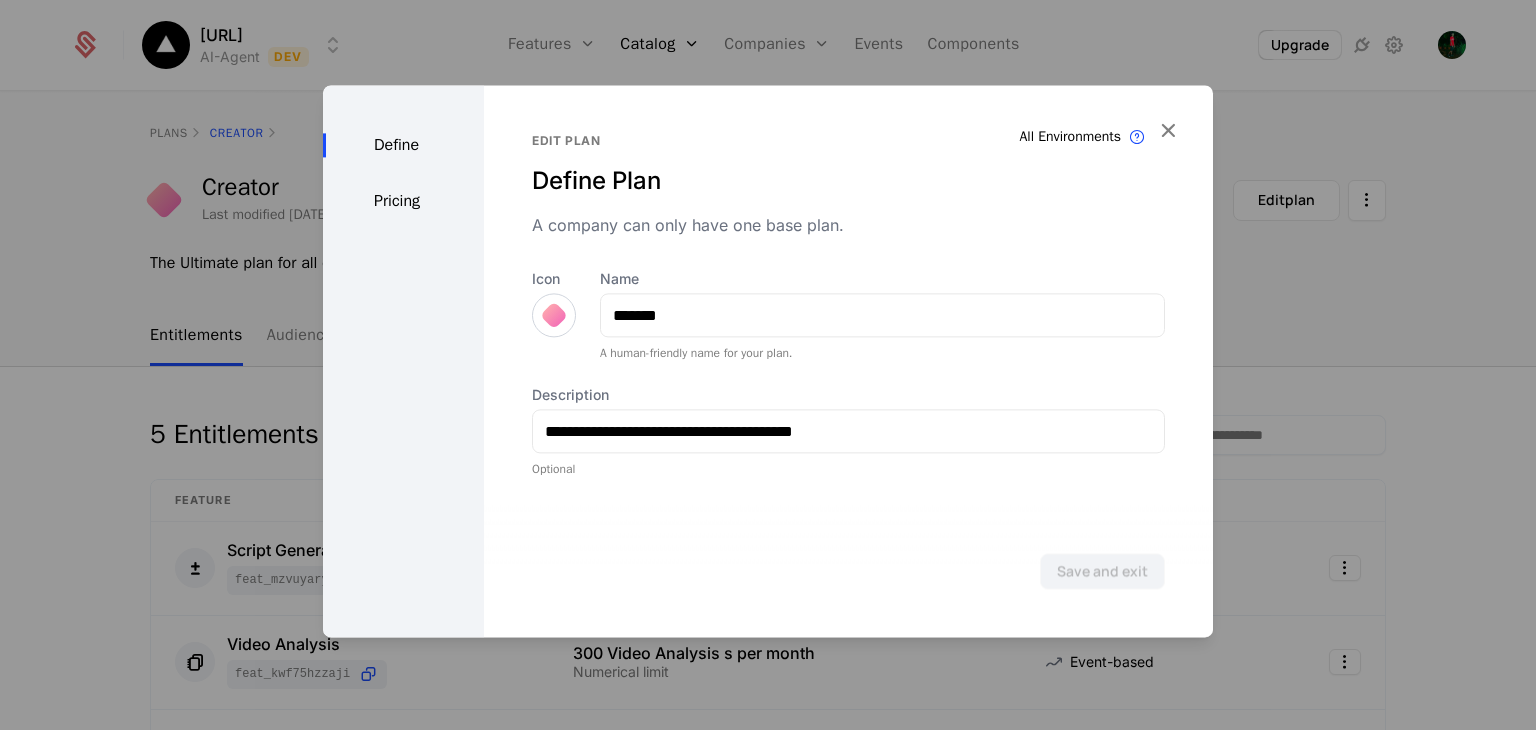 click on "Pricing" at bounding box center (403, 201) 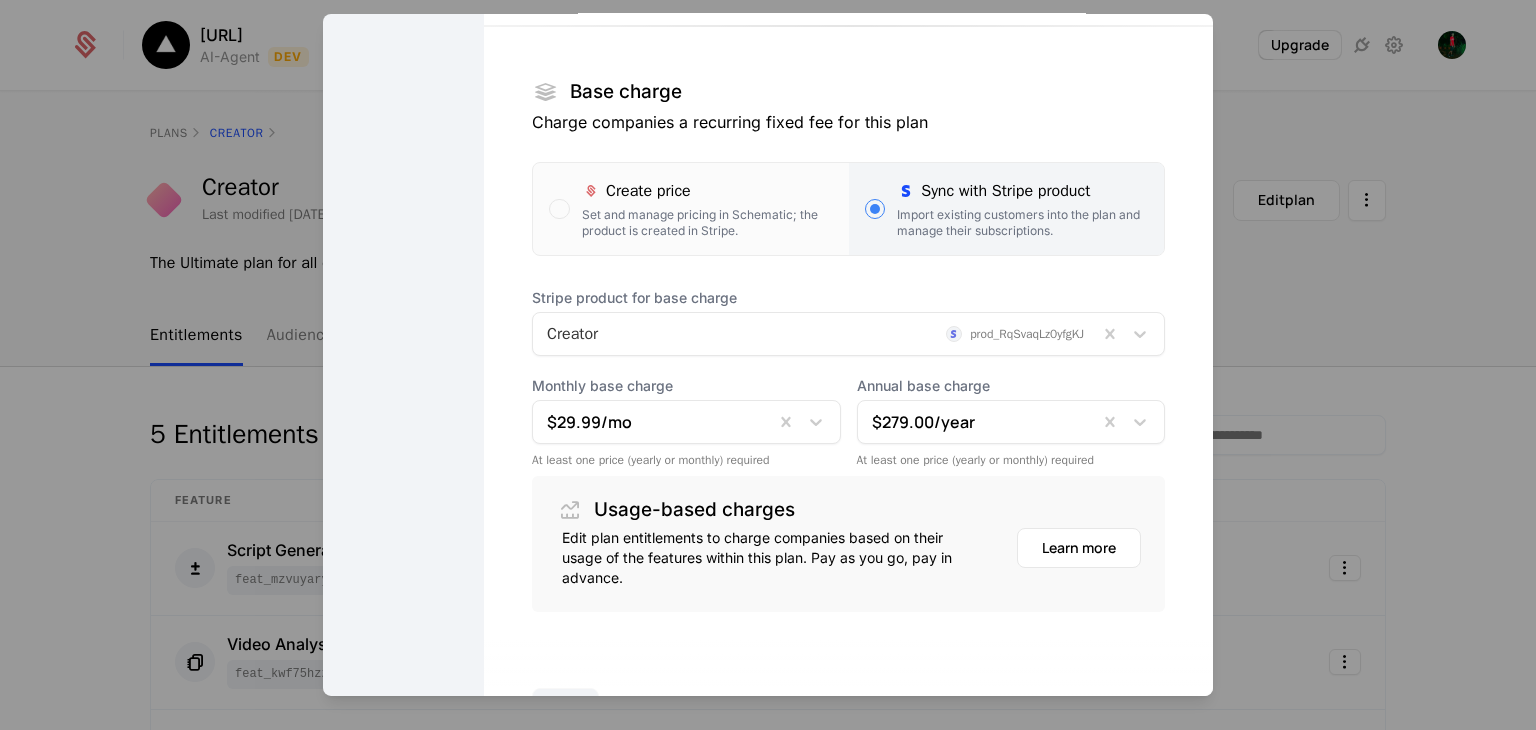 scroll, scrollTop: 275, scrollLeft: 0, axis: vertical 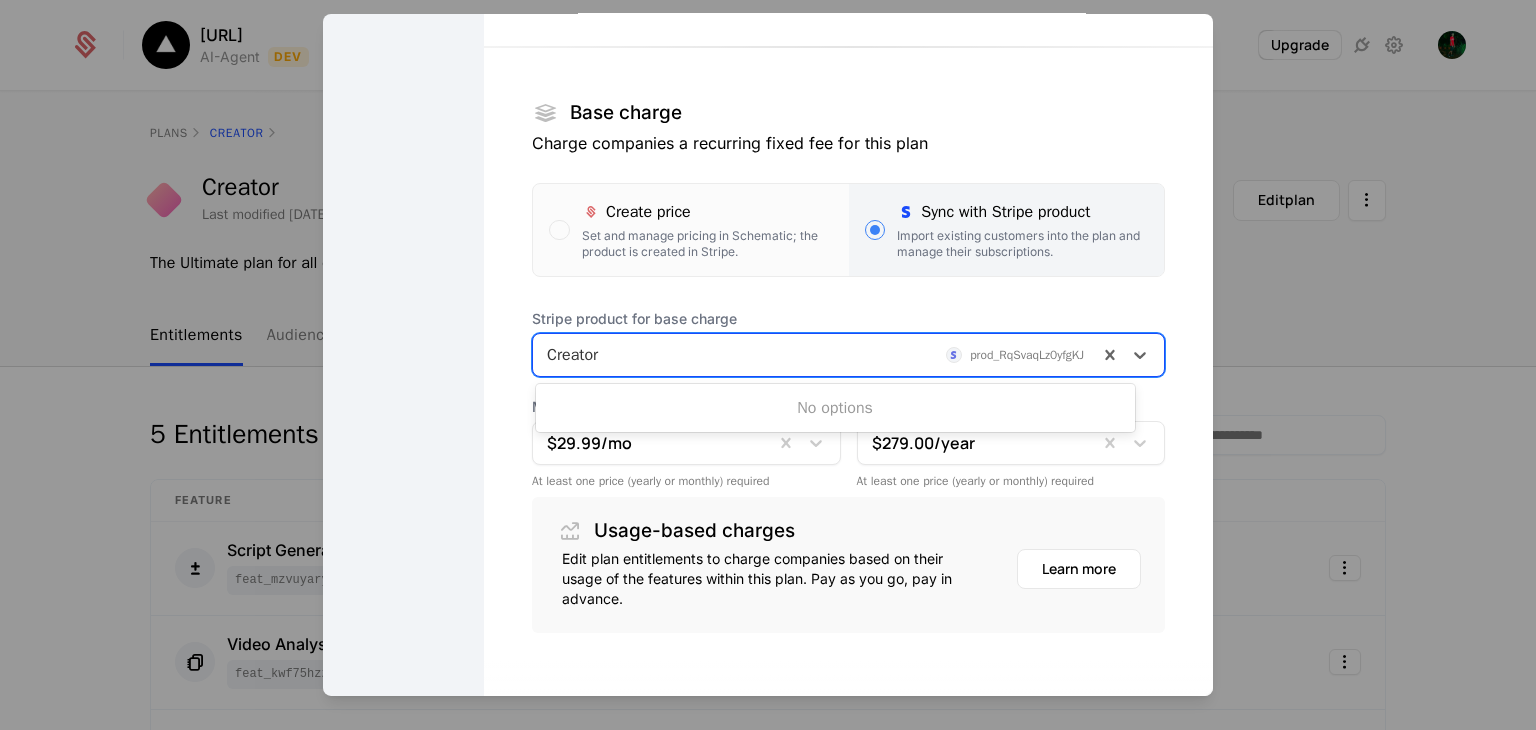 click at bounding box center [815, 355] 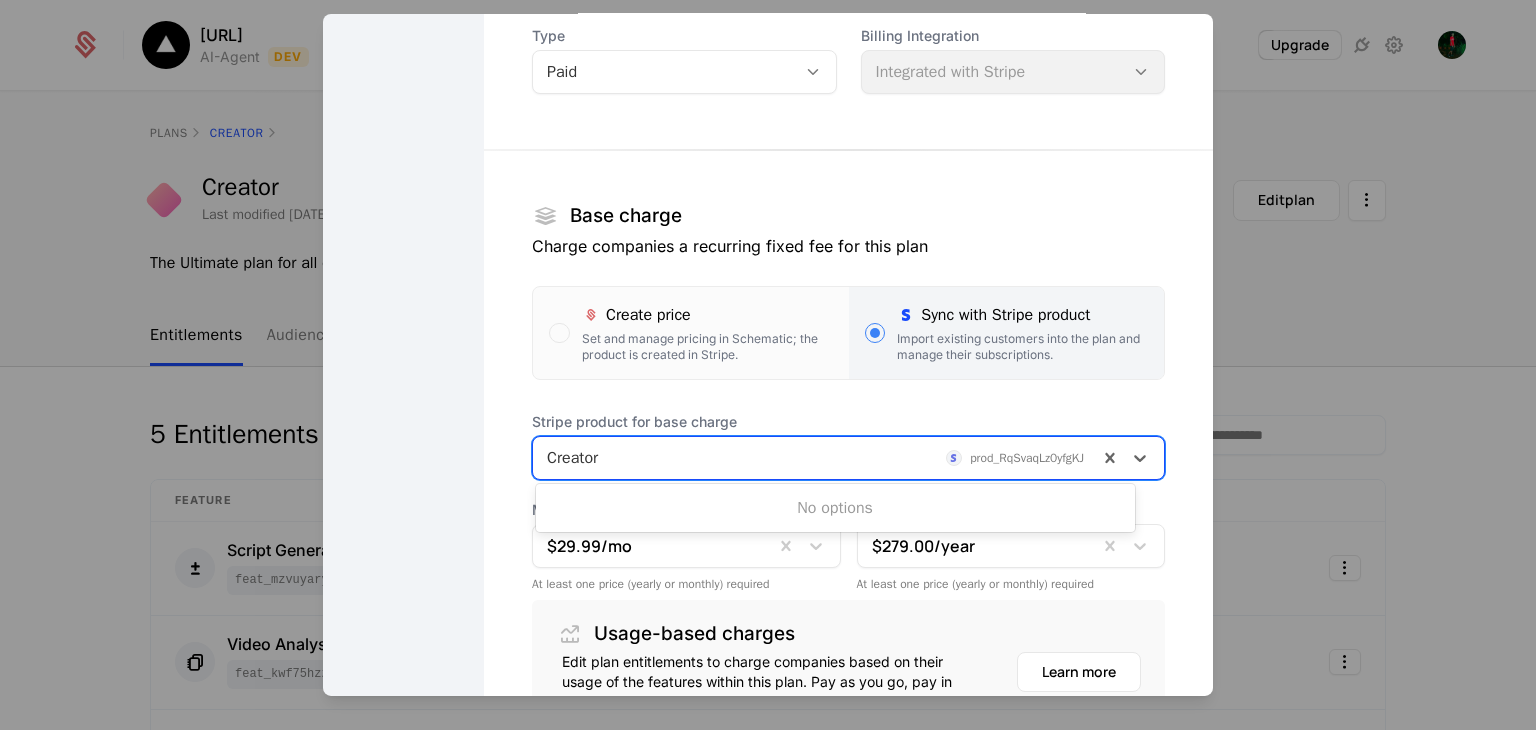 scroll, scrollTop: 171, scrollLeft: 0, axis: vertical 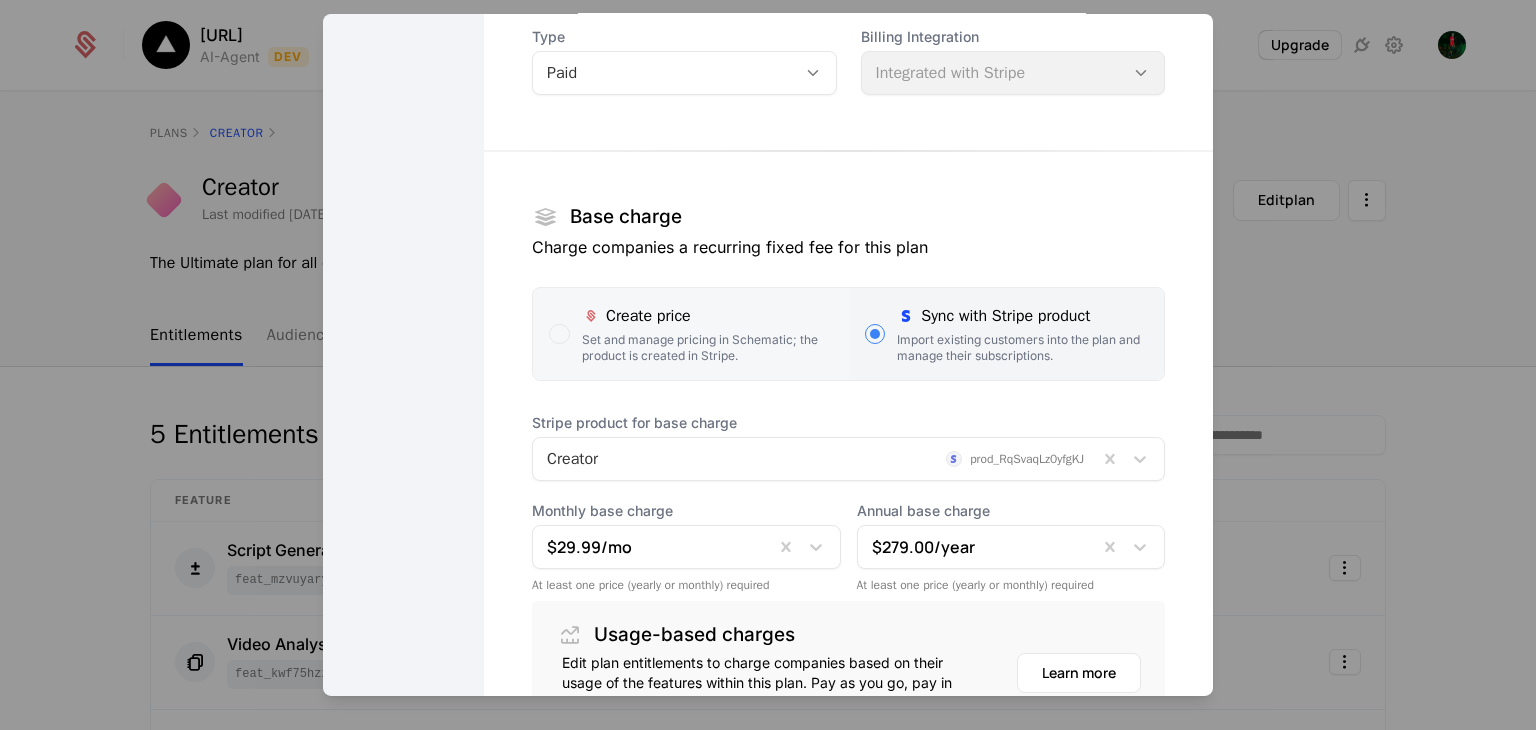 click on "Set and manage pricing in Schematic; the product is created in Stripe." at bounding box center (707, 348) 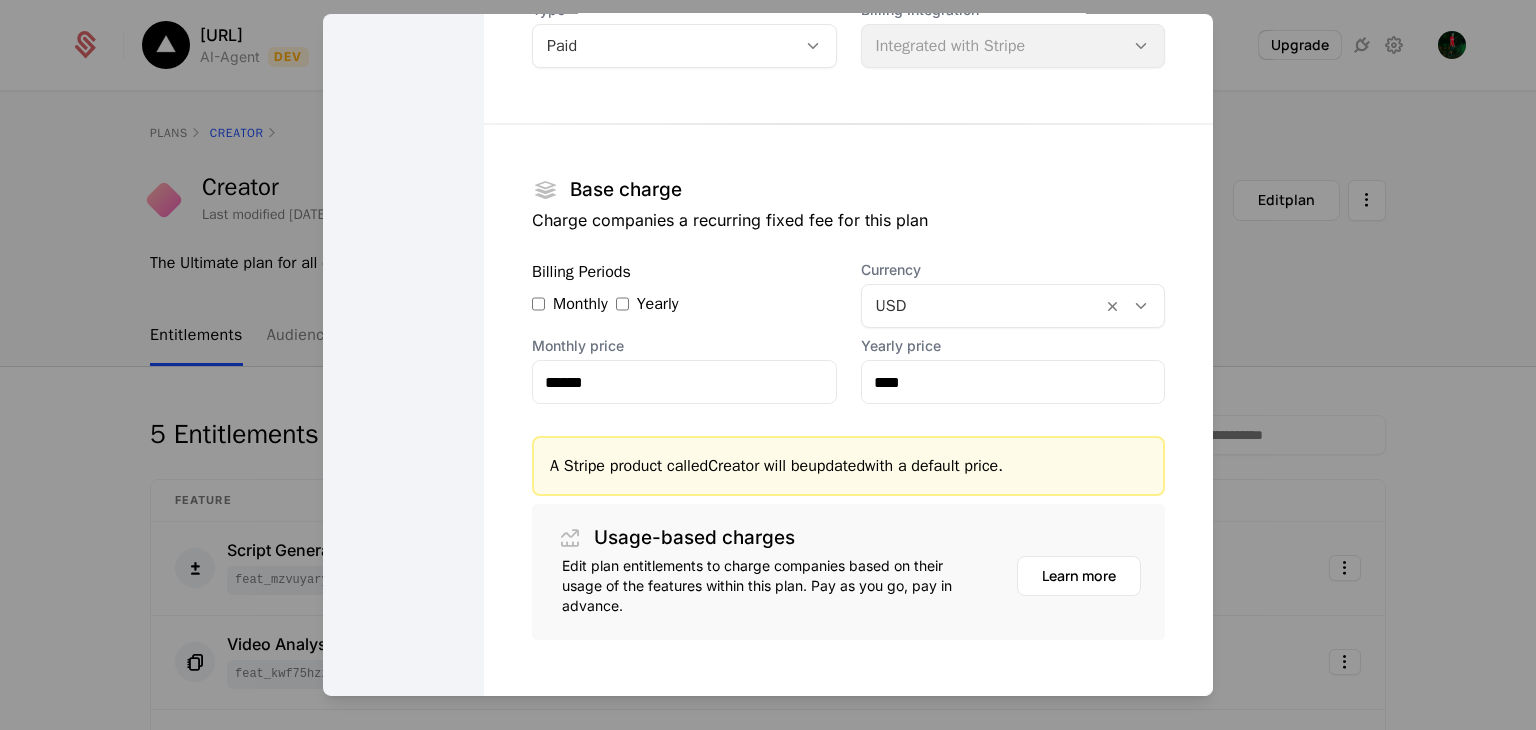 scroll, scrollTop: 0, scrollLeft: 0, axis: both 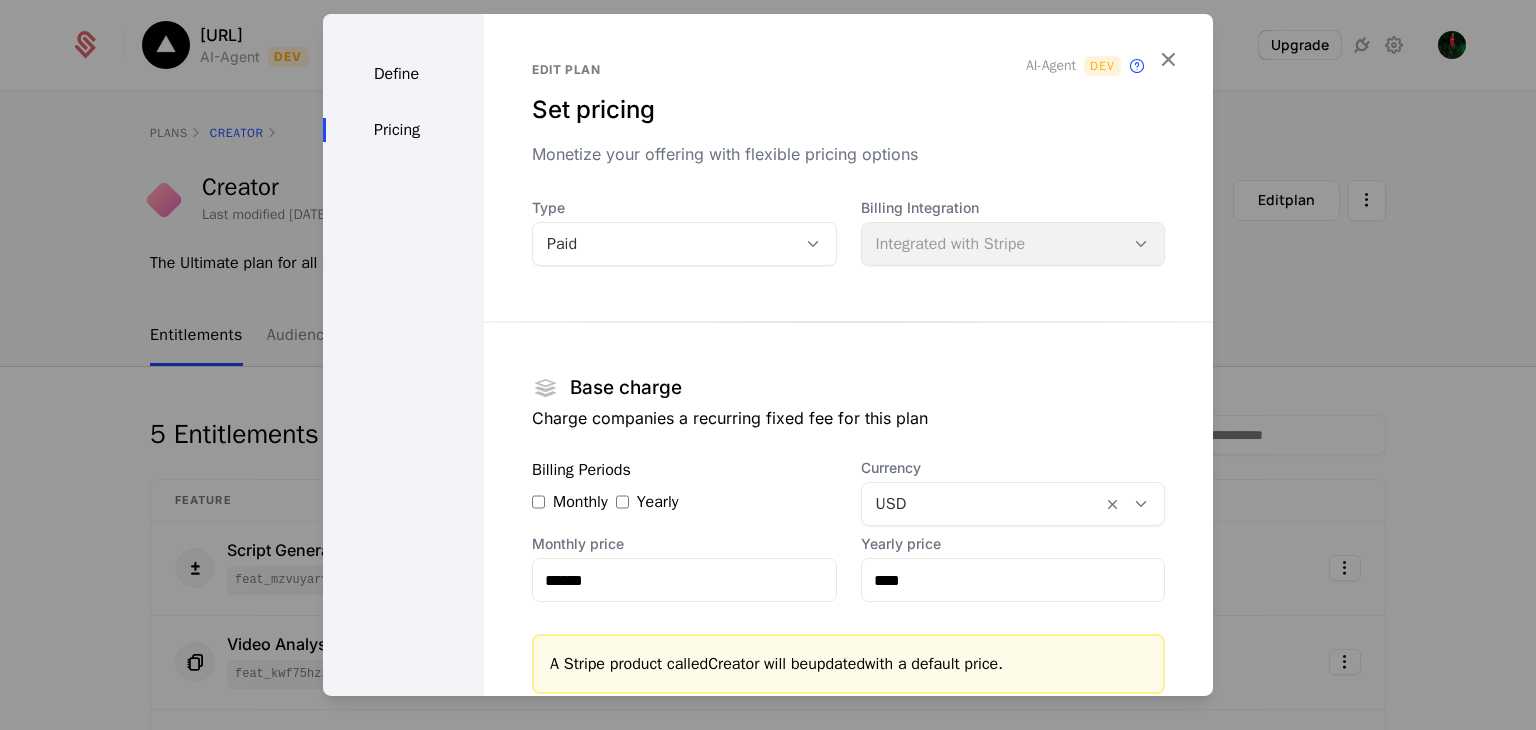 click on "Edit plan Set pricing Monetize your offering with flexible pricing options AI-Agent [PERSON_NAME] This plan's audience will be synchronized with a billing product
on this environment only. Type Paid Billing Integration Integrated with Stripe Base charge Charge companies a recurring fixed fee for this plan Billing Periods Monthly Yearly Currency USD Monthly price ****** Yearly price **** A Stripe product   called  Creator   will be  updated  with a default price. Usage-based charges Edit plan entitlements to charge companies based on their usage of the features within this plan. Pay as you go, pay in advance. Learn more" at bounding box center [848, 506] 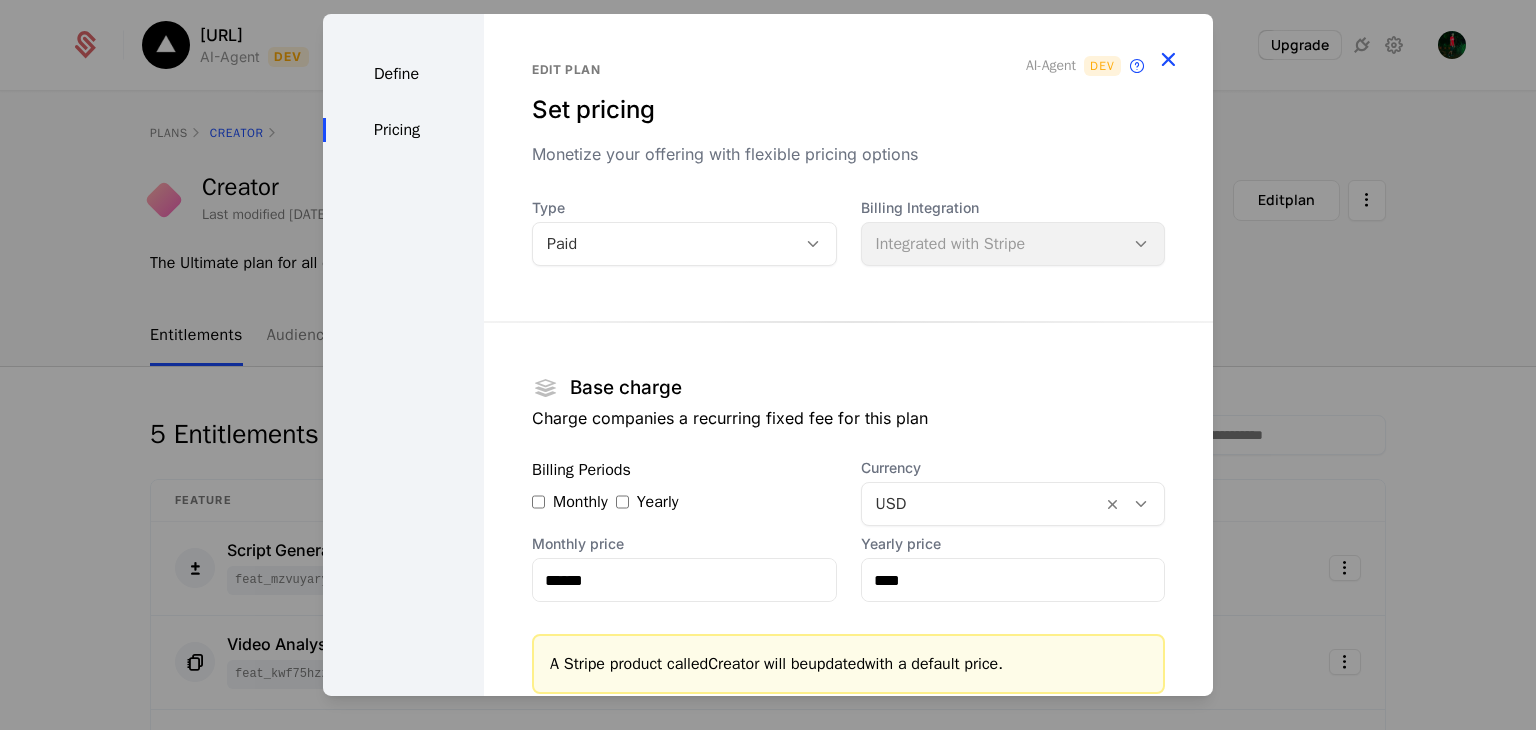 click at bounding box center [1168, 59] 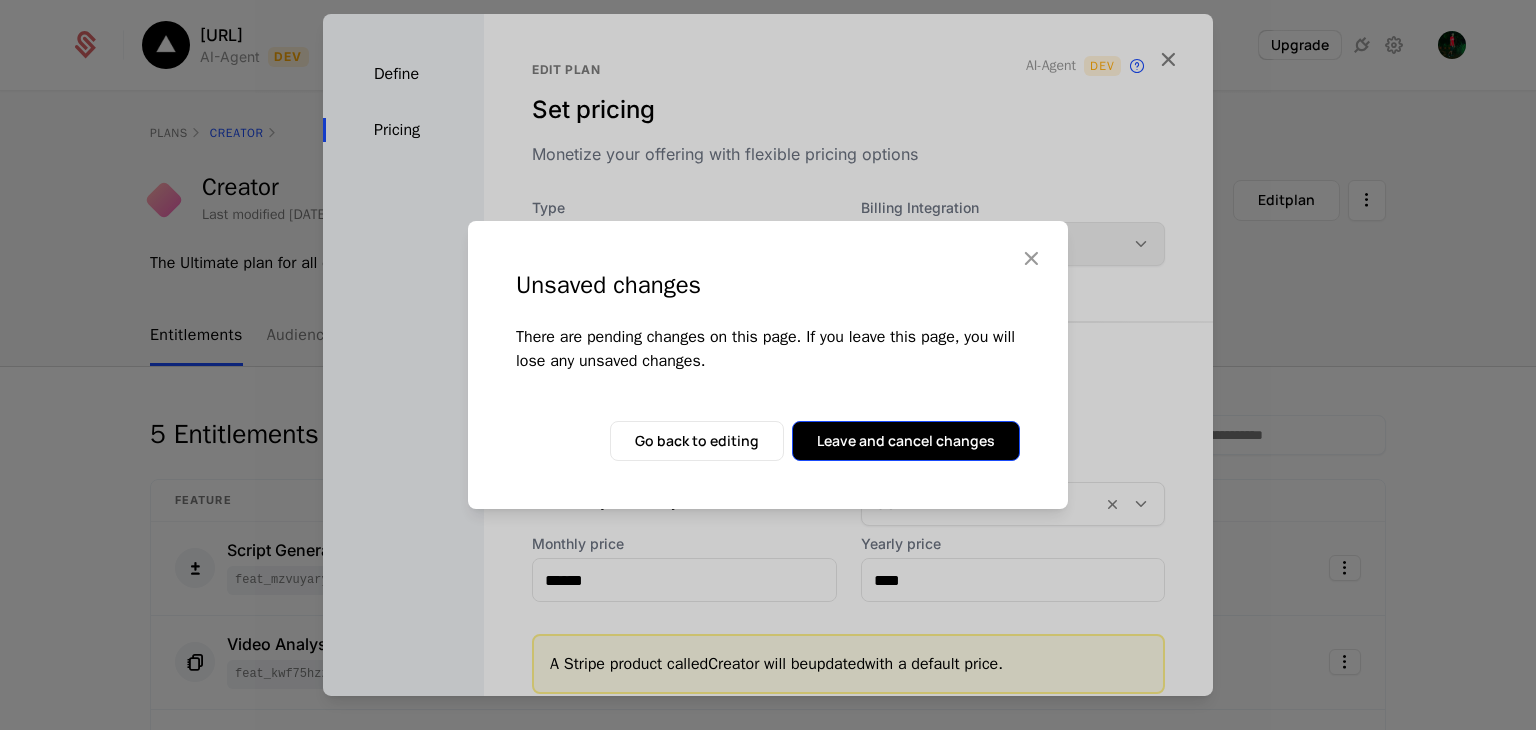click on "Leave and cancel changes" at bounding box center (906, 441) 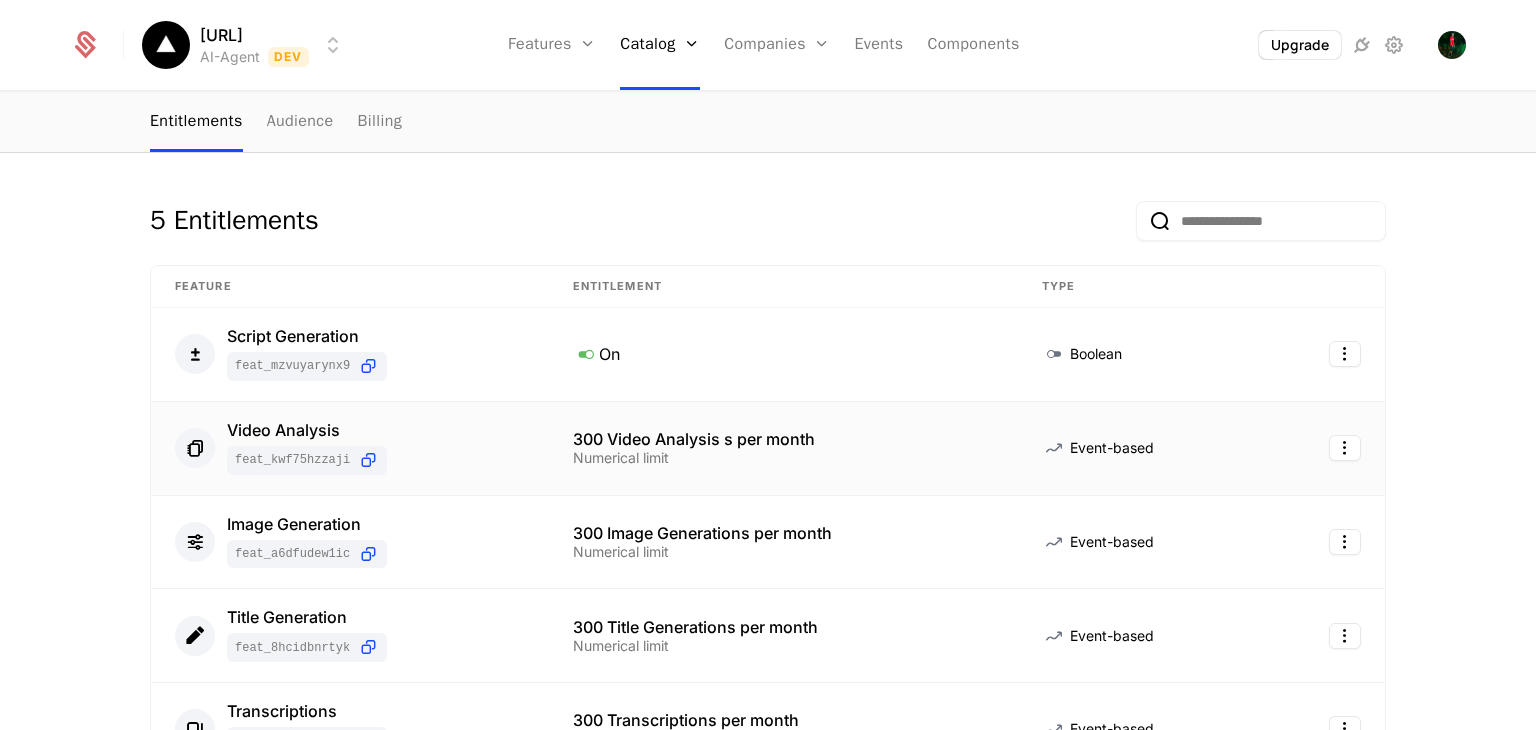 scroll, scrollTop: 224, scrollLeft: 0, axis: vertical 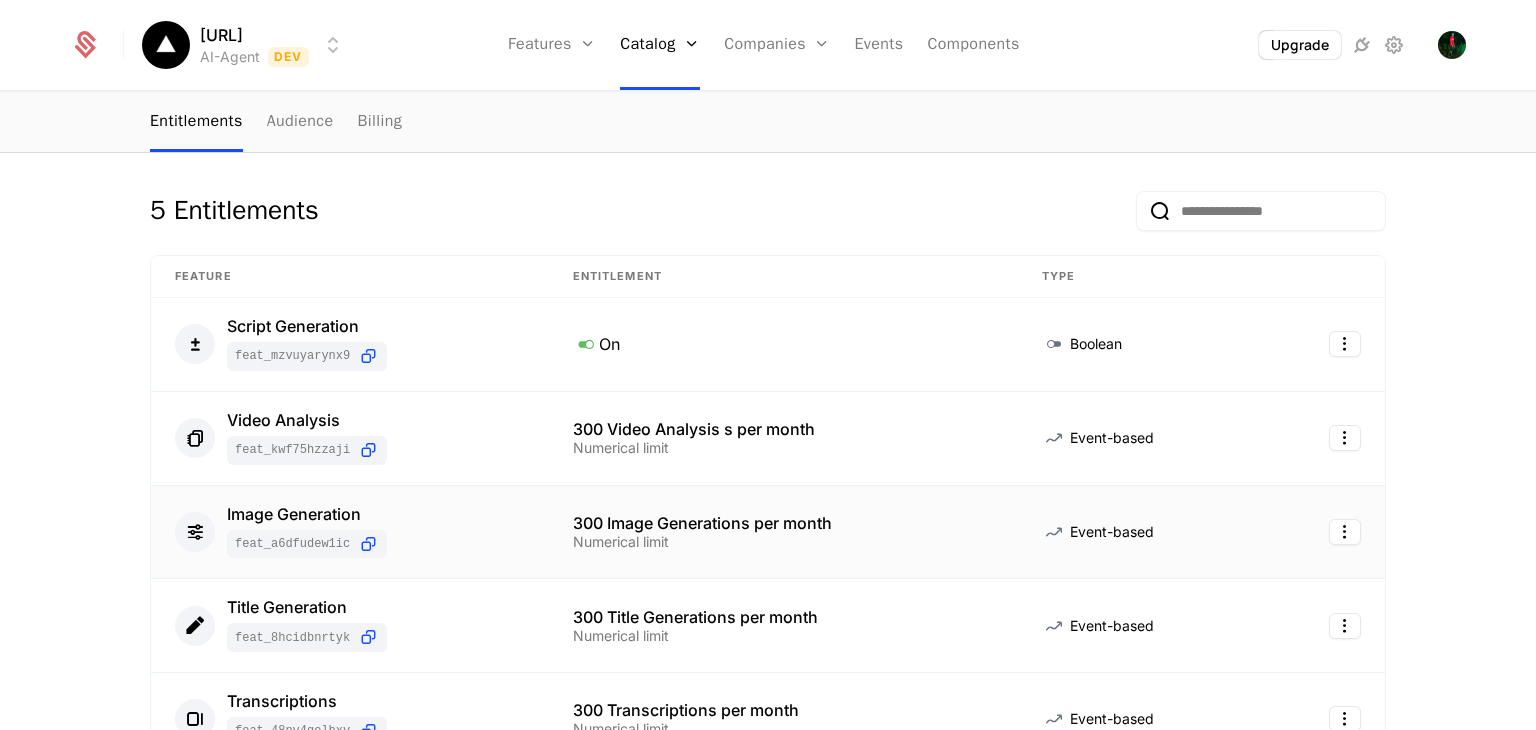 click on "Image Generation feat_a6DFUdEw1ic" at bounding box center (350, 532) 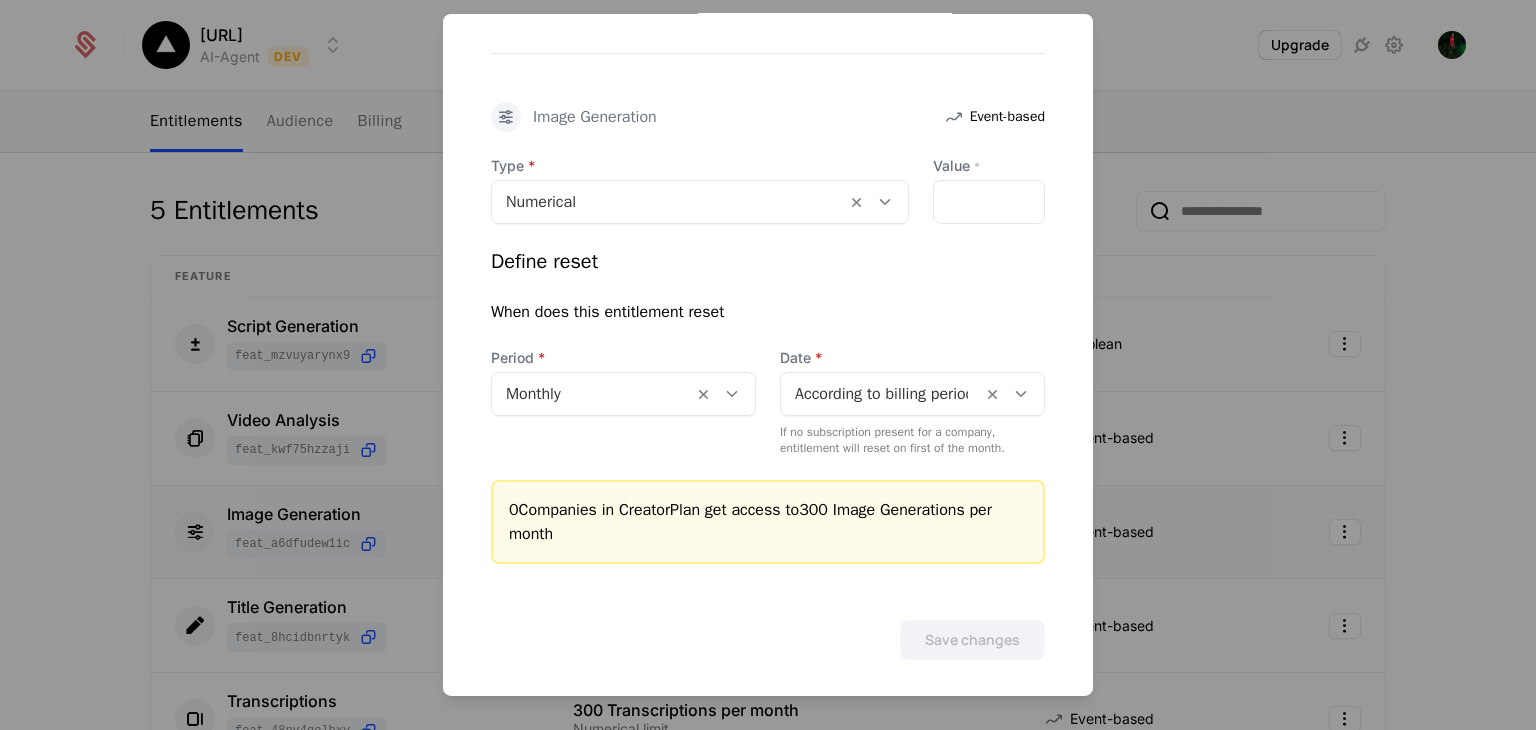 scroll, scrollTop: 577, scrollLeft: 0, axis: vertical 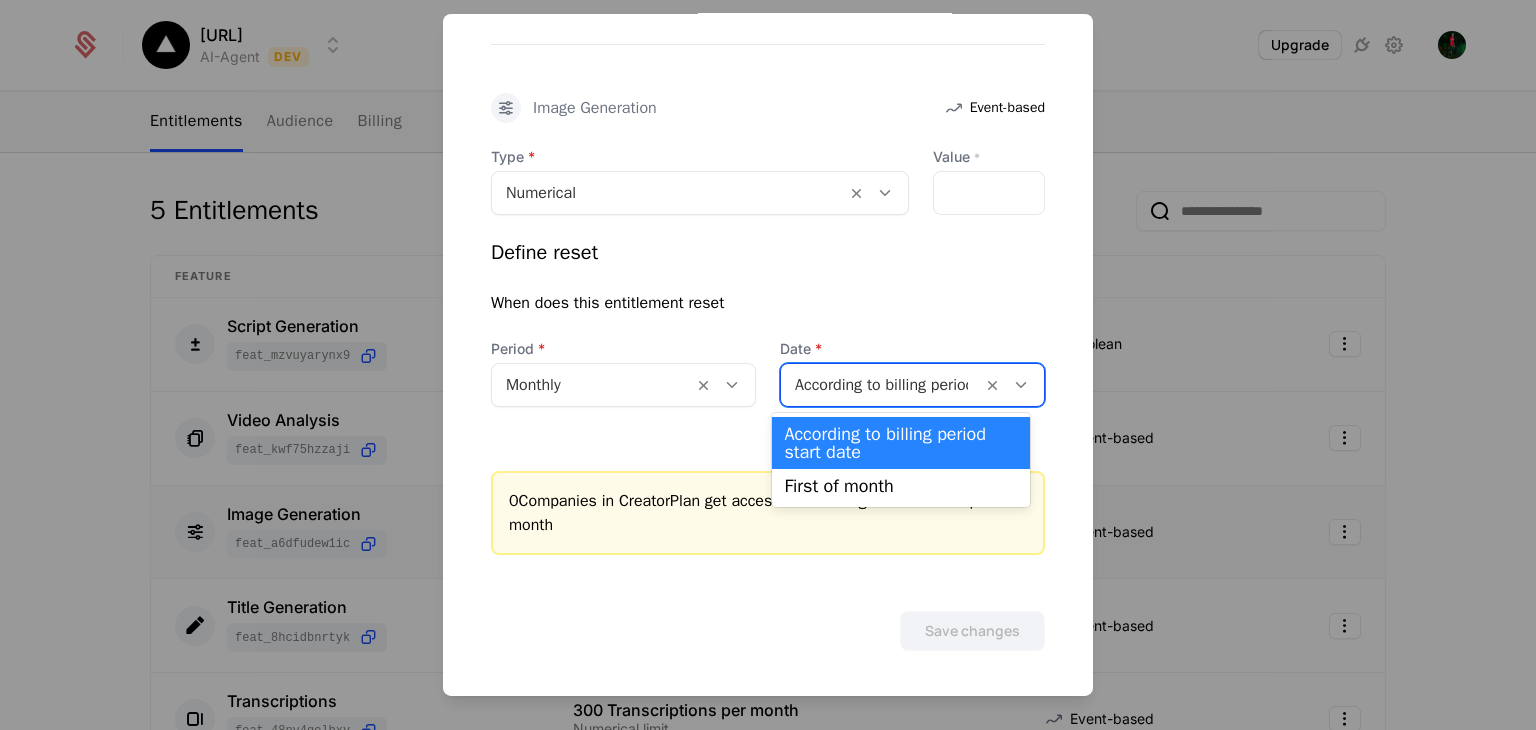 click at bounding box center [881, 385] 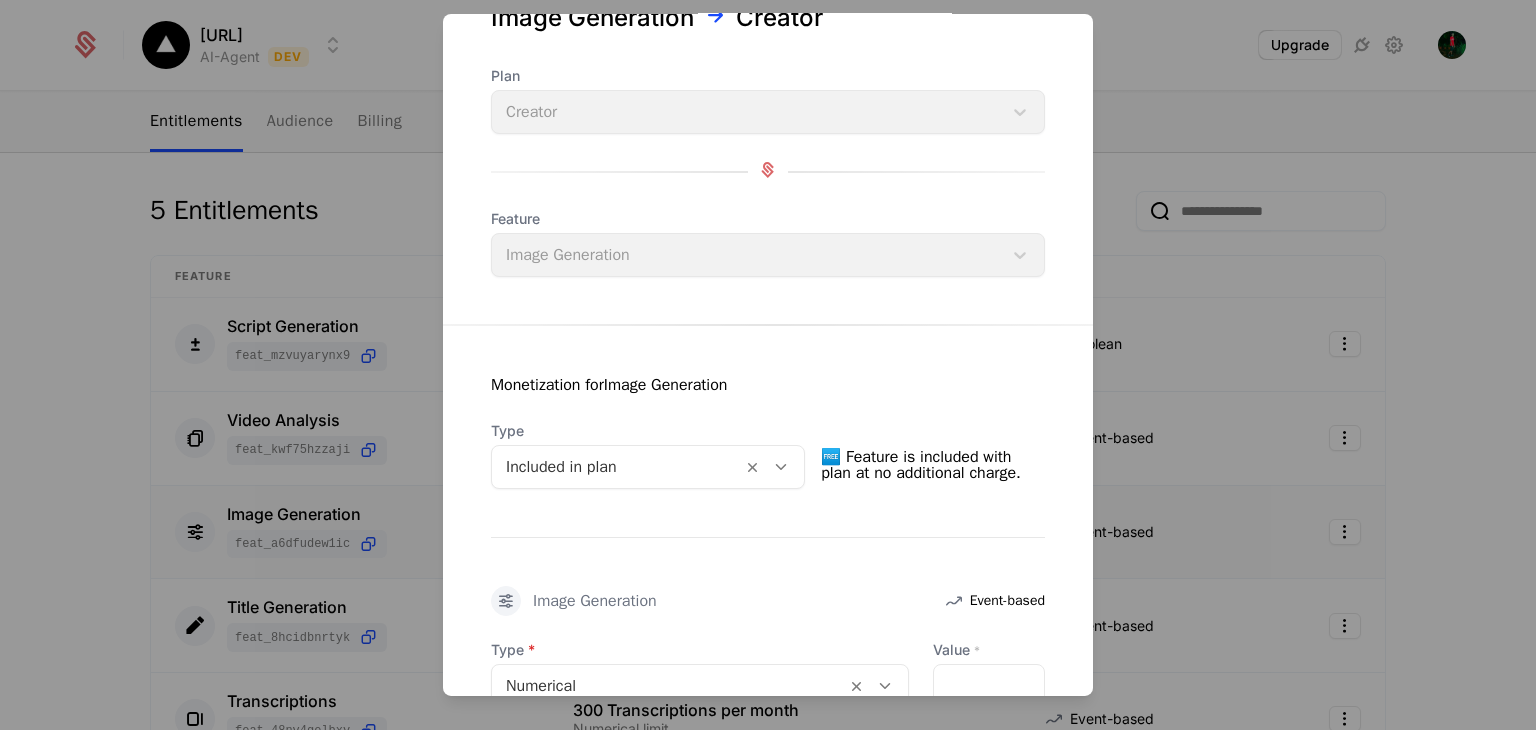 scroll, scrollTop: 0, scrollLeft: 0, axis: both 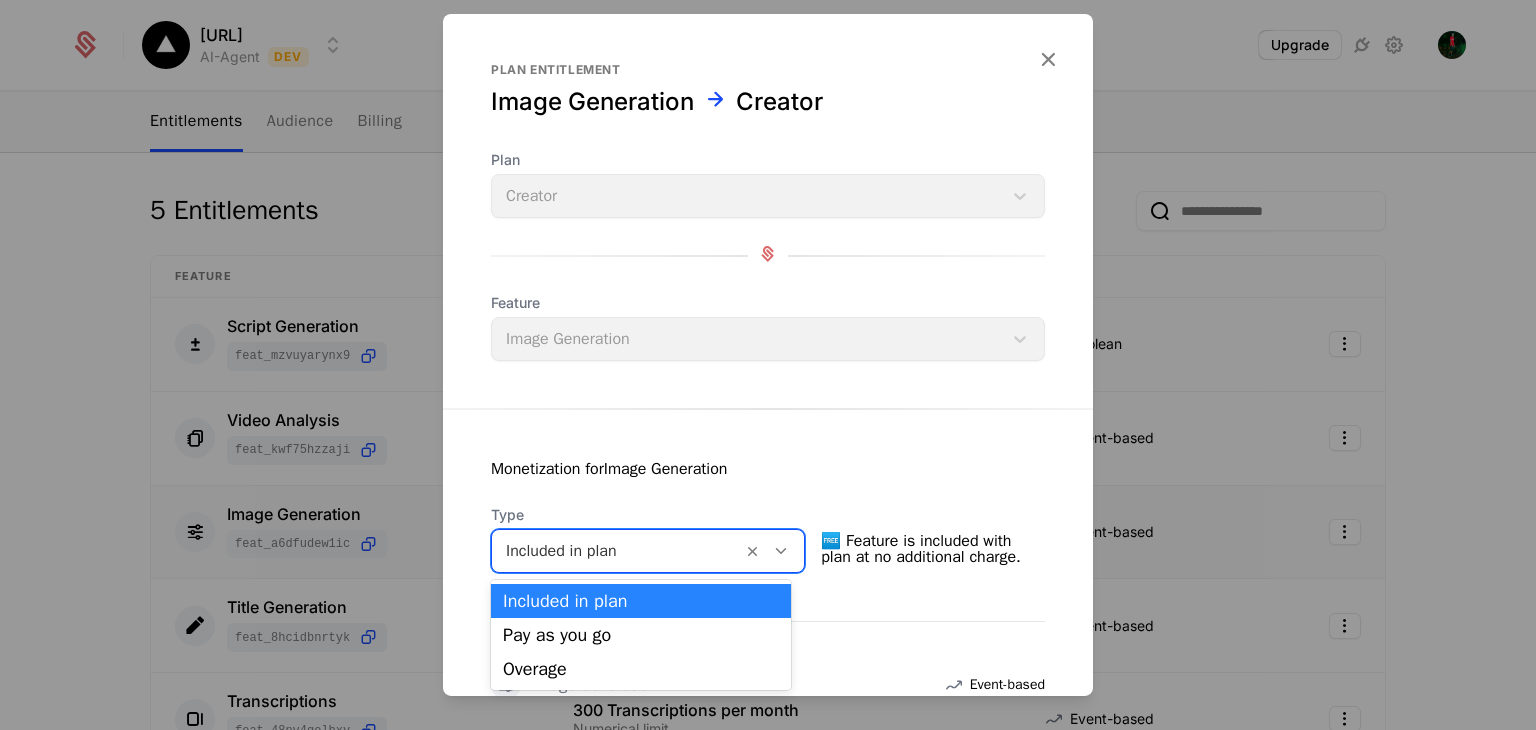 click at bounding box center [617, 551] 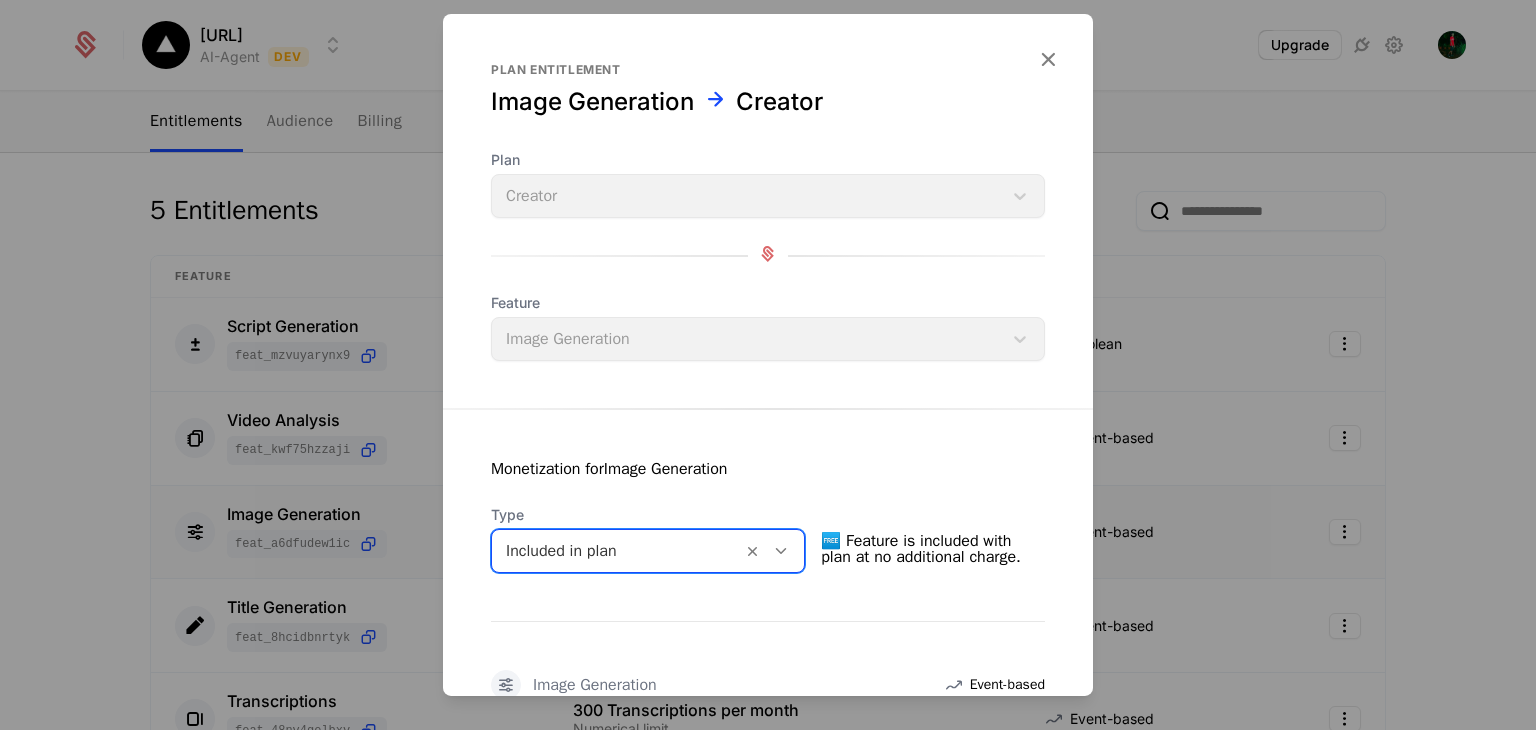 click at bounding box center [617, 551] 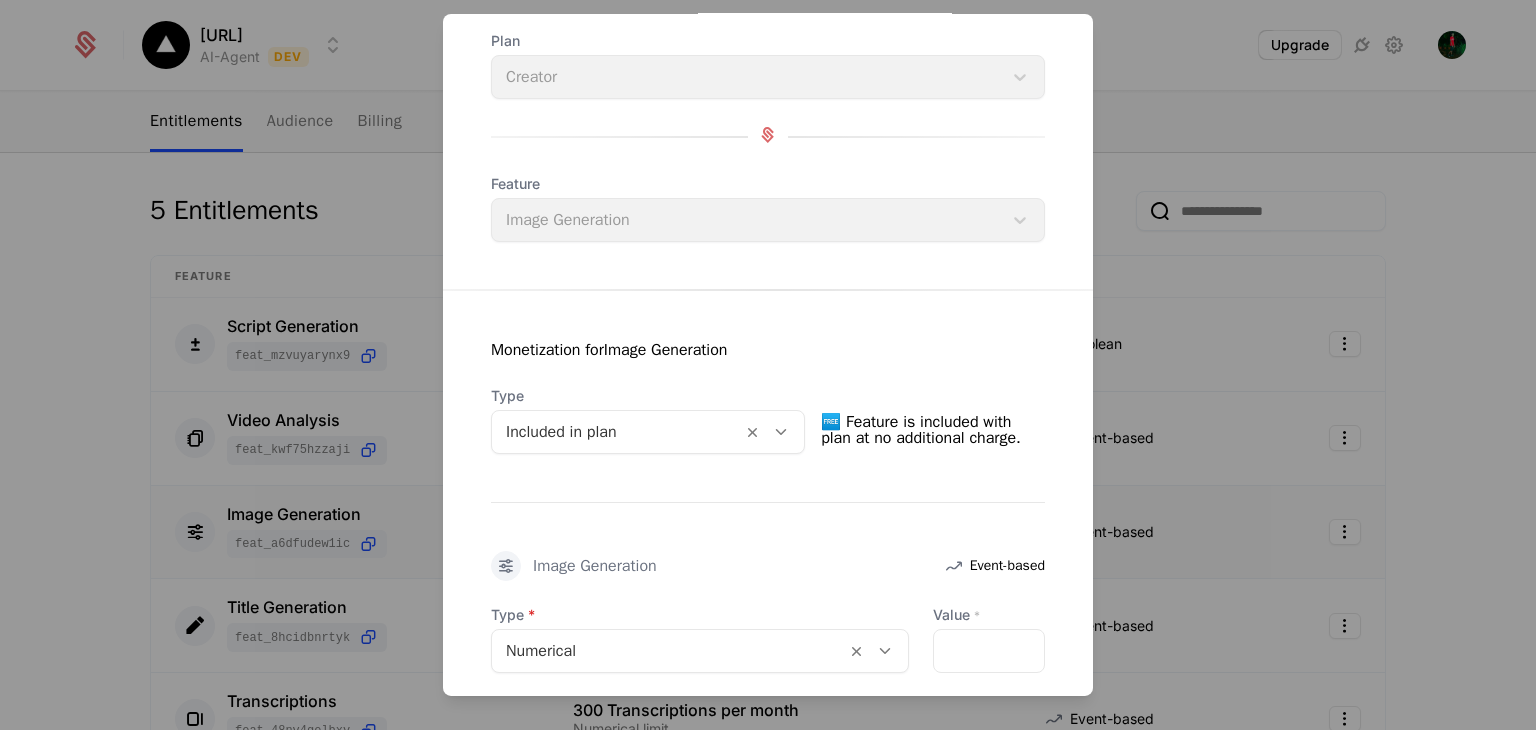 click on "Image Generation Event-based" at bounding box center (768, 566) 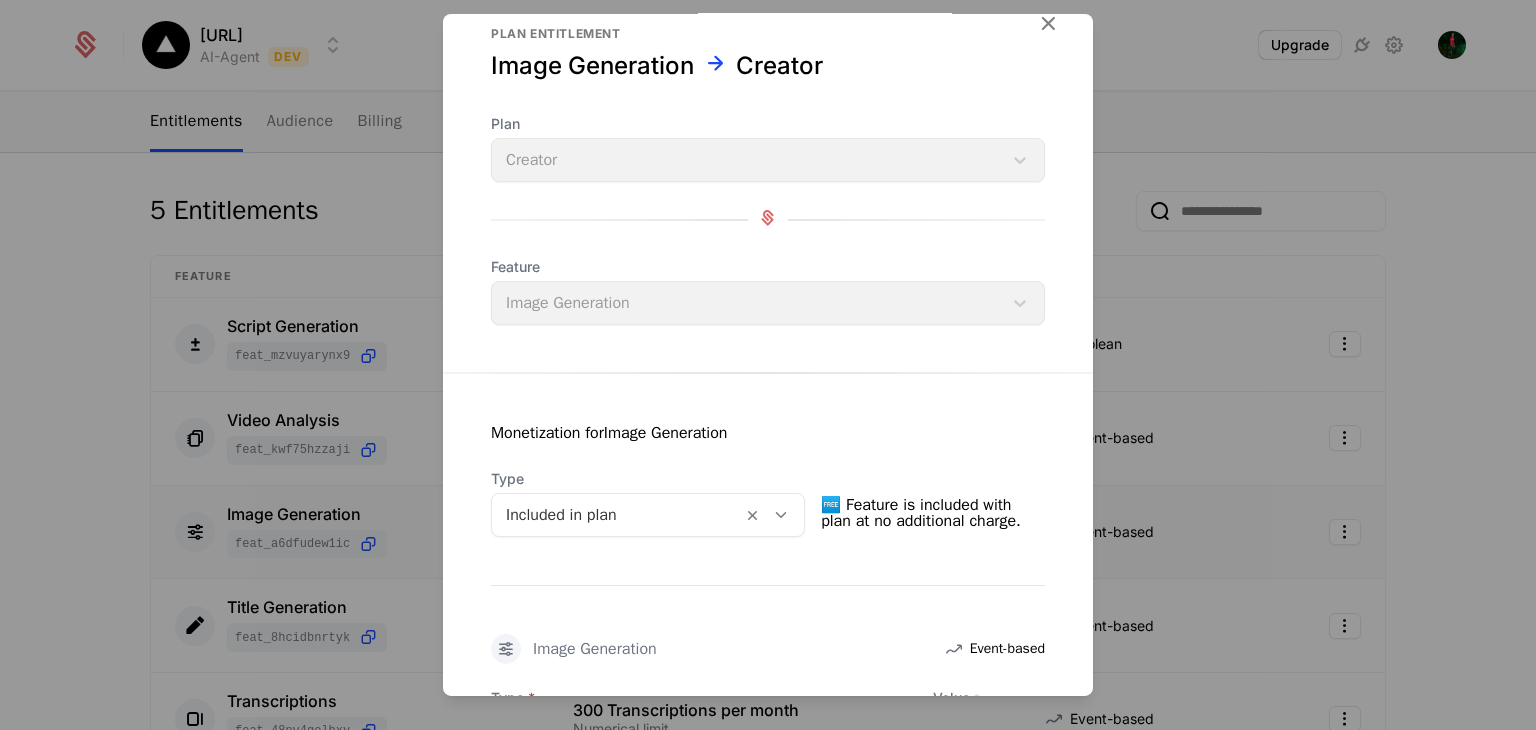 scroll, scrollTop: 0, scrollLeft: 0, axis: both 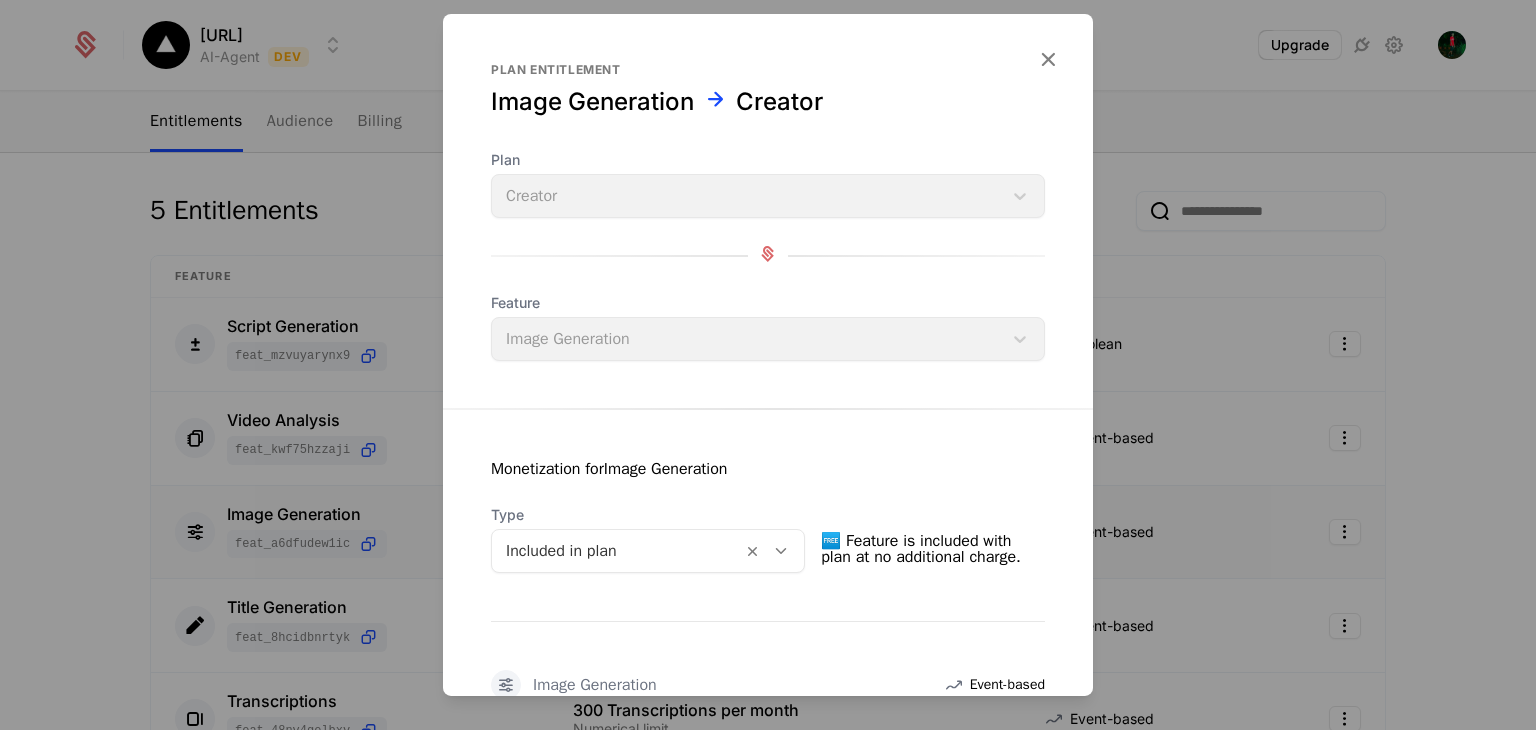 click at bounding box center [768, 365] 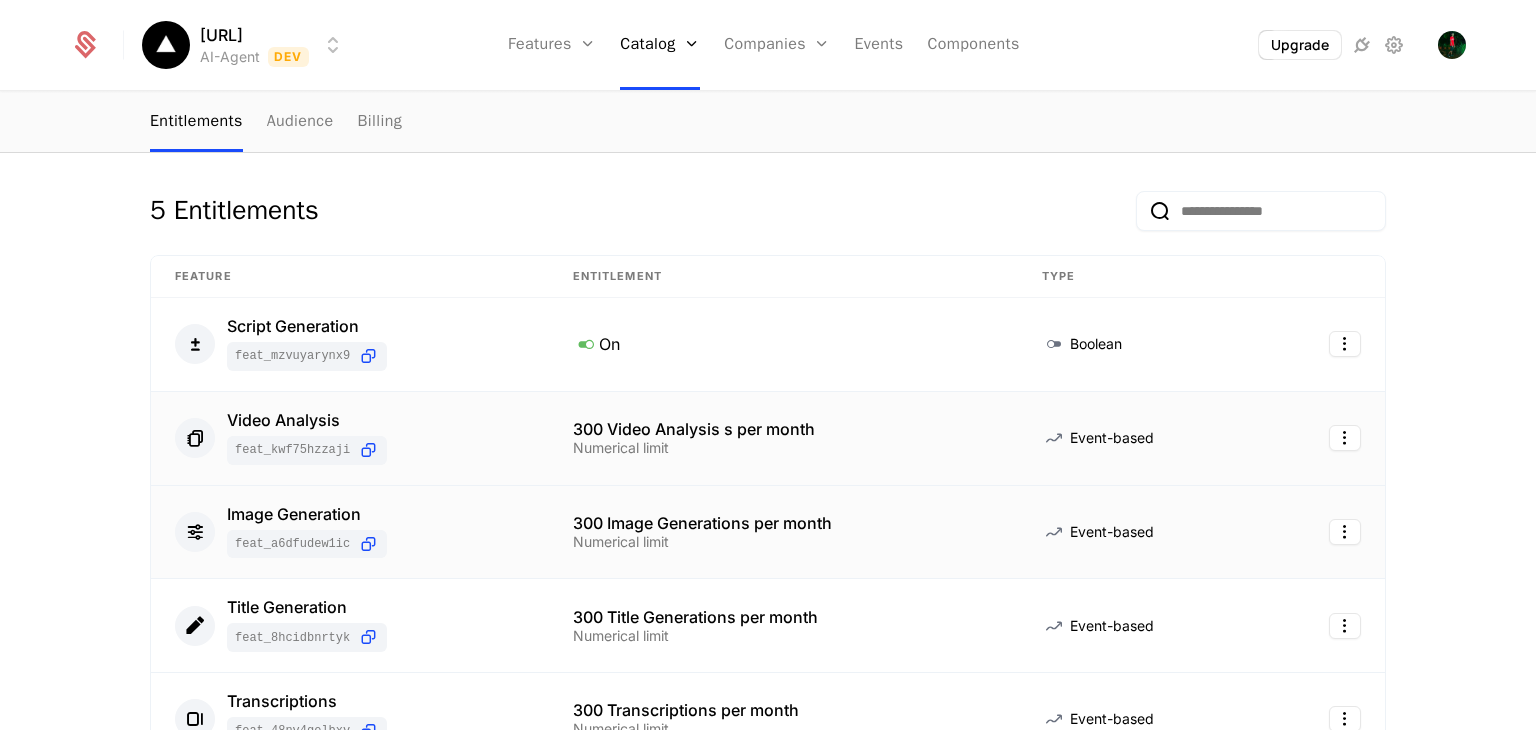 click on "Video Analysis  feat_KWf75Hzzaji" at bounding box center [350, 438] 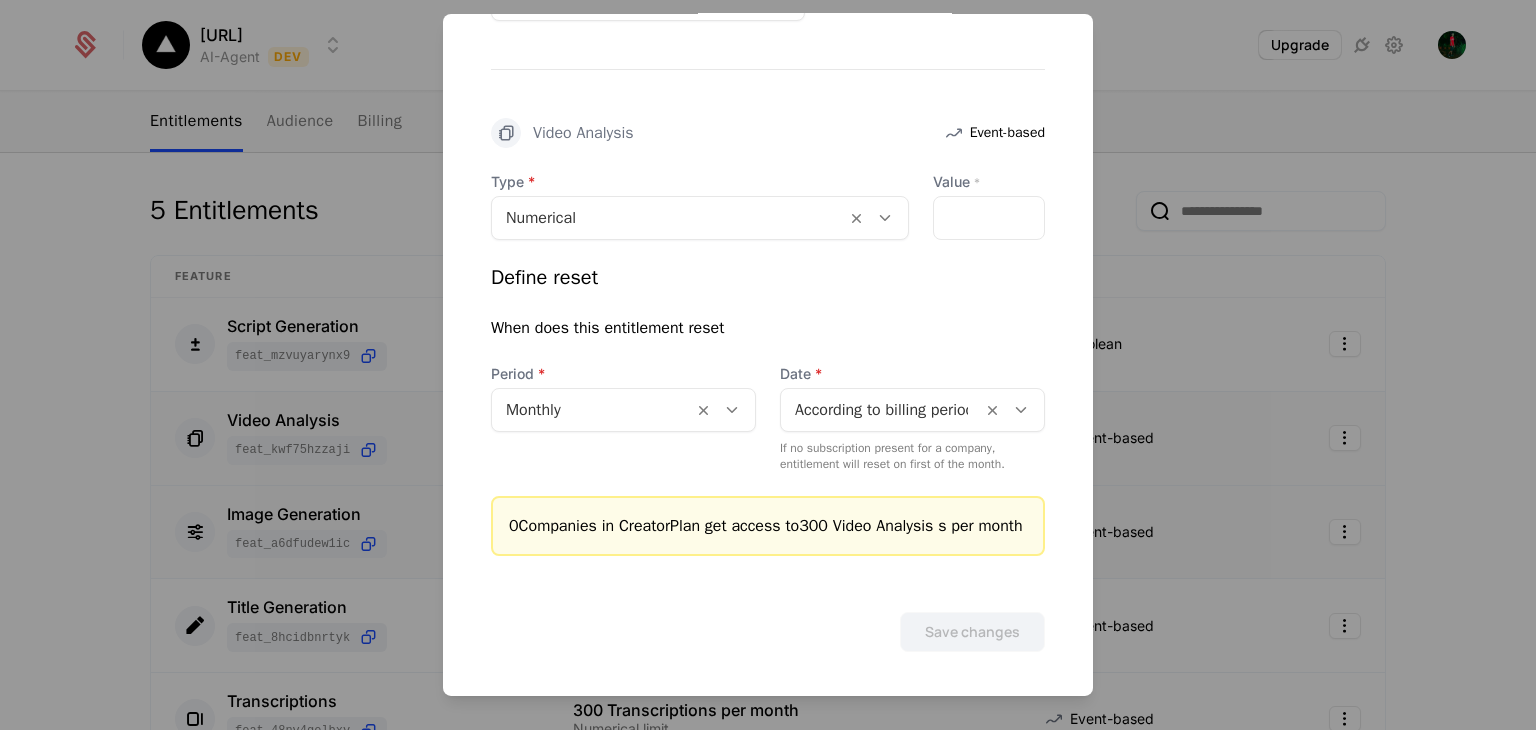 scroll, scrollTop: 577, scrollLeft: 0, axis: vertical 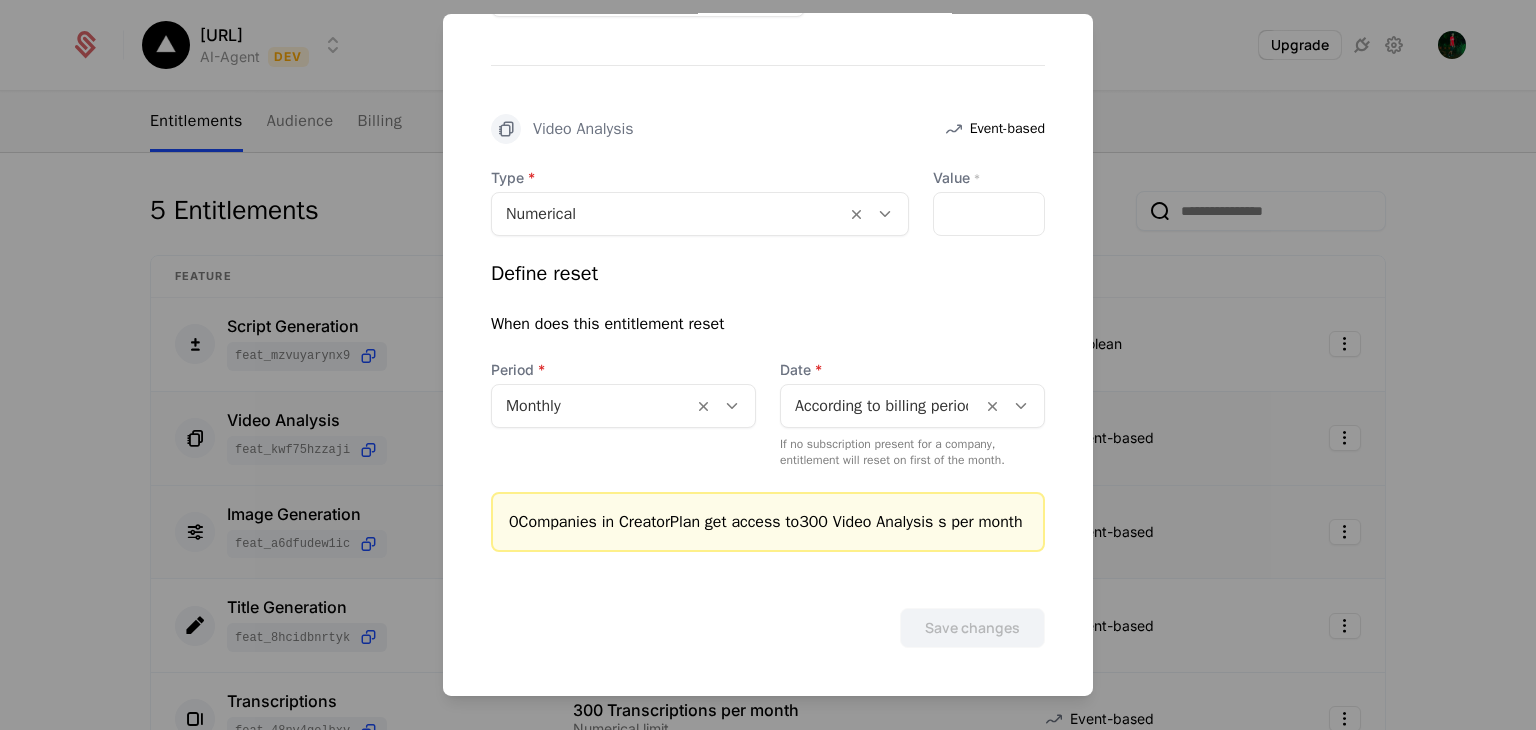 click at bounding box center [768, 365] 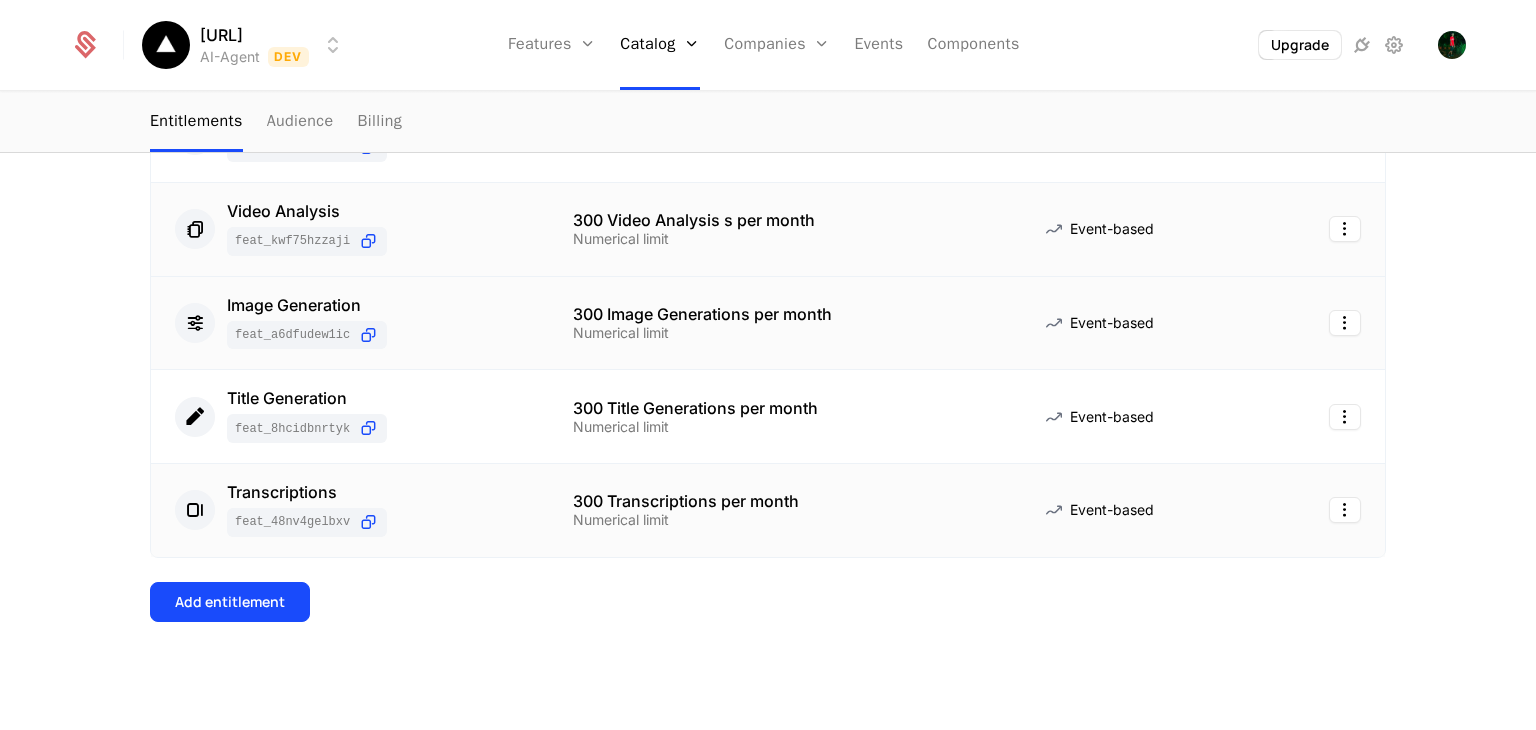 scroll, scrollTop: 256, scrollLeft: 0, axis: vertical 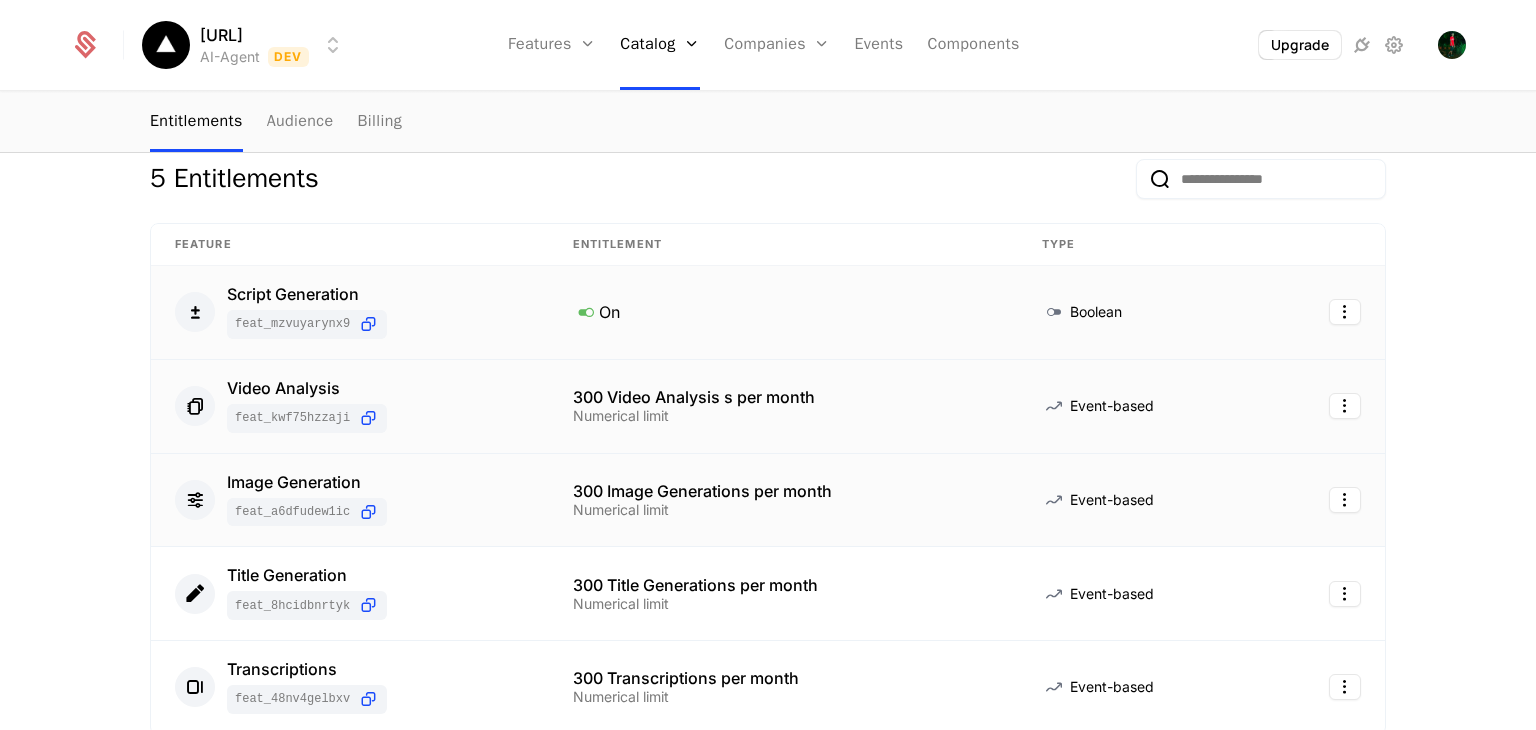 click on "Script Generation feat_MZVUYarynx9" at bounding box center (350, 312) 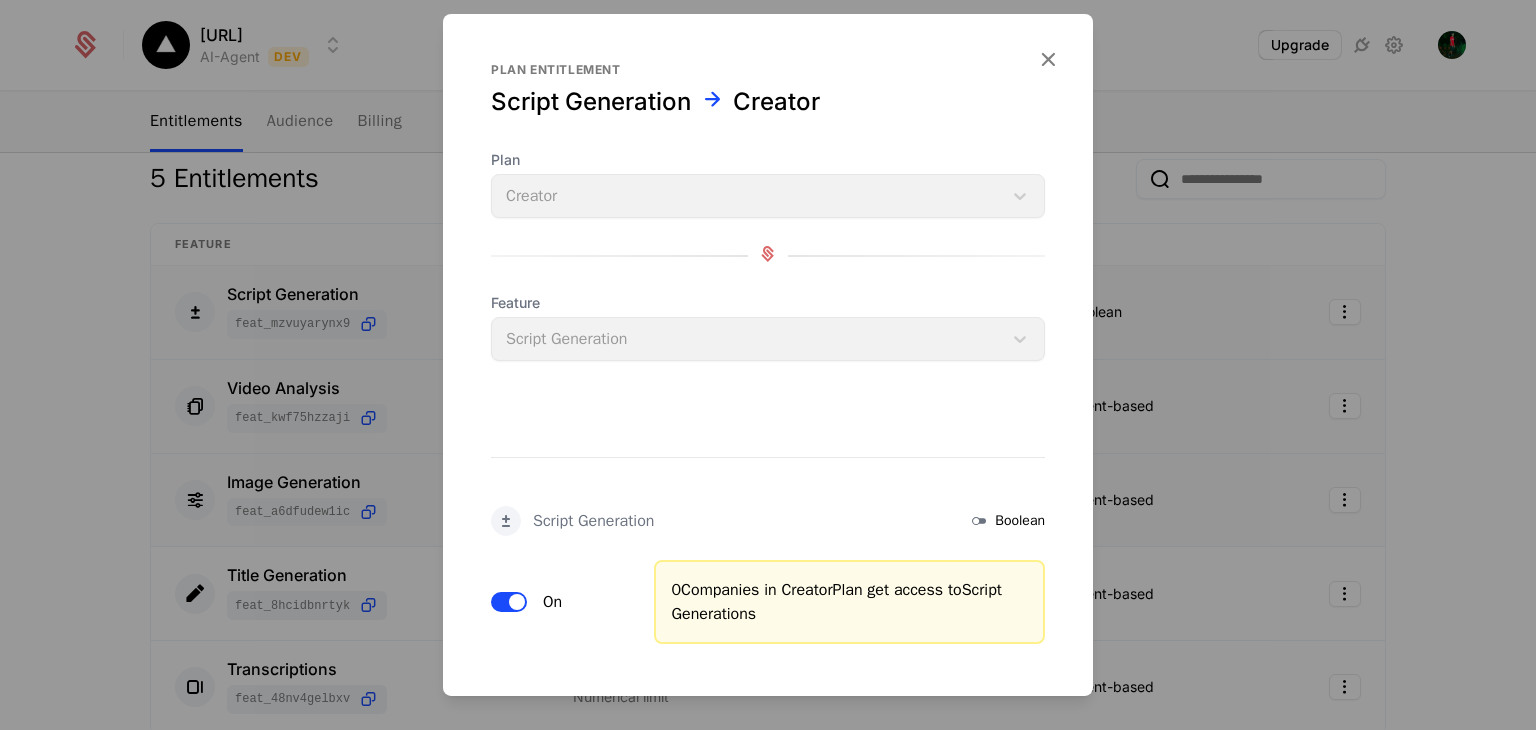 click at bounding box center (768, 365) 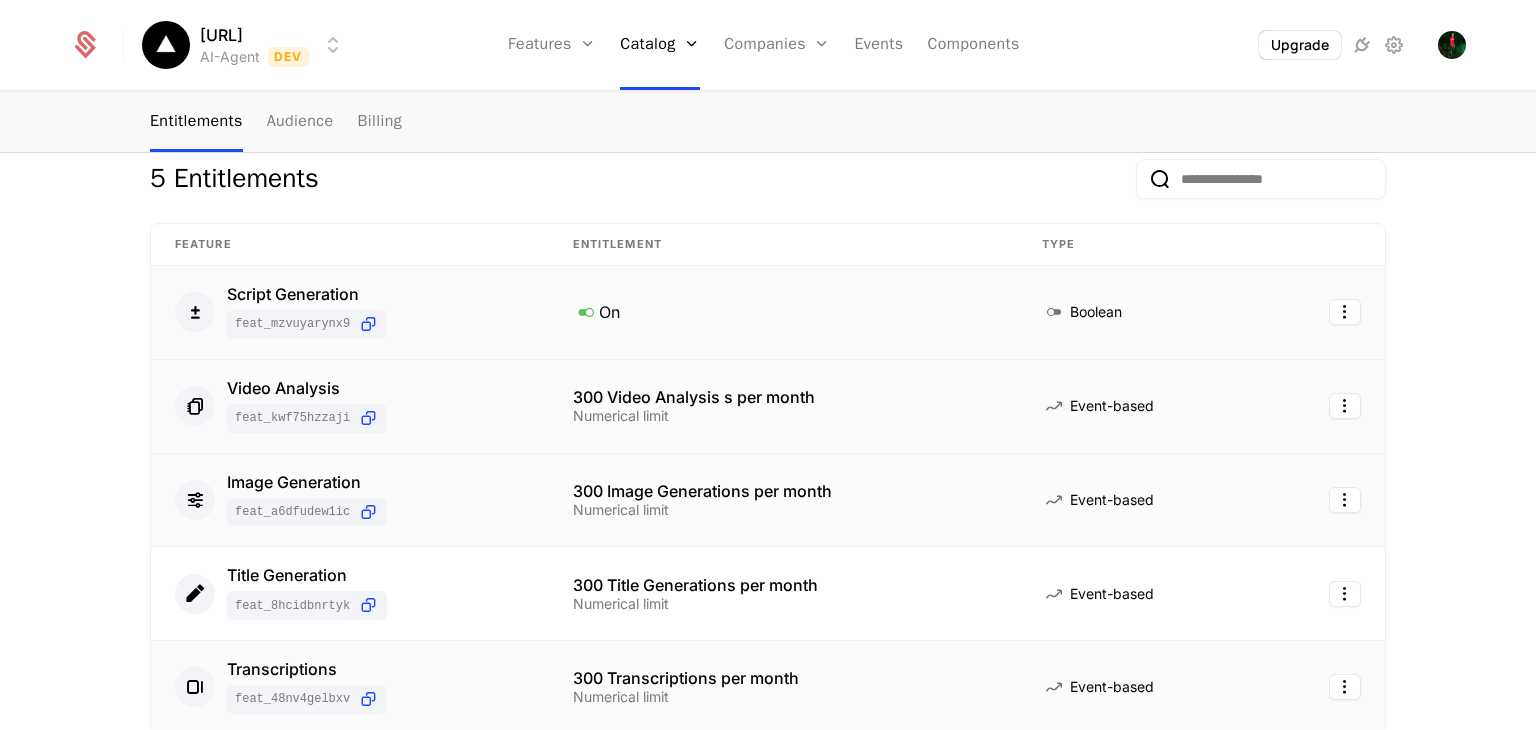 click on "Transcriptions feat_48Nv4geLbxv" at bounding box center [350, 687] 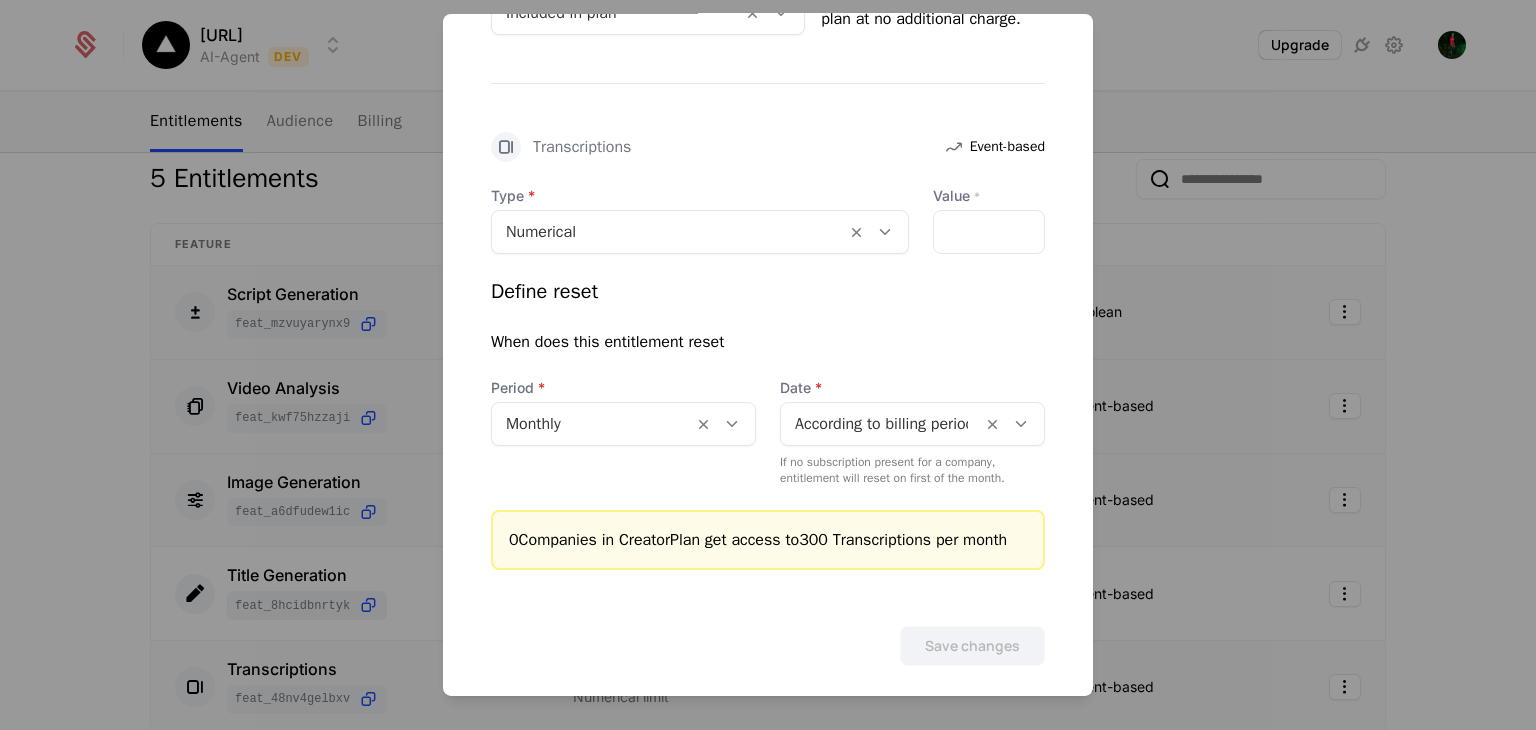 scroll, scrollTop: 558, scrollLeft: 0, axis: vertical 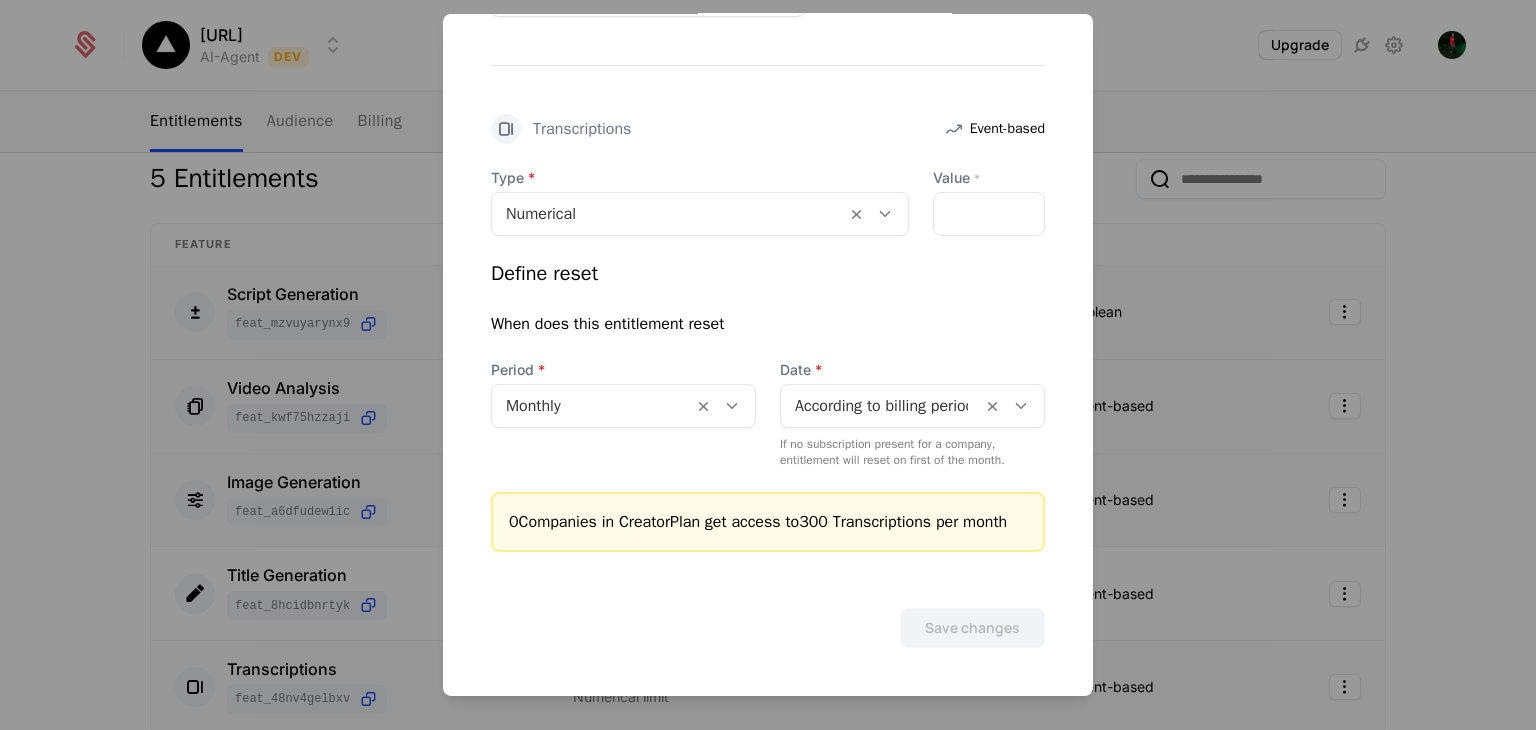 click at bounding box center (768, 365) 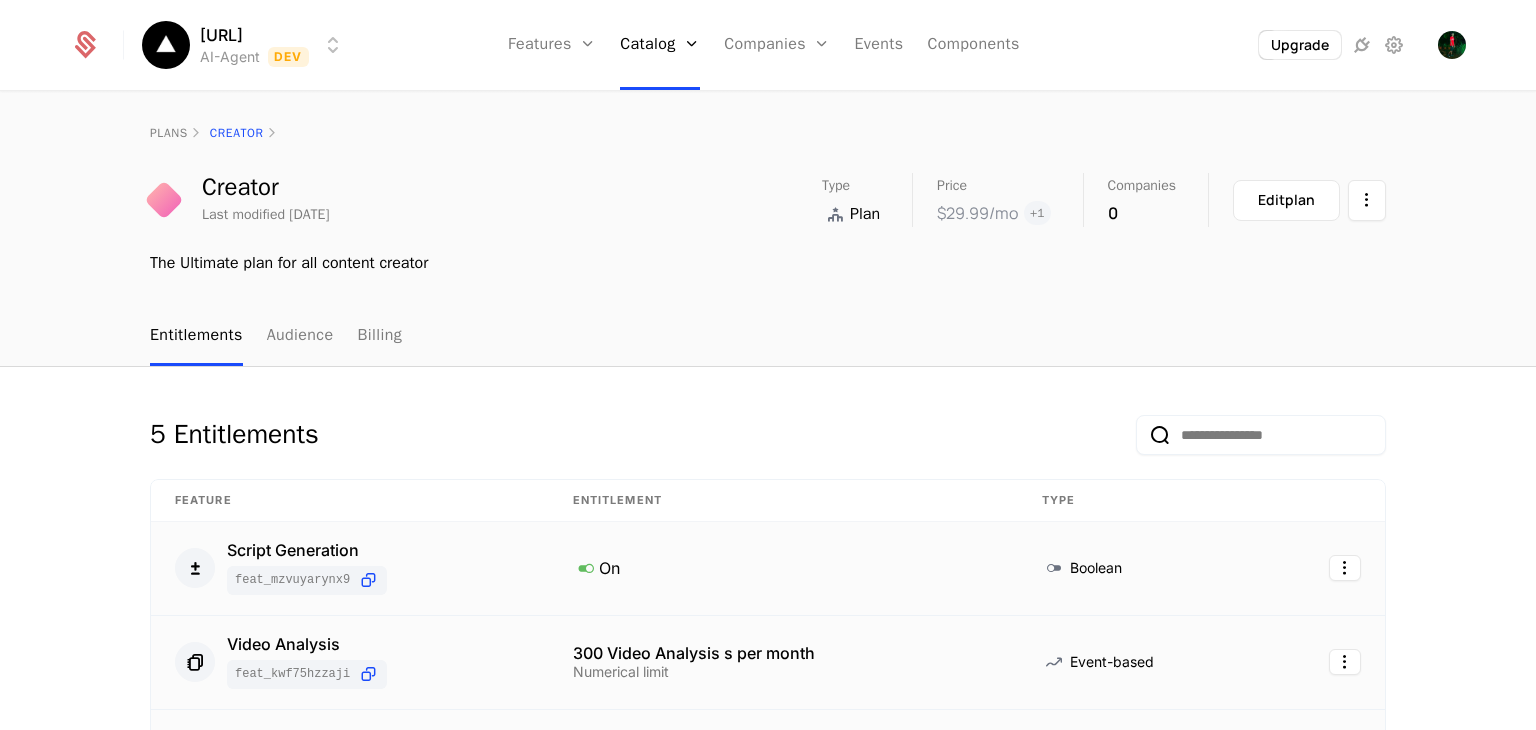 scroll, scrollTop: 0, scrollLeft: 0, axis: both 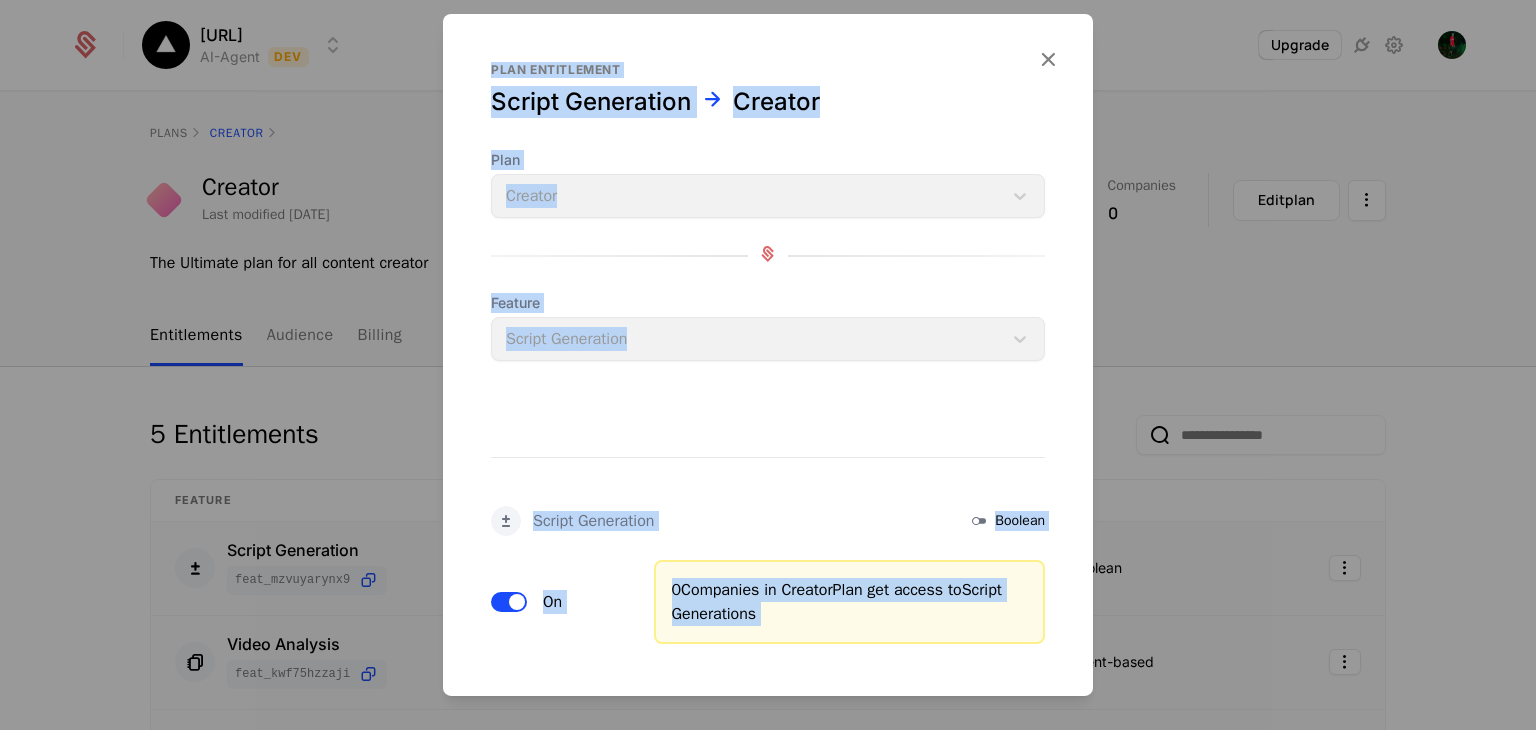 drag, startPoint x: 269, startPoint y: 458, endPoint x: 469, endPoint y: 665, distance: 287.83502 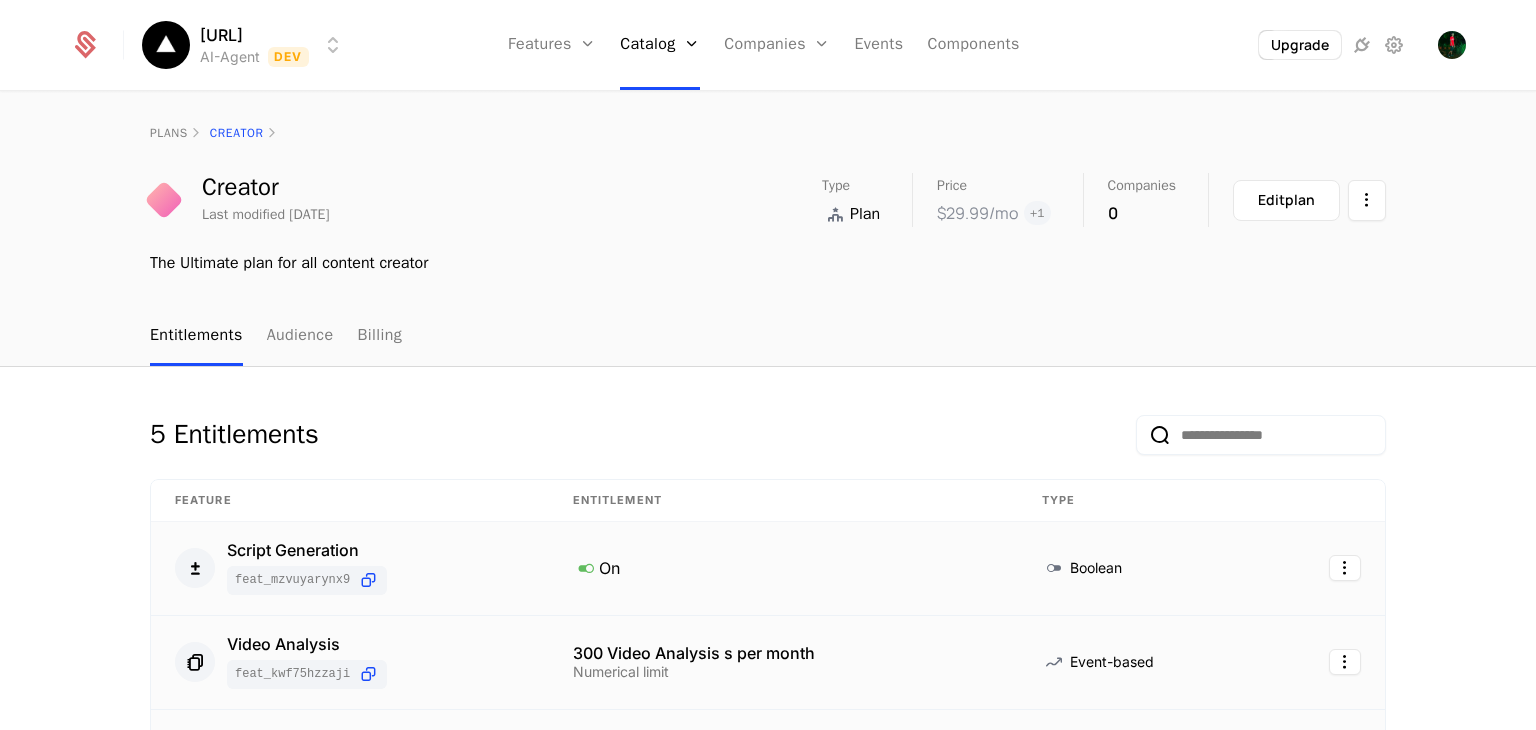 click on "Video Analysis  feat_KWf75Hzzaji" at bounding box center [350, 662] 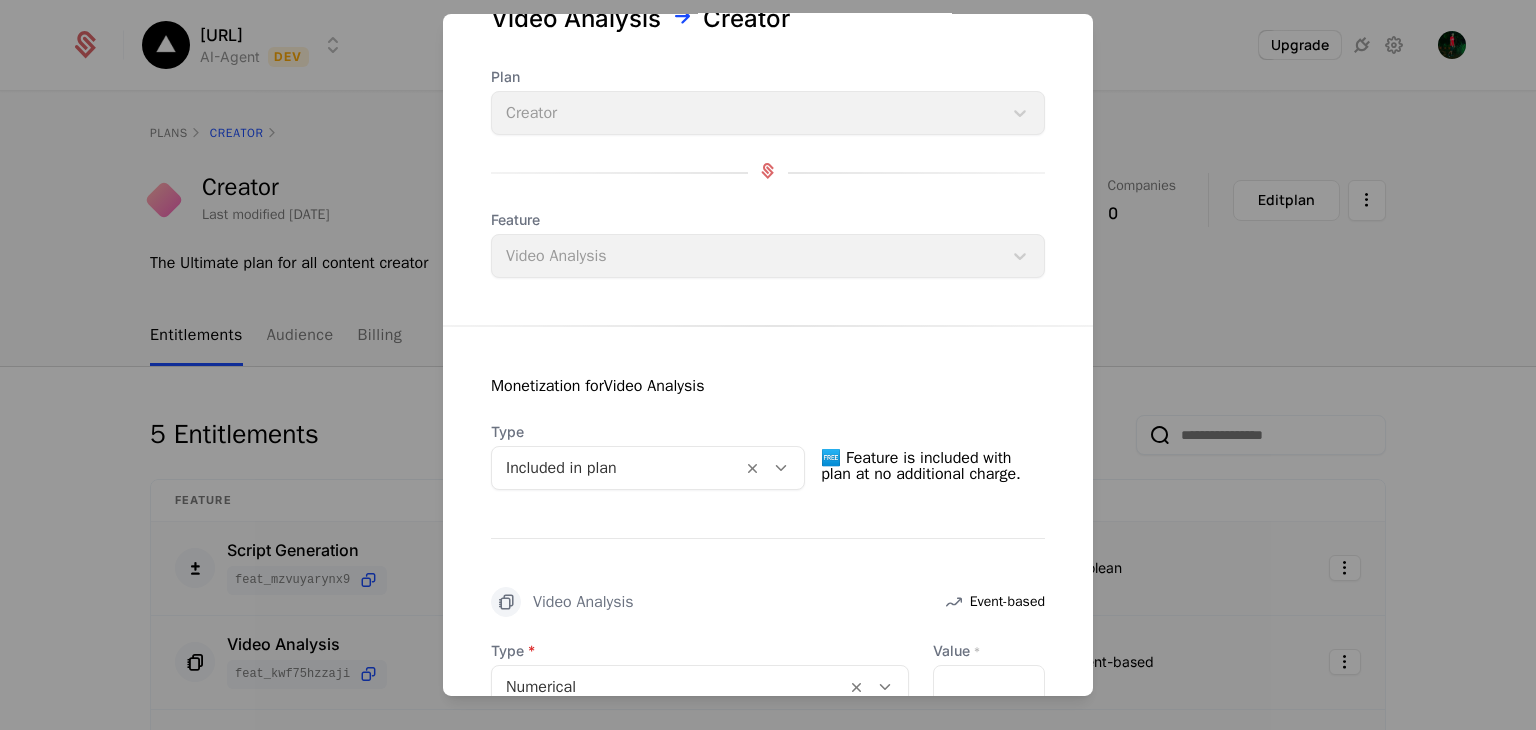scroll, scrollTop: 84, scrollLeft: 0, axis: vertical 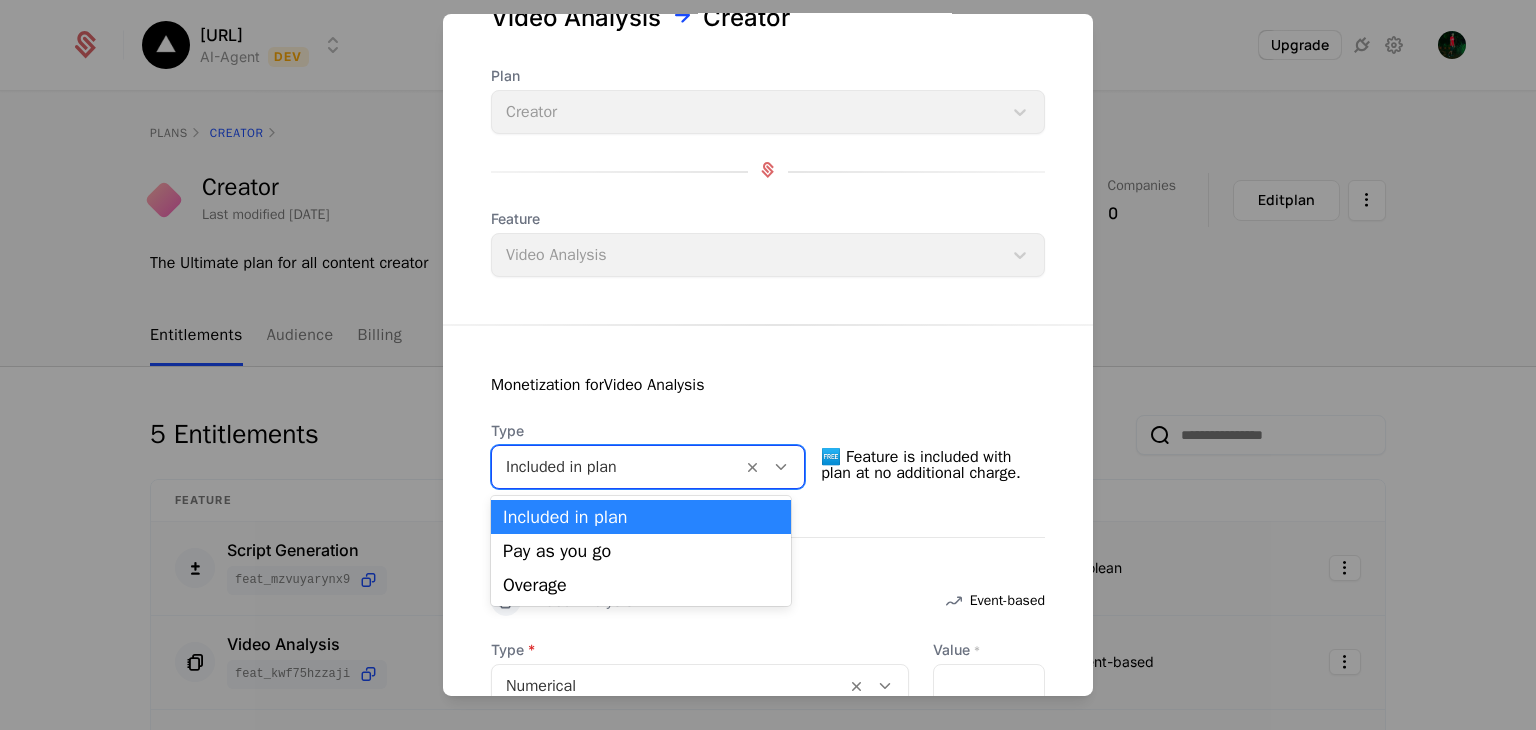 click at bounding box center (617, 467) 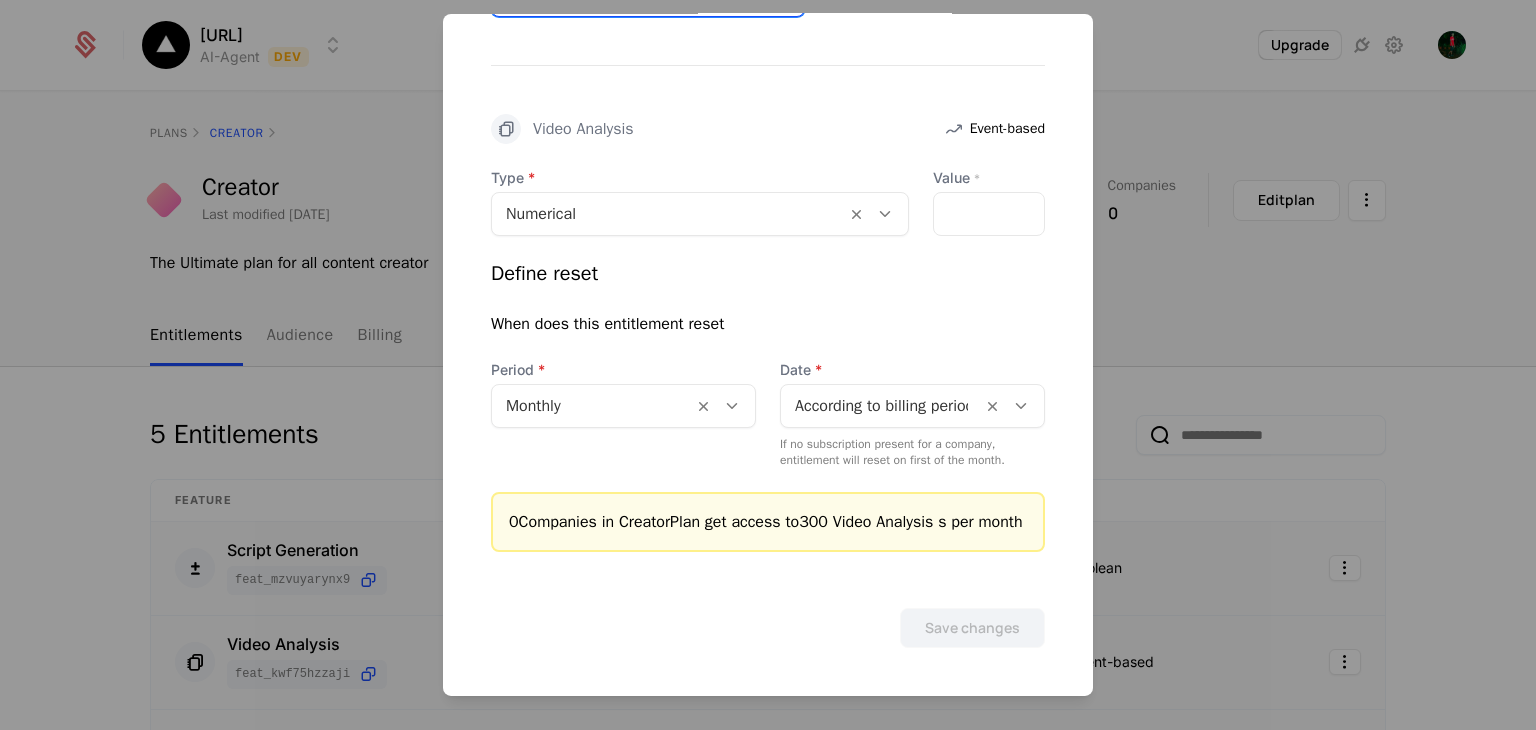 scroll, scrollTop: 577, scrollLeft: 0, axis: vertical 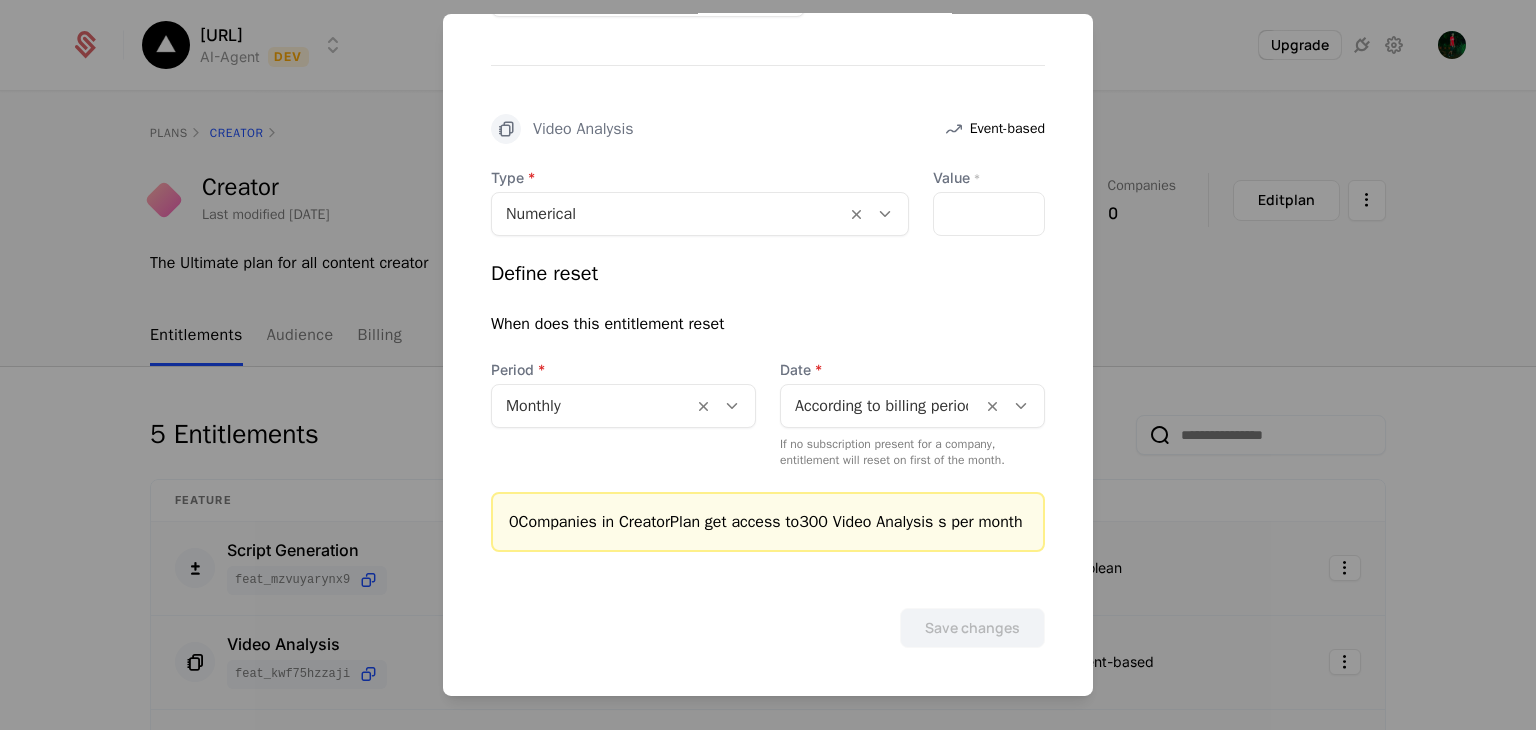 click at bounding box center (768, 365) 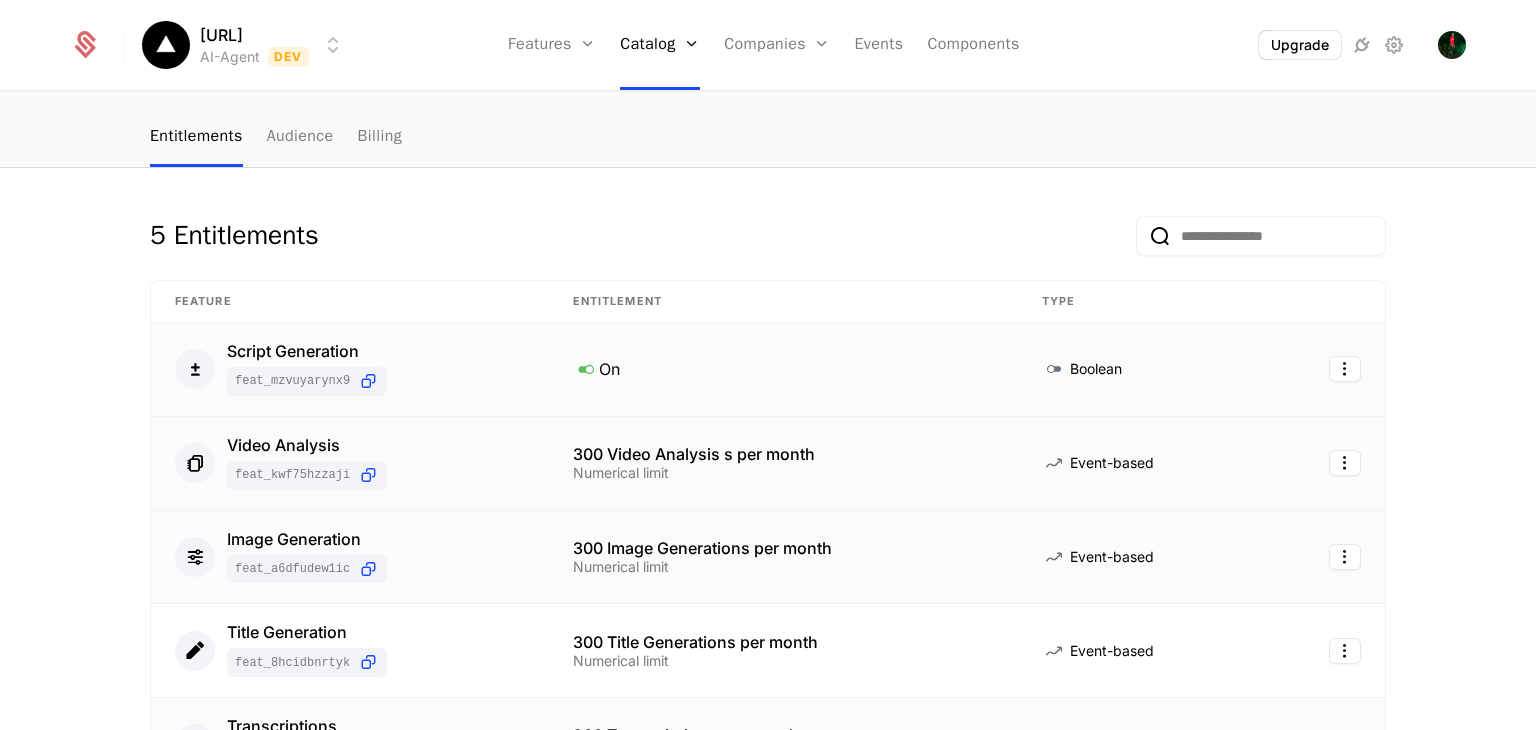 scroll, scrollTop: 200, scrollLeft: 0, axis: vertical 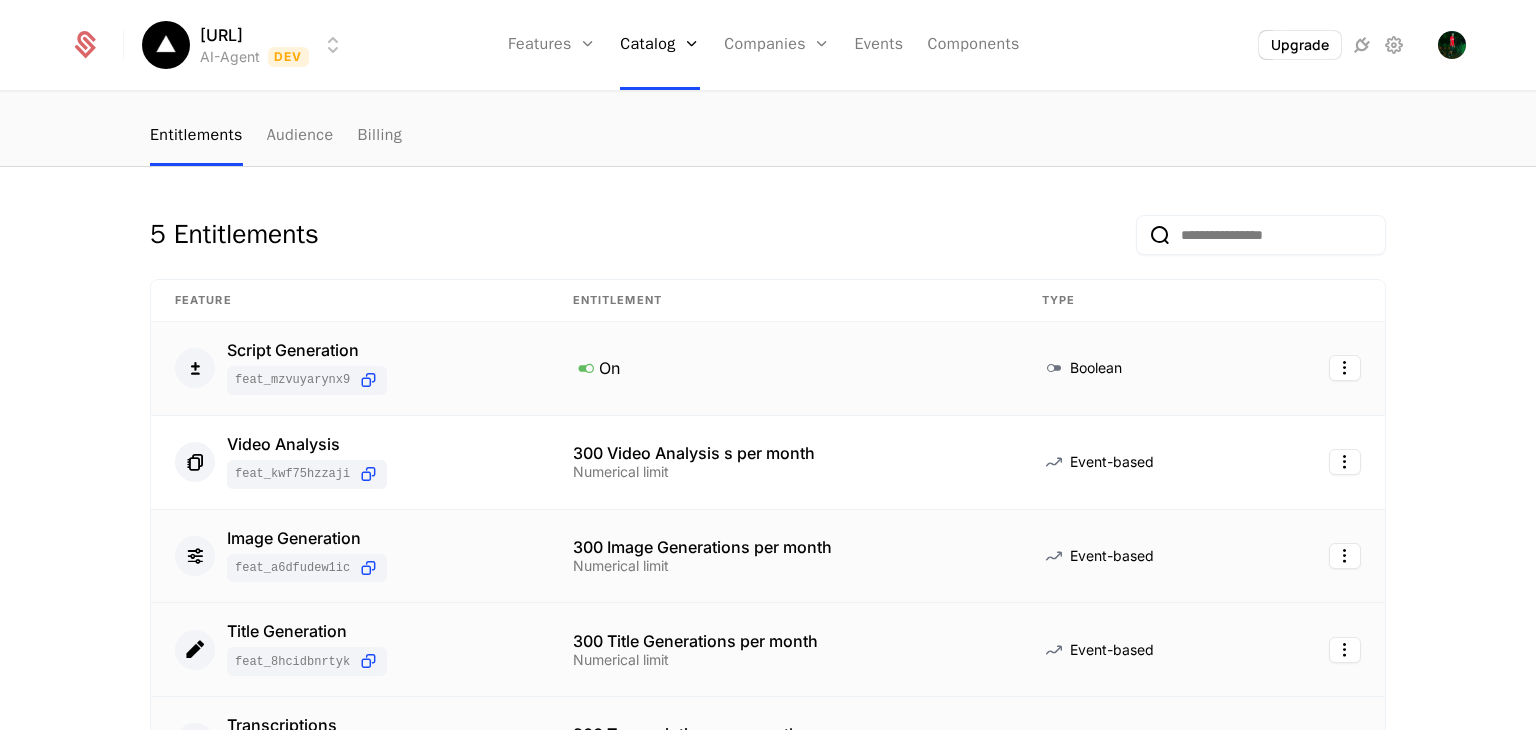 click on "Title Generation feat_8HCiDBNRTYK" at bounding box center [350, 649] 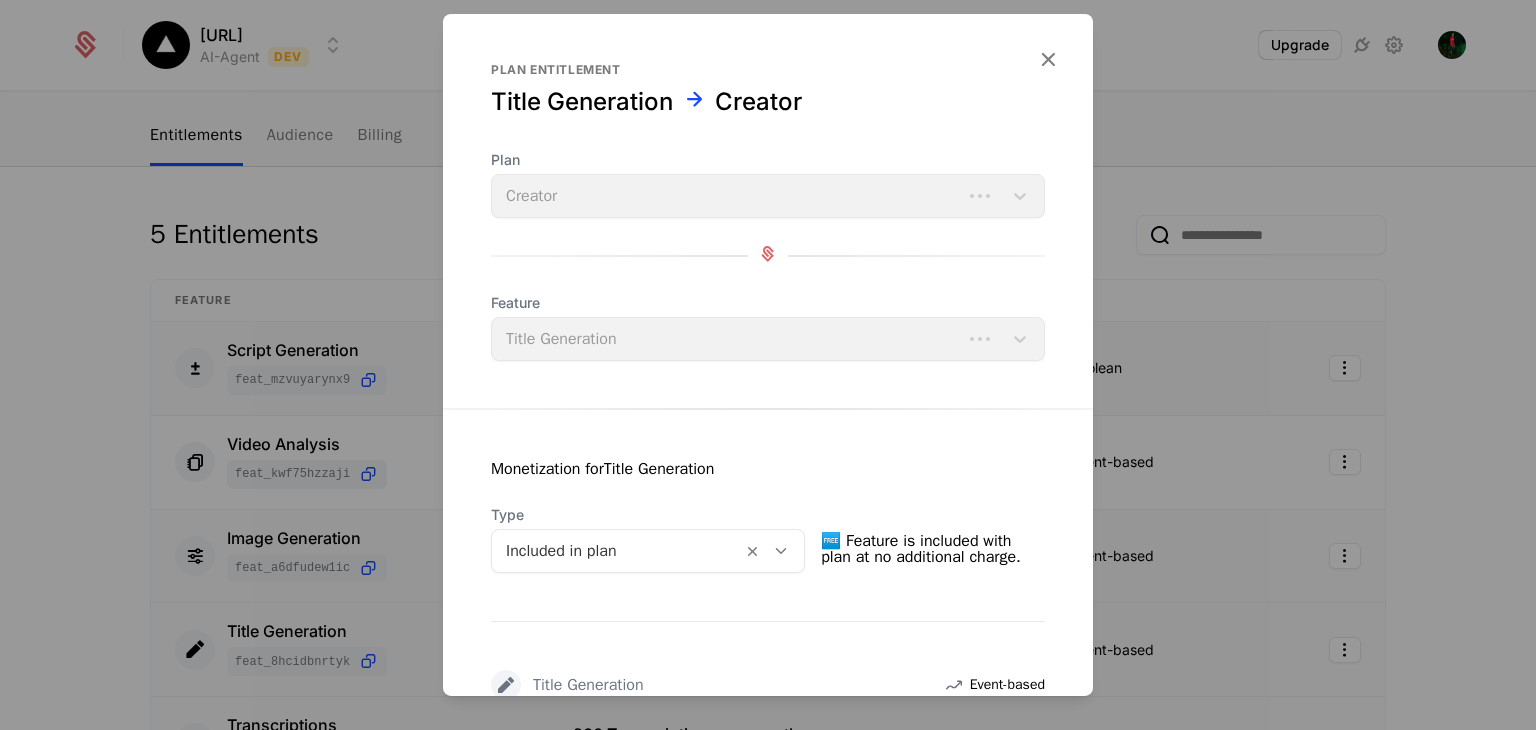 scroll, scrollTop: 76, scrollLeft: 0, axis: vertical 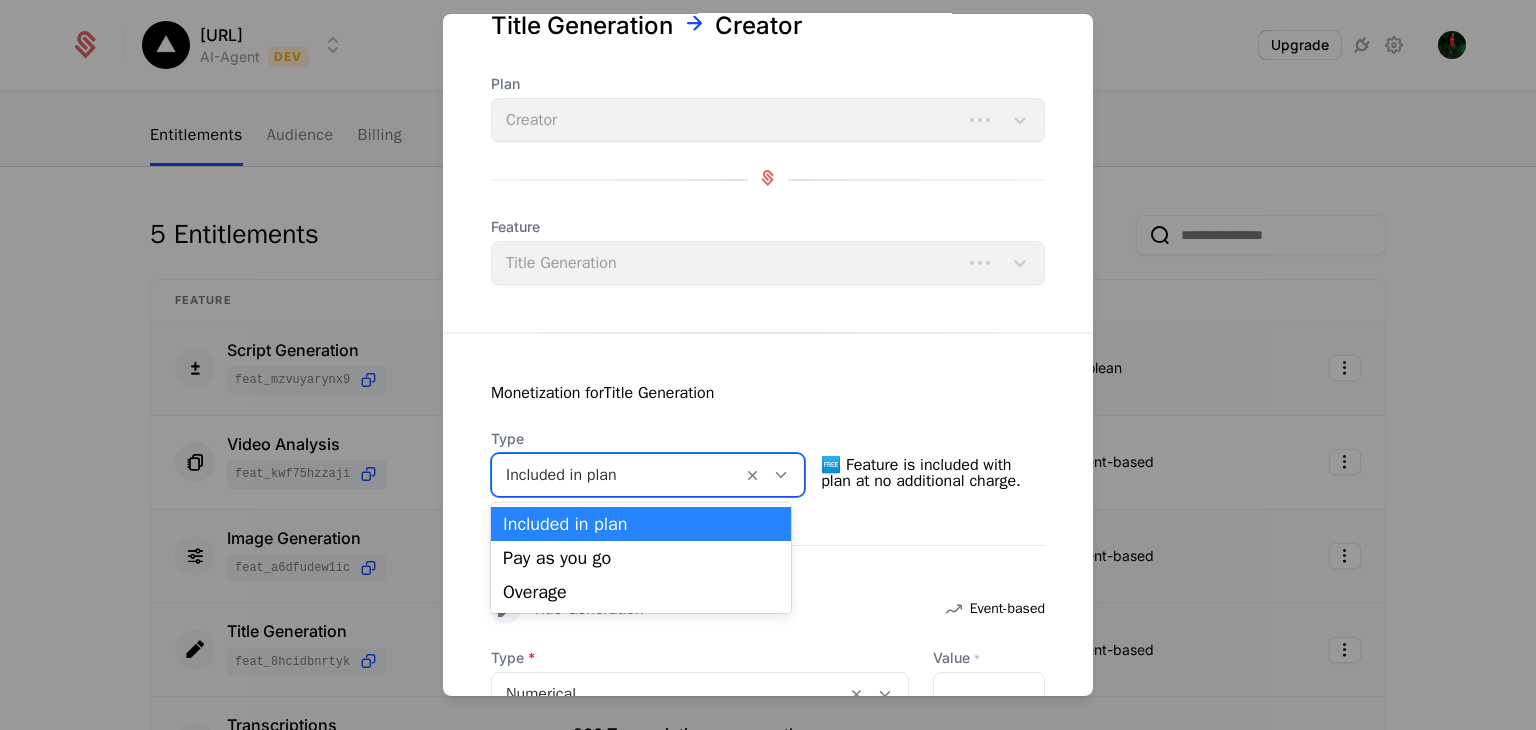 click at bounding box center (617, 475) 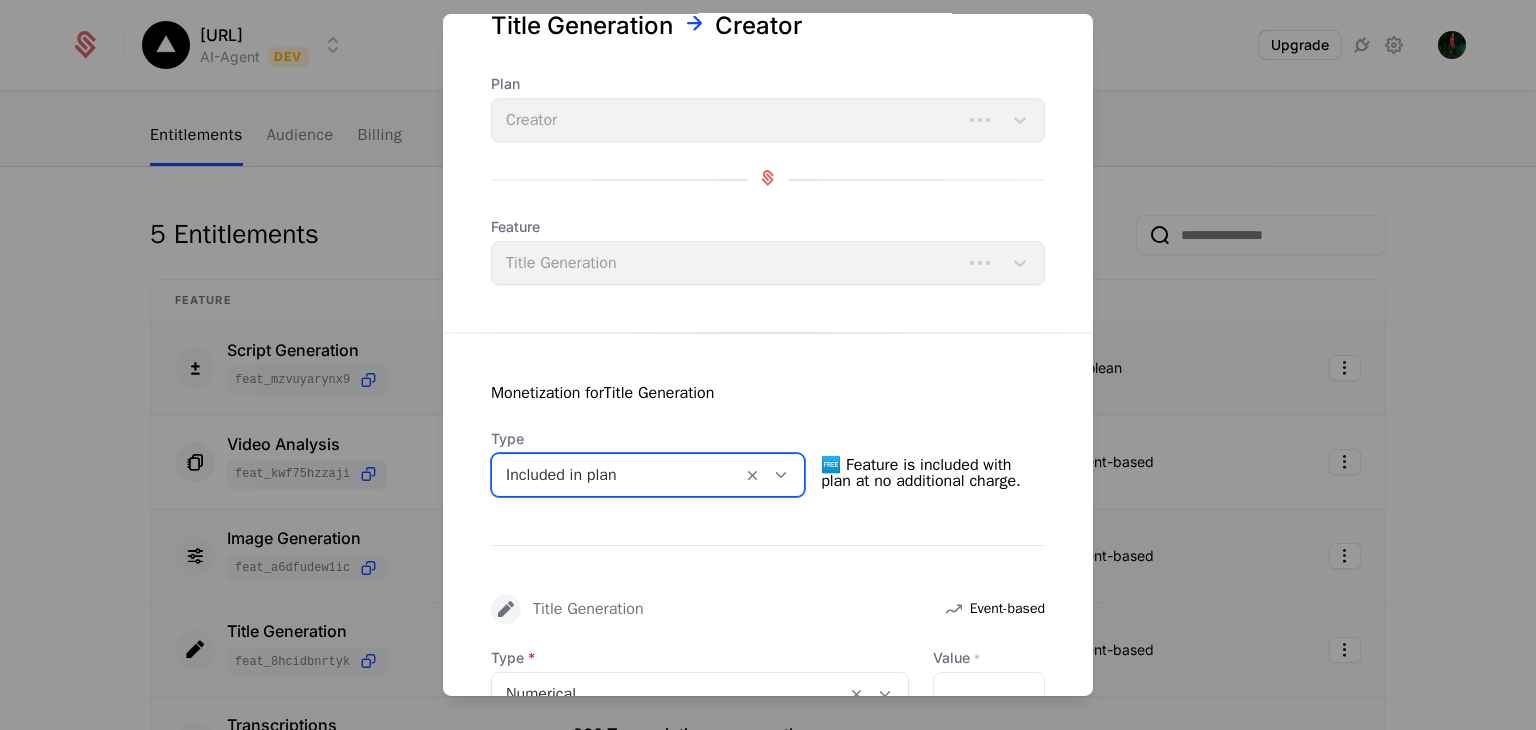 click at bounding box center [617, 475] 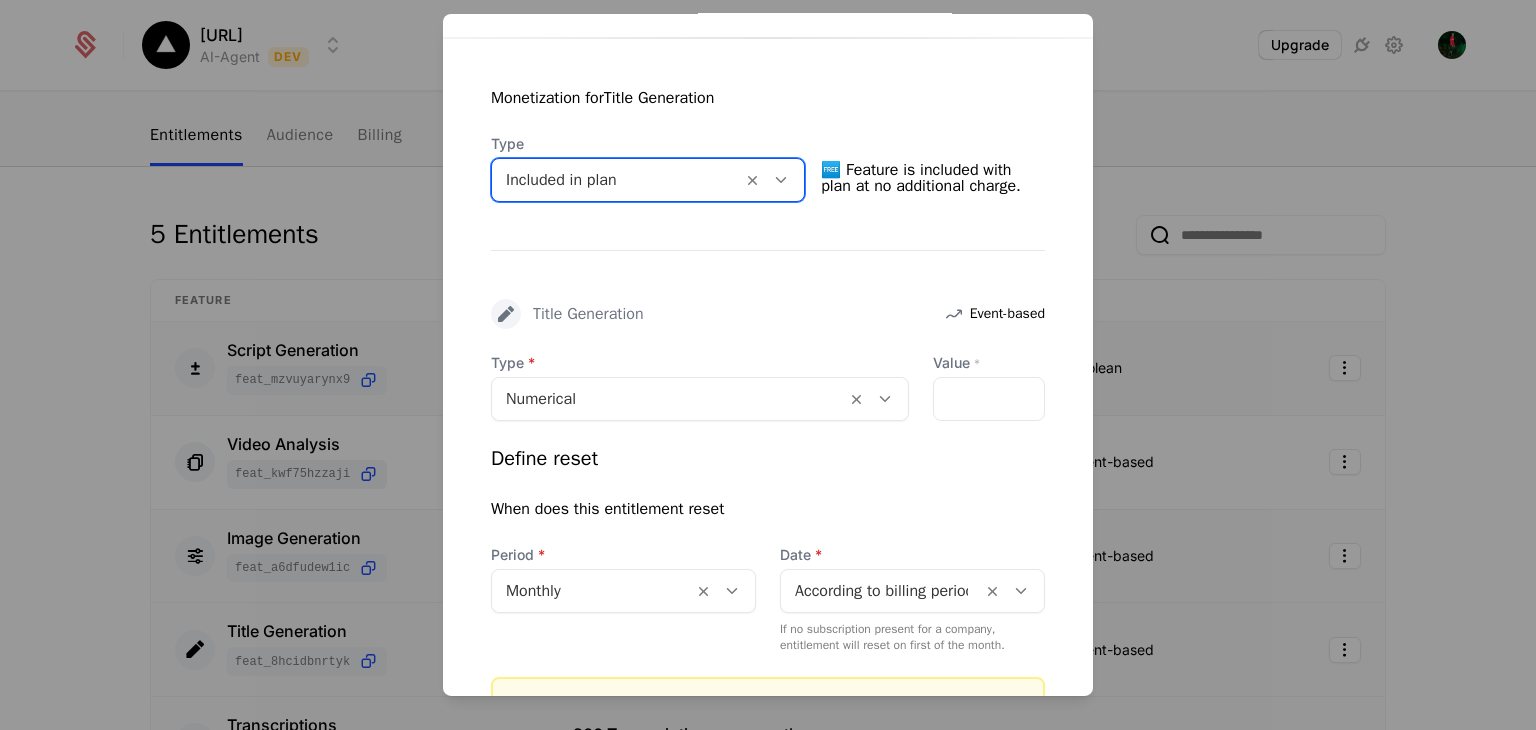 scroll, scrollTop: 372, scrollLeft: 0, axis: vertical 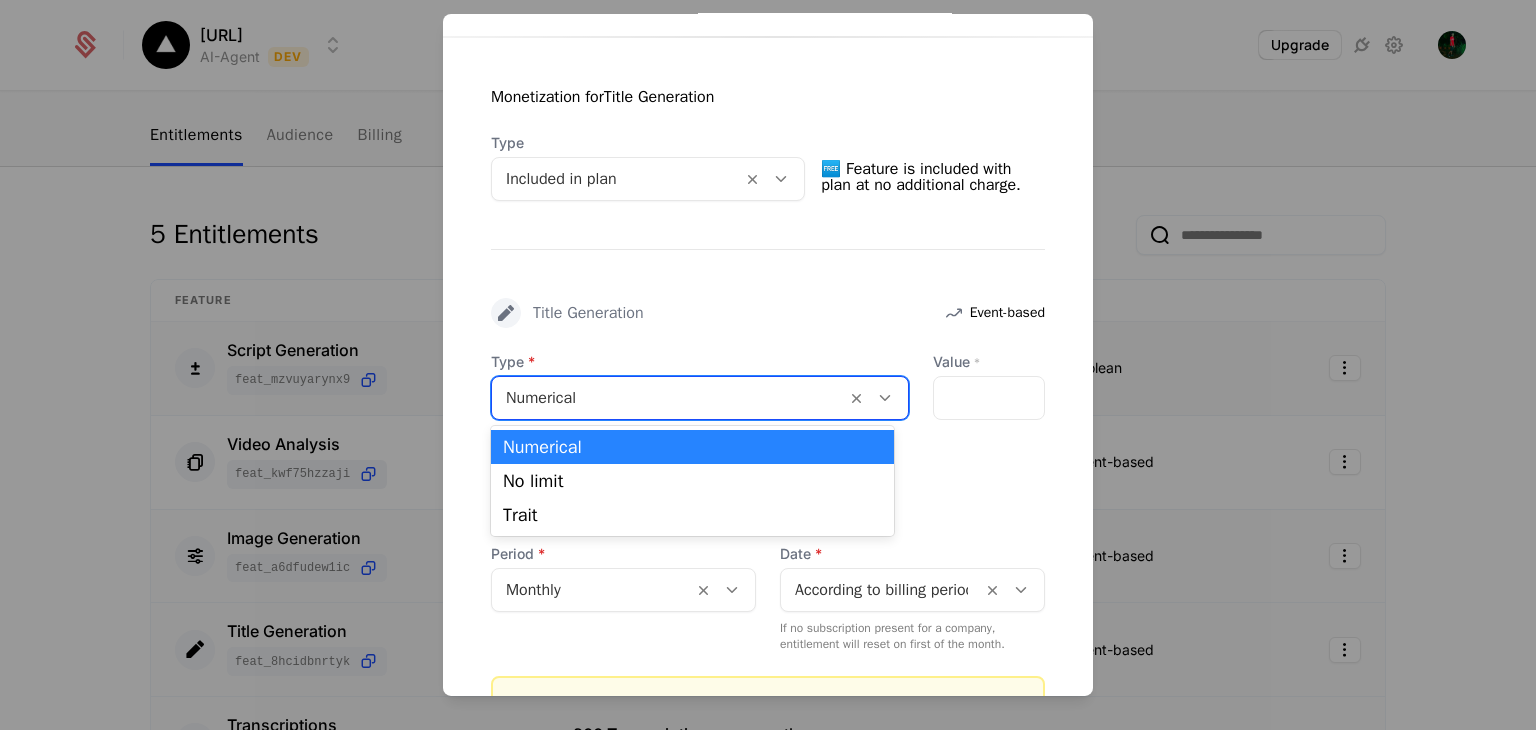 click on "Numerical" at bounding box center [669, 398] 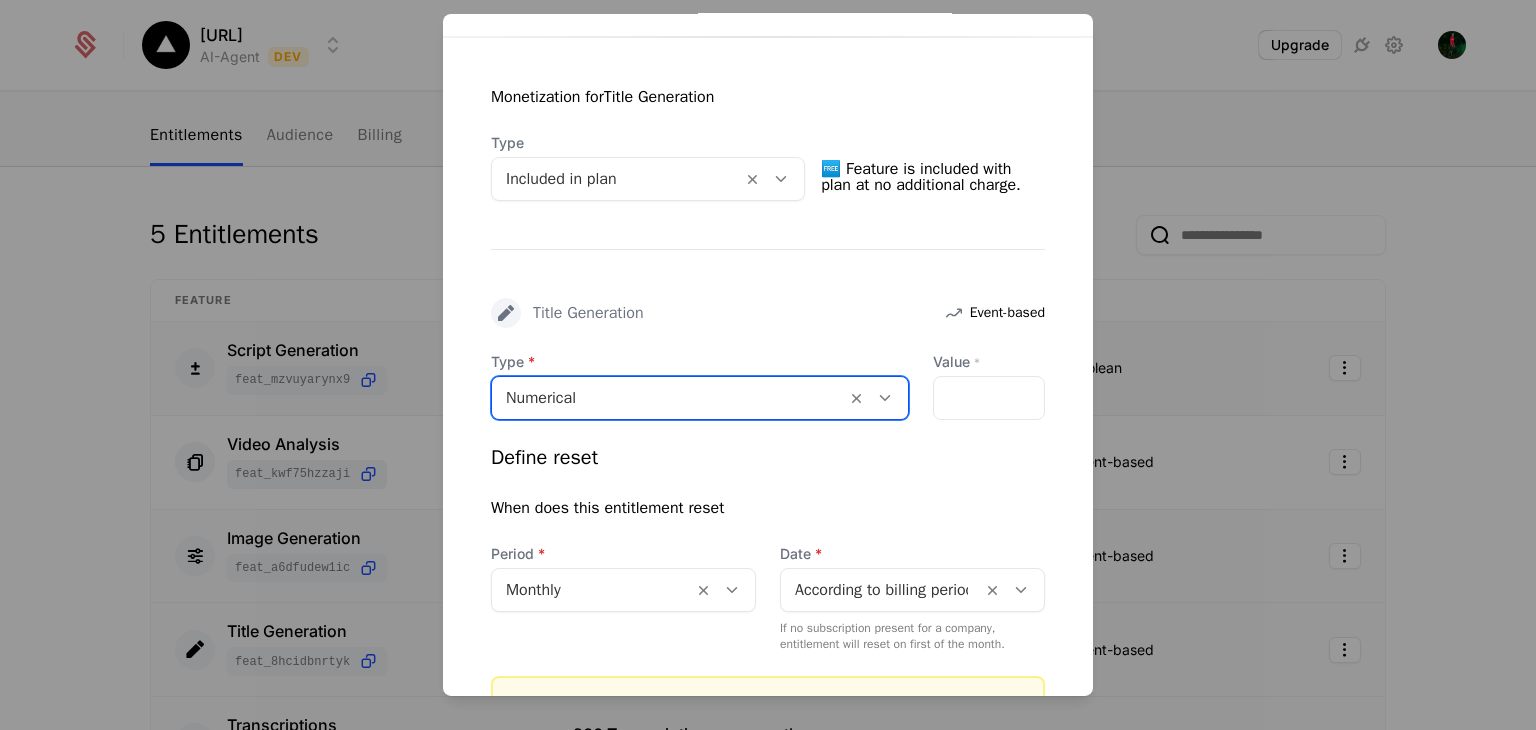 click on "Numerical" at bounding box center [669, 398] 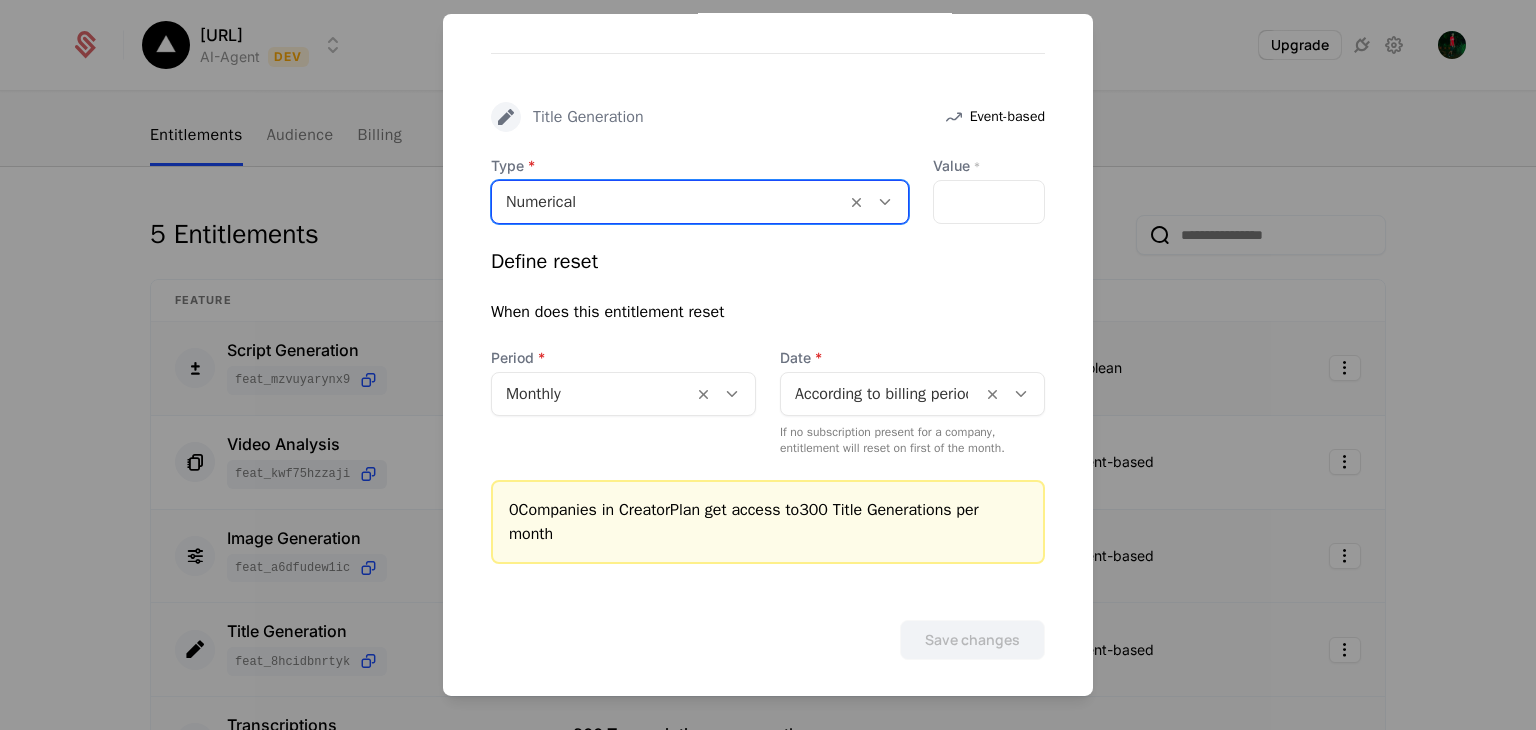 scroll, scrollTop: 577, scrollLeft: 0, axis: vertical 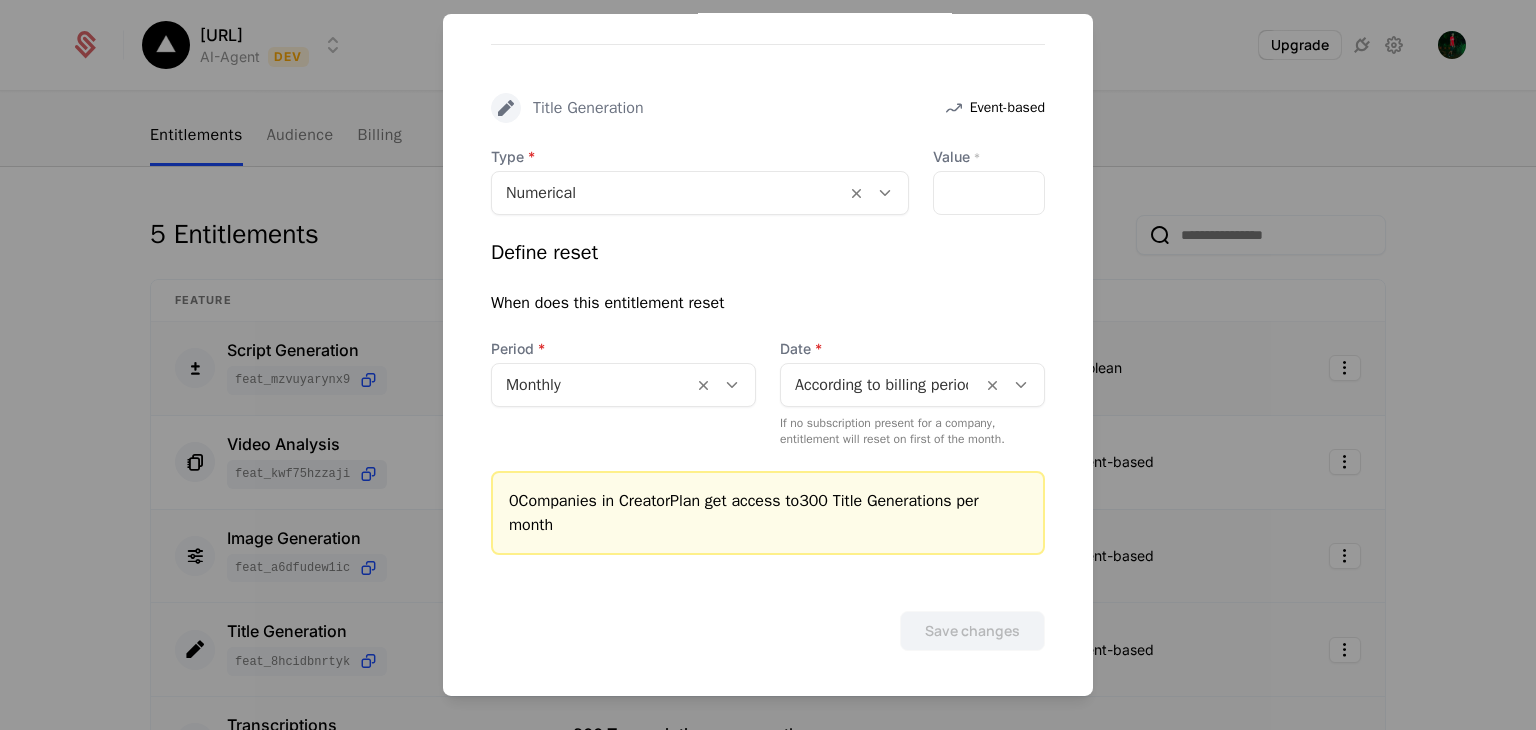 click at bounding box center [768, 365] 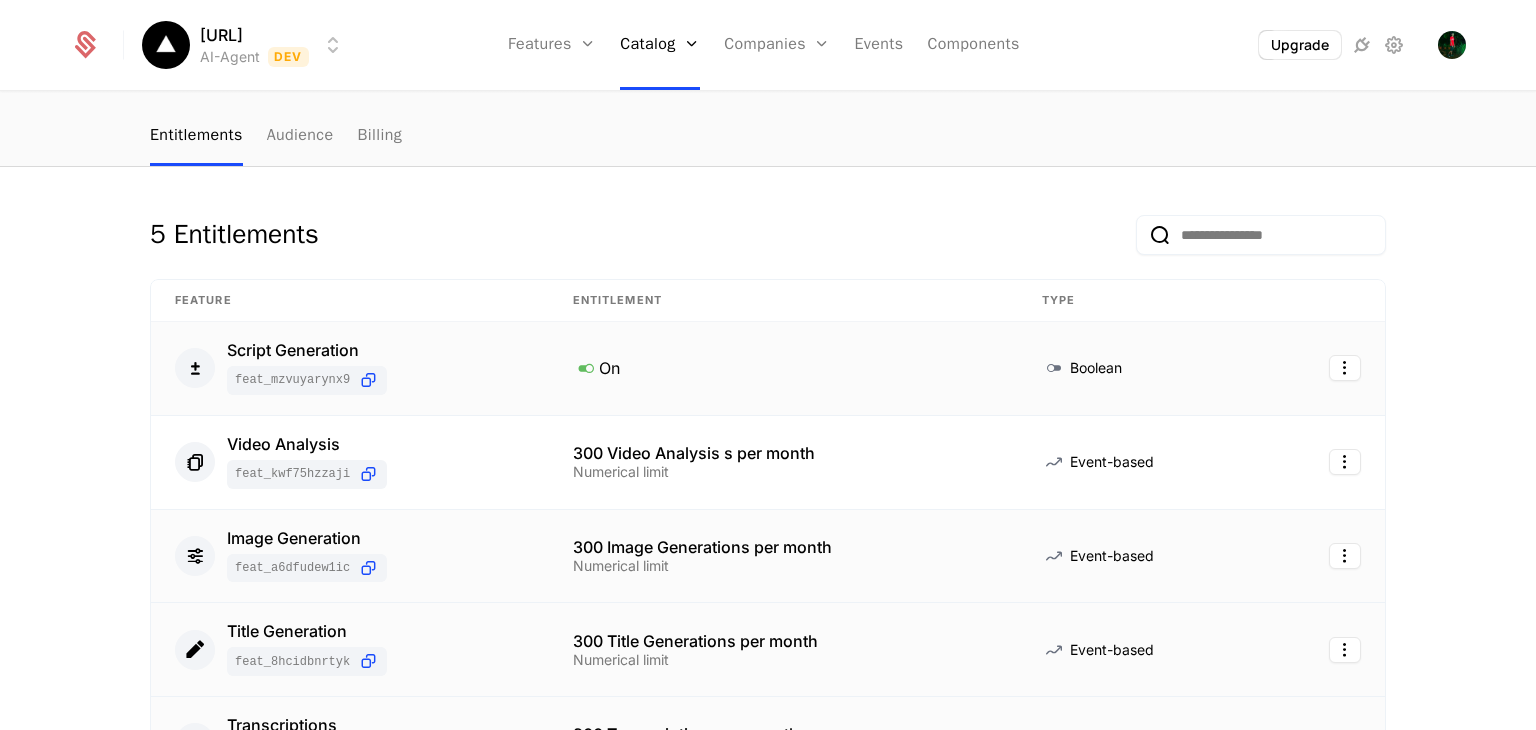 scroll, scrollTop: 0, scrollLeft: 0, axis: both 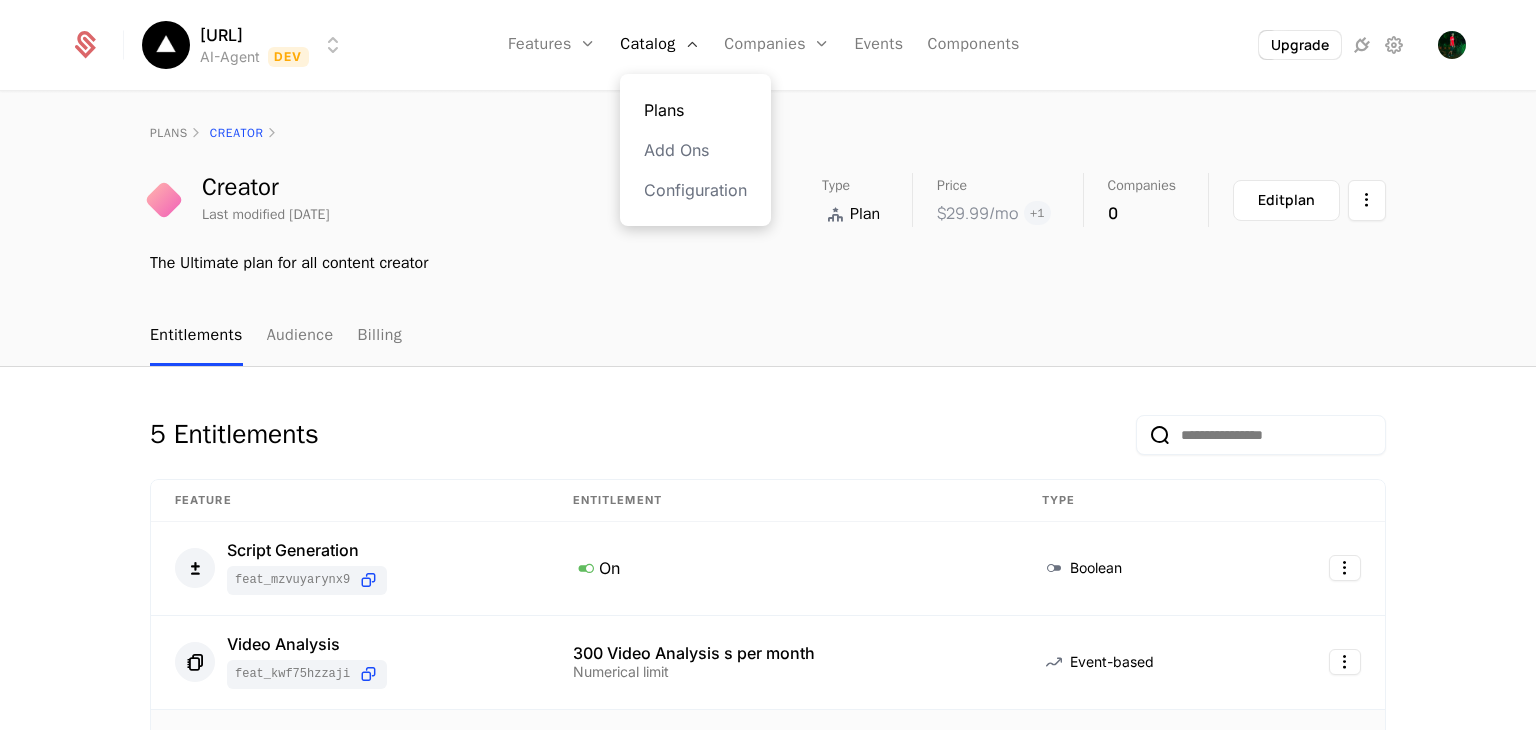 click on "Plans" at bounding box center (695, 110) 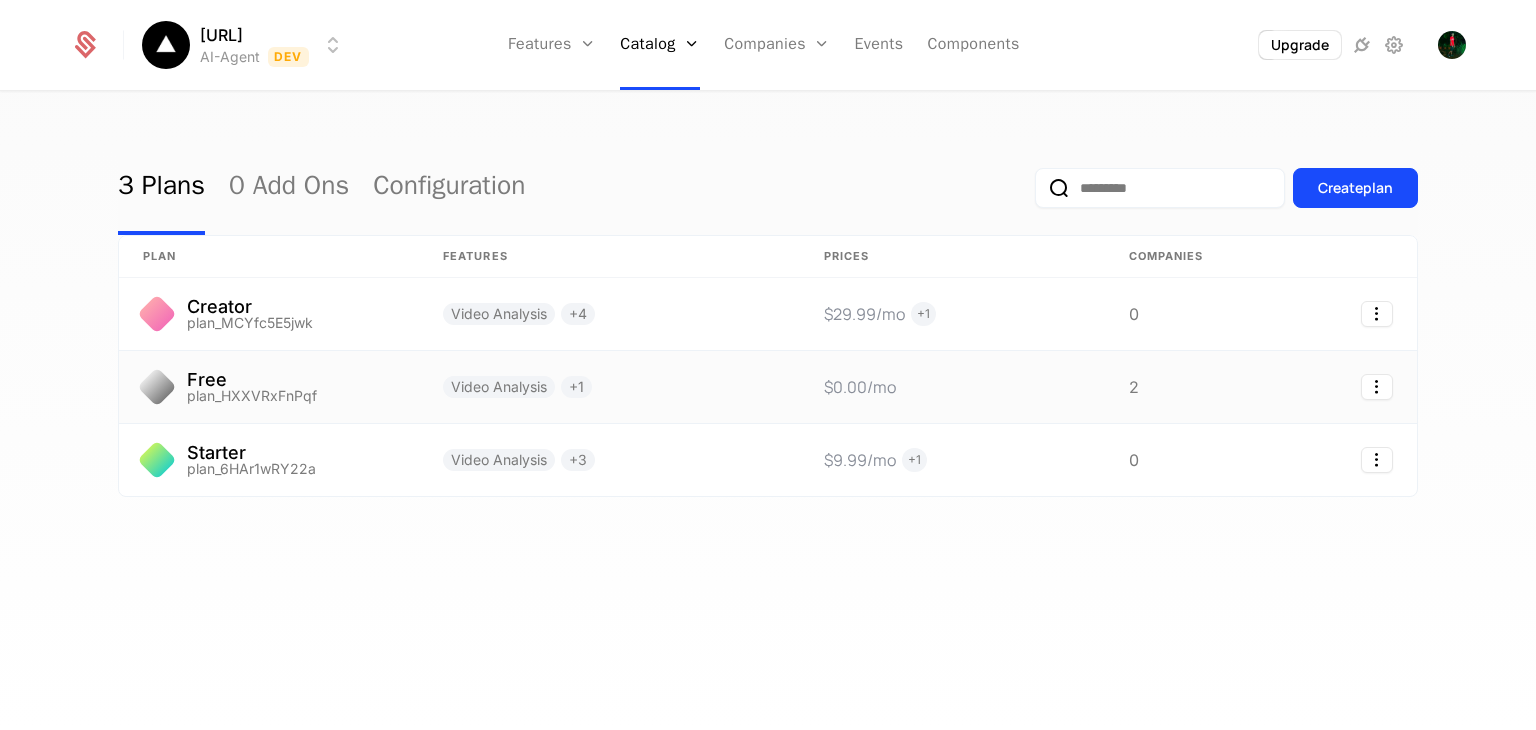 click on "Video Analysis  + 1" at bounding box center (609, 387) 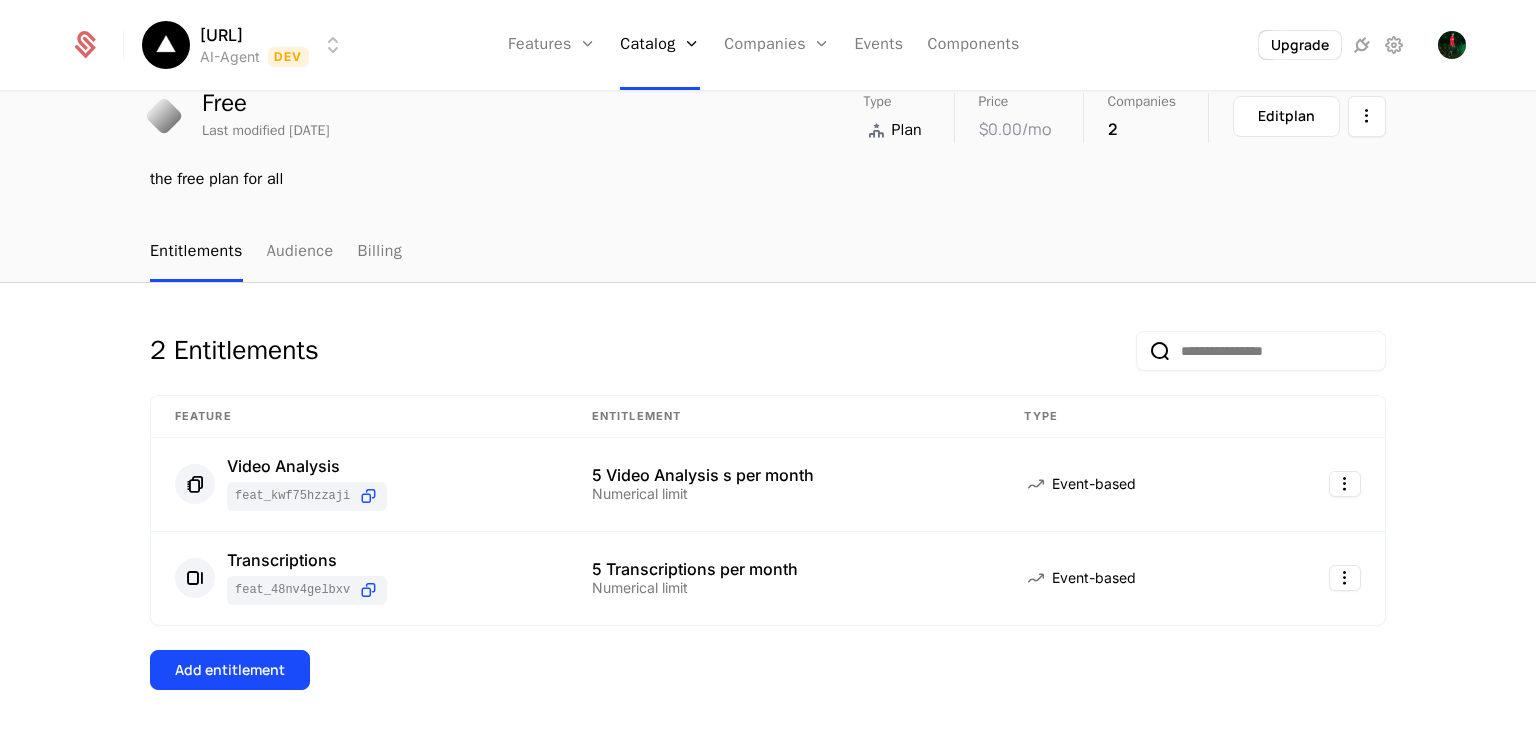 scroll, scrollTop: 87, scrollLeft: 0, axis: vertical 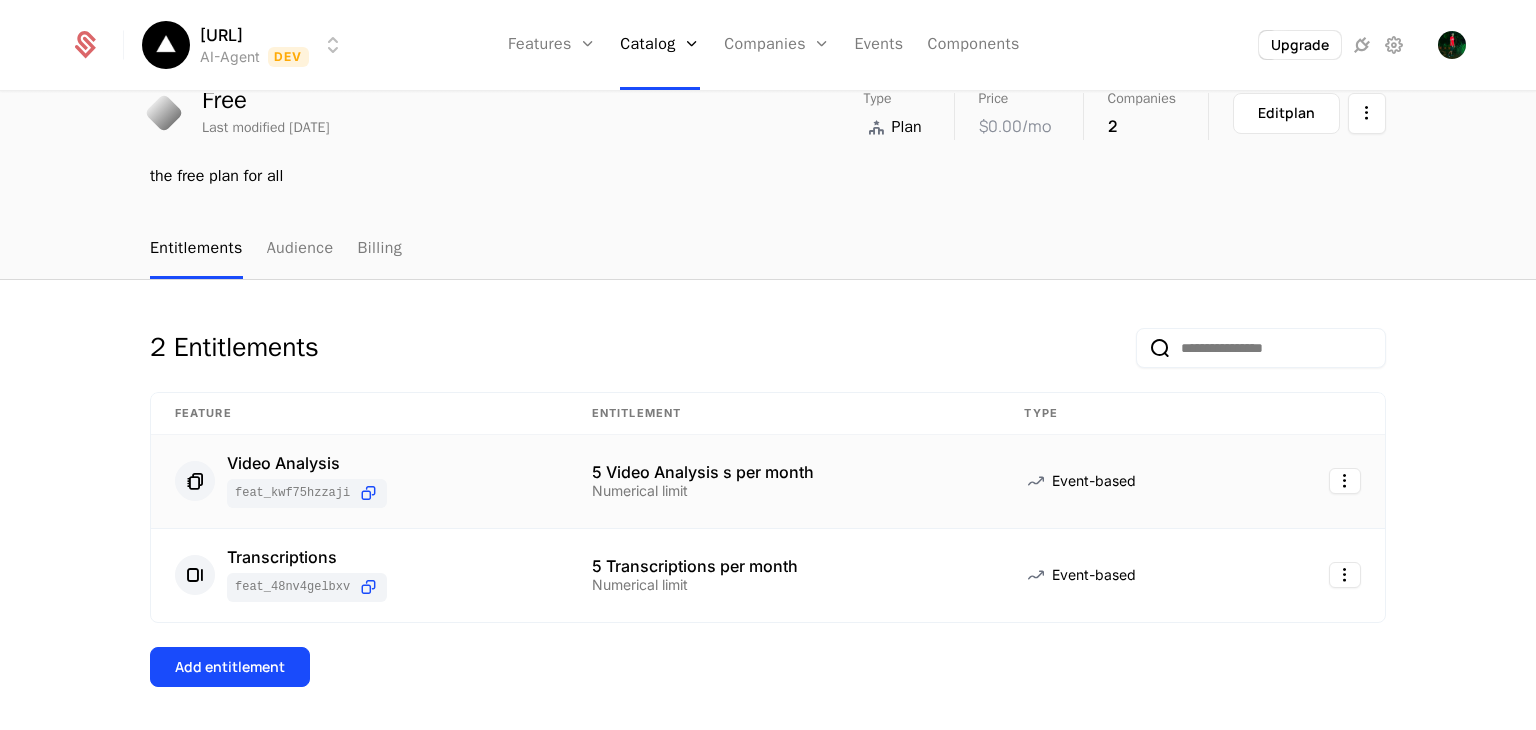 click on "Video Analysis  feat_KWf75Hzzaji" at bounding box center (359, 481) 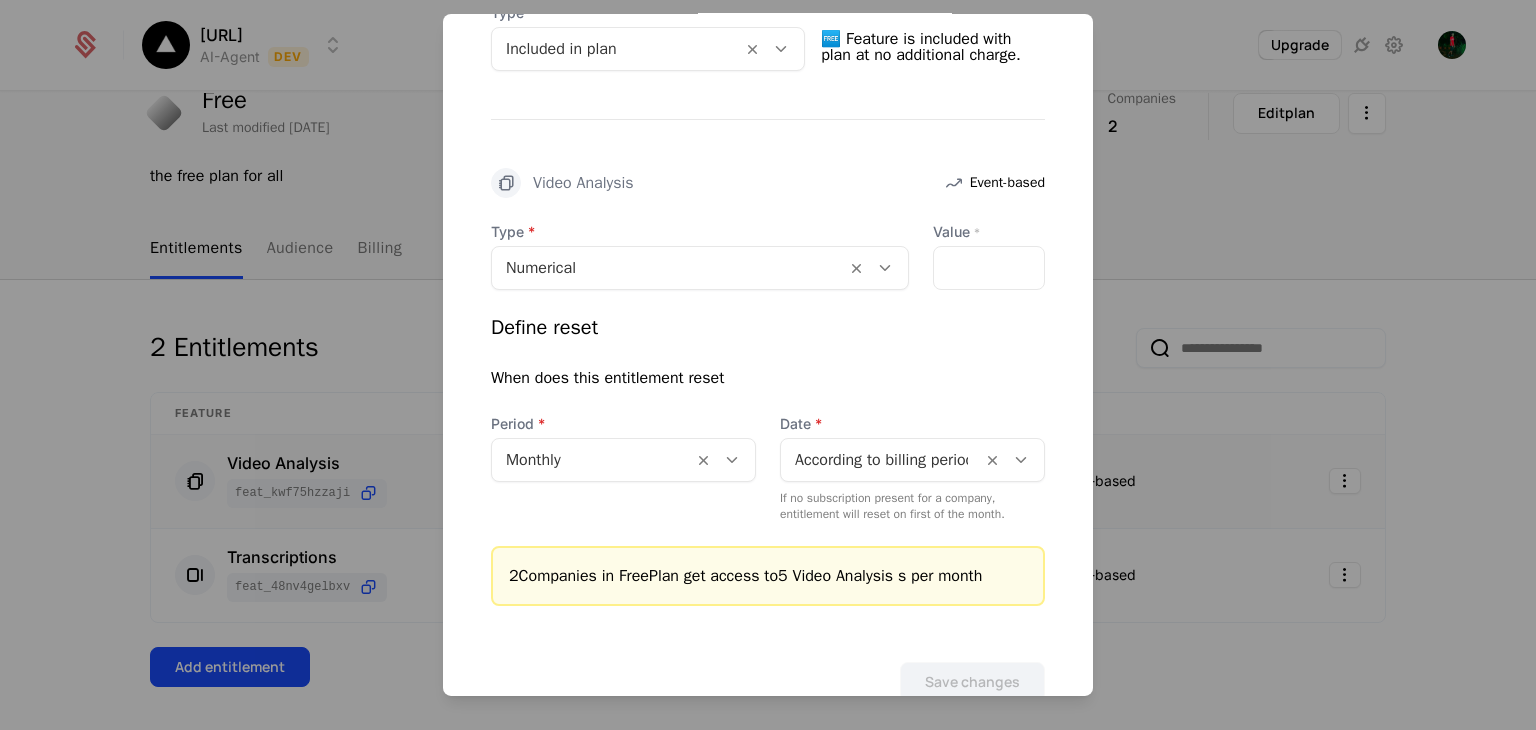 scroll, scrollTop: 553, scrollLeft: 0, axis: vertical 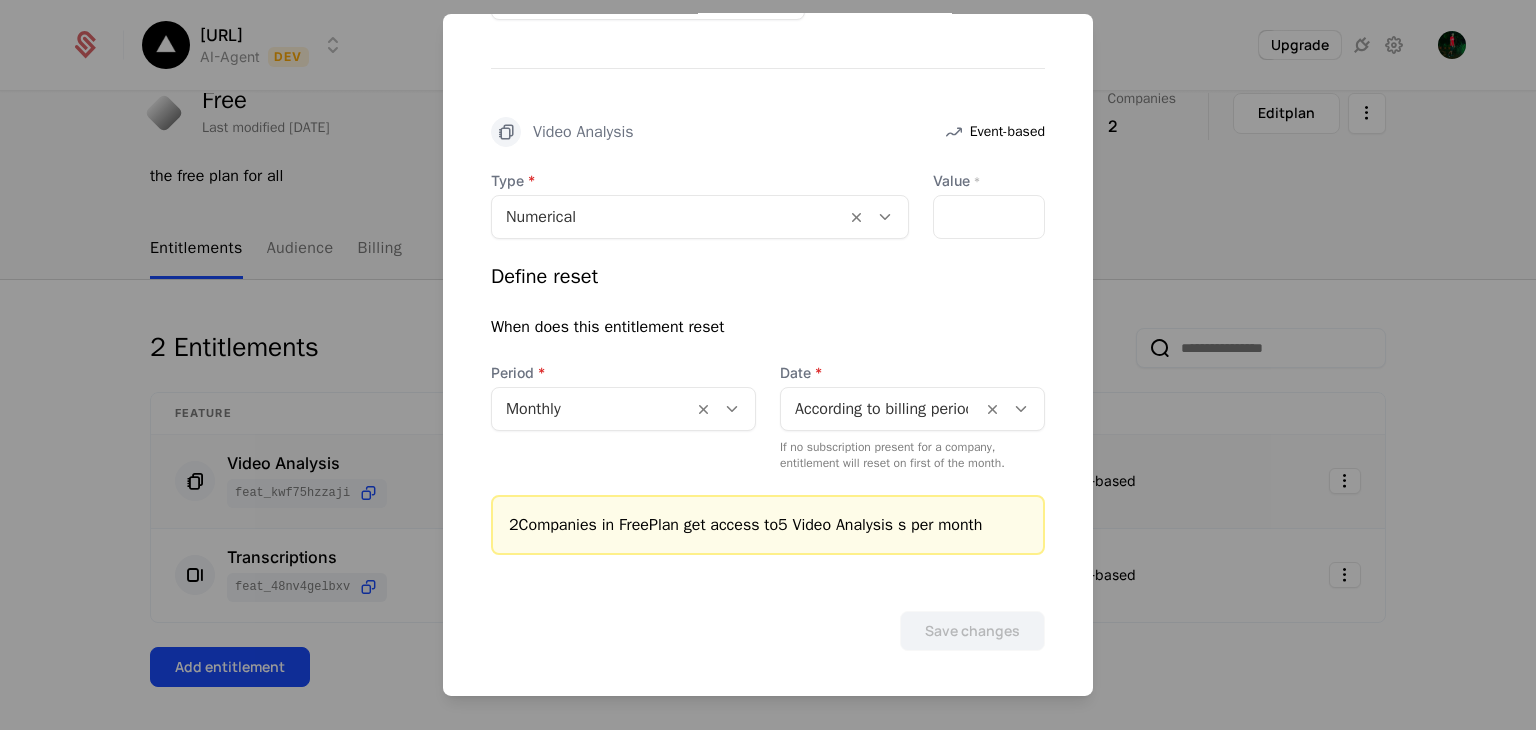 click at bounding box center (768, 365) 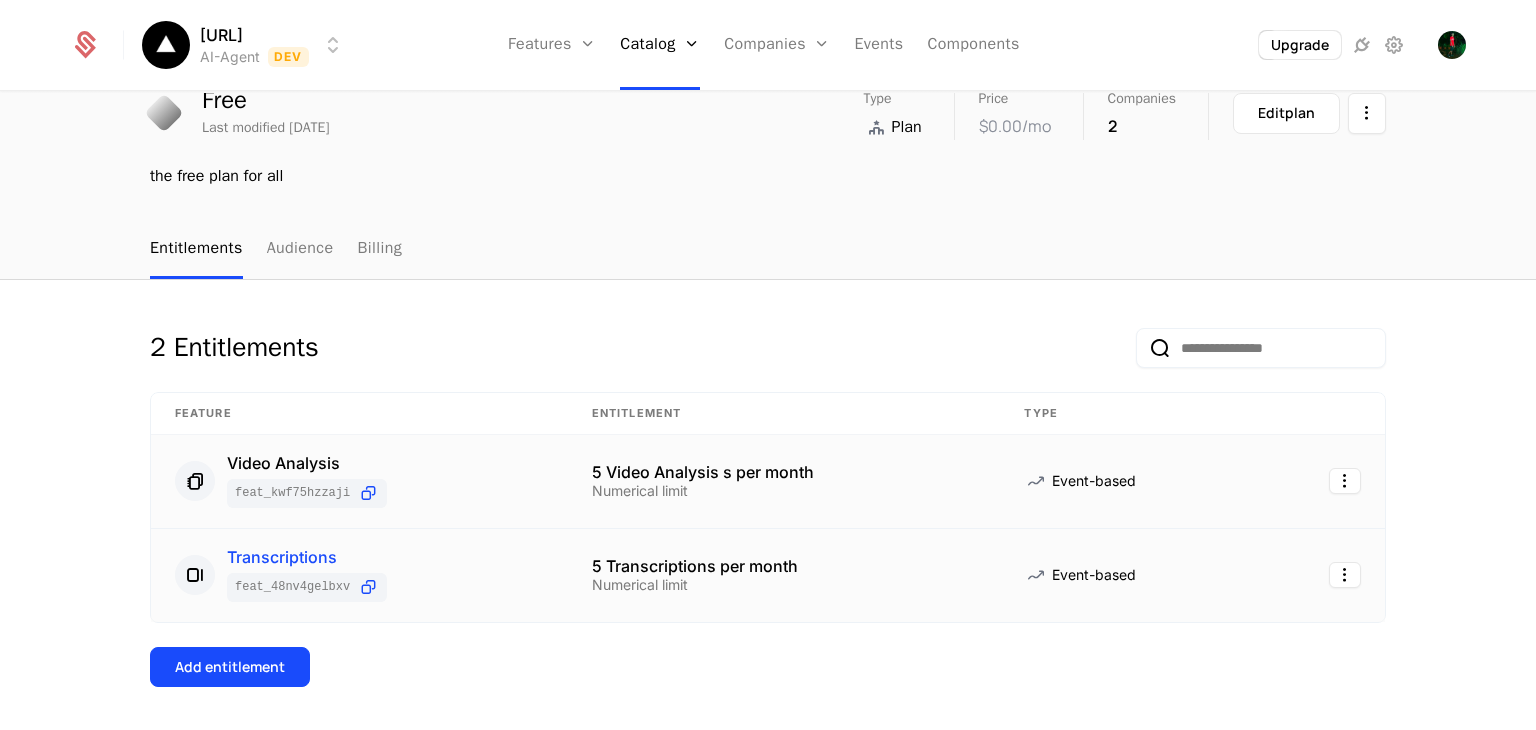 click on "Transcriptions" at bounding box center [307, 557] 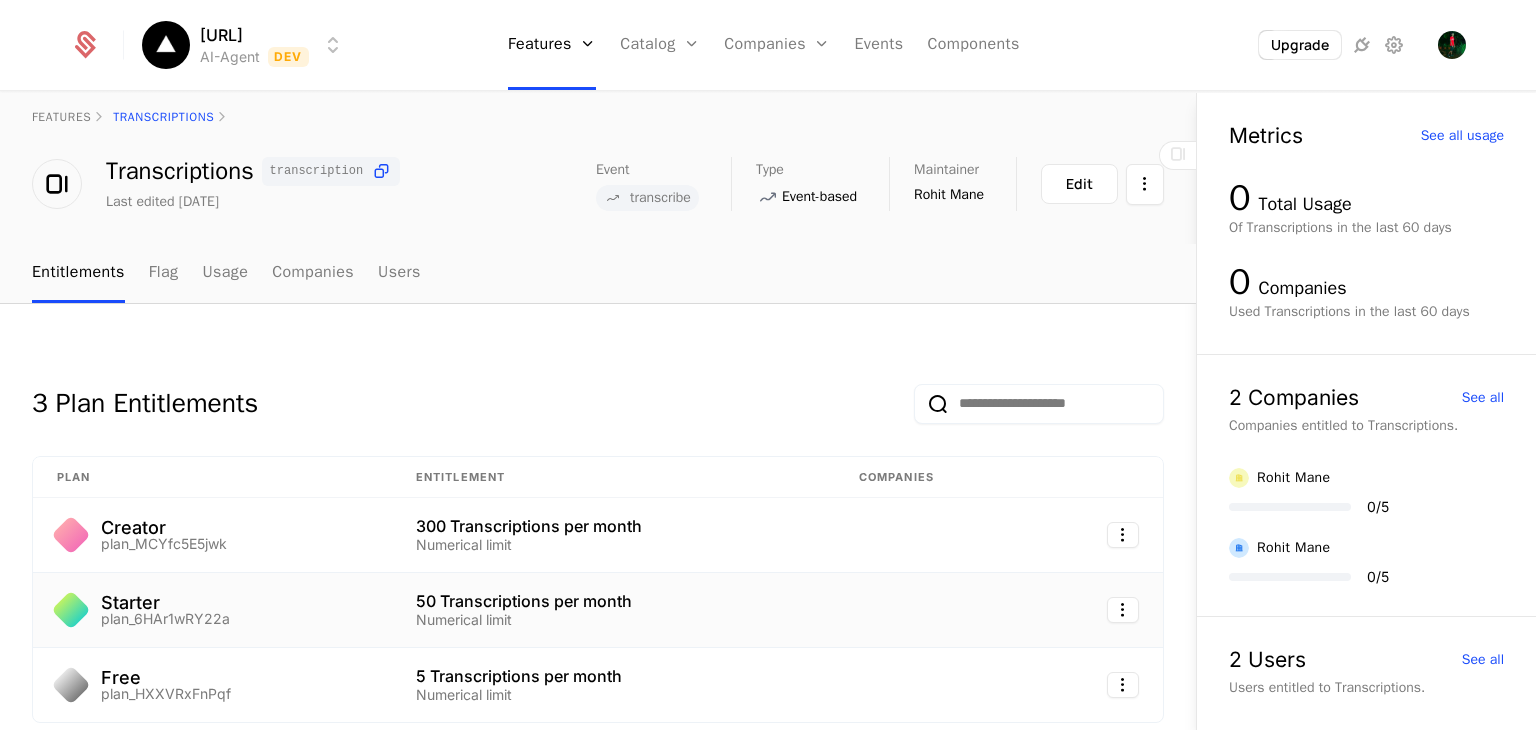 scroll, scrollTop: 0, scrollLeft: 0, axis: both 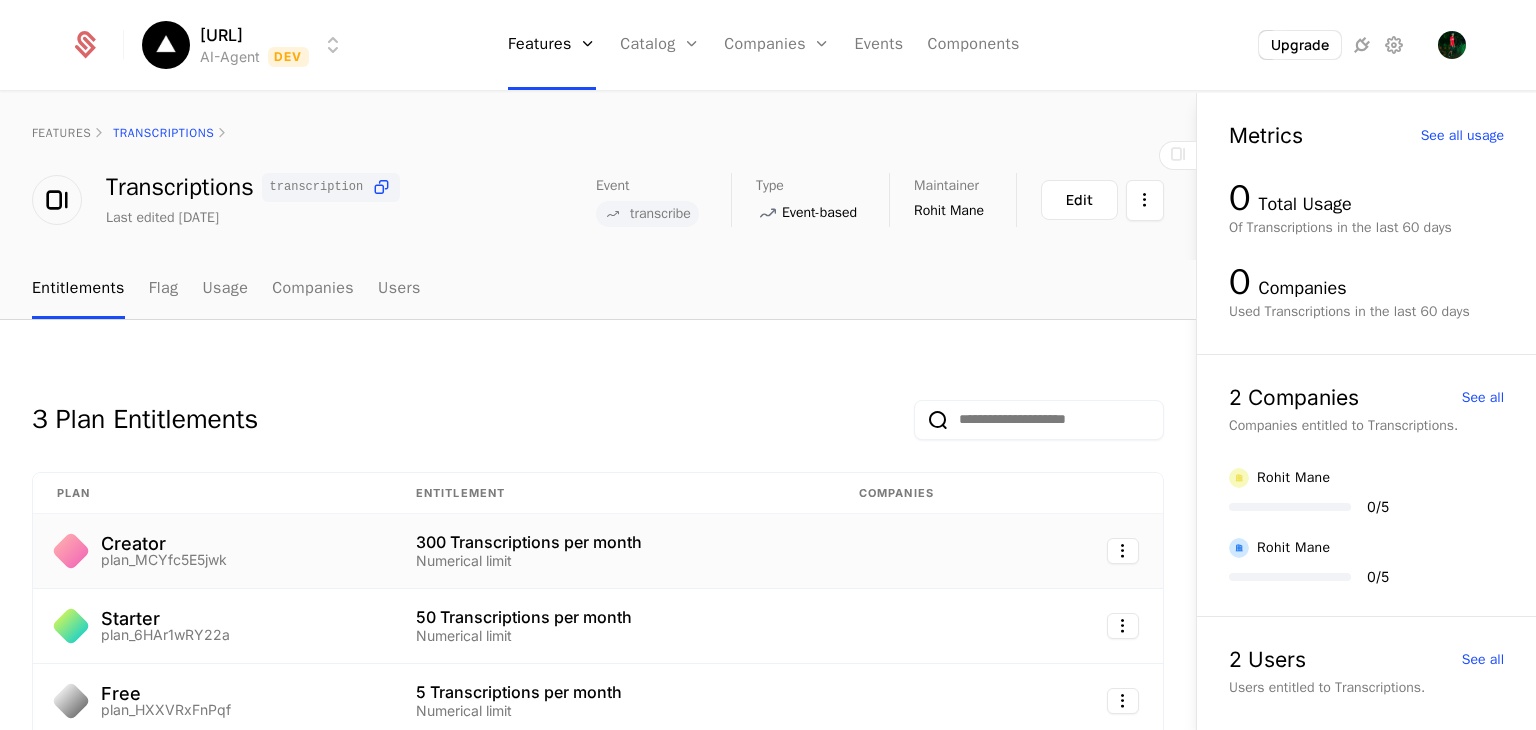 click on "Creator plan_MCYfc5E5jwk" at bounding box center (212, 551) 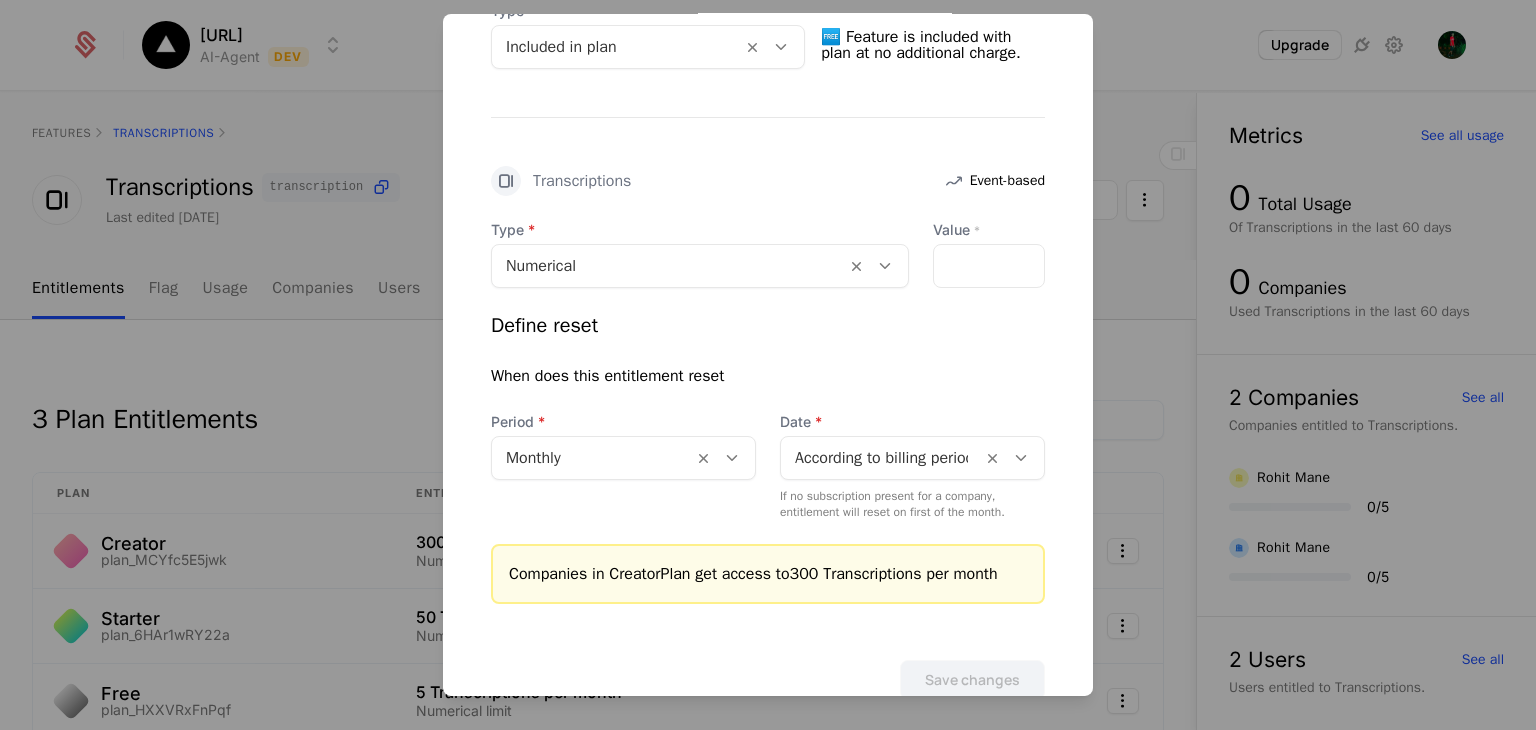 scroll, scrollTop: 577, scrollLeft: 0, axis: vertical 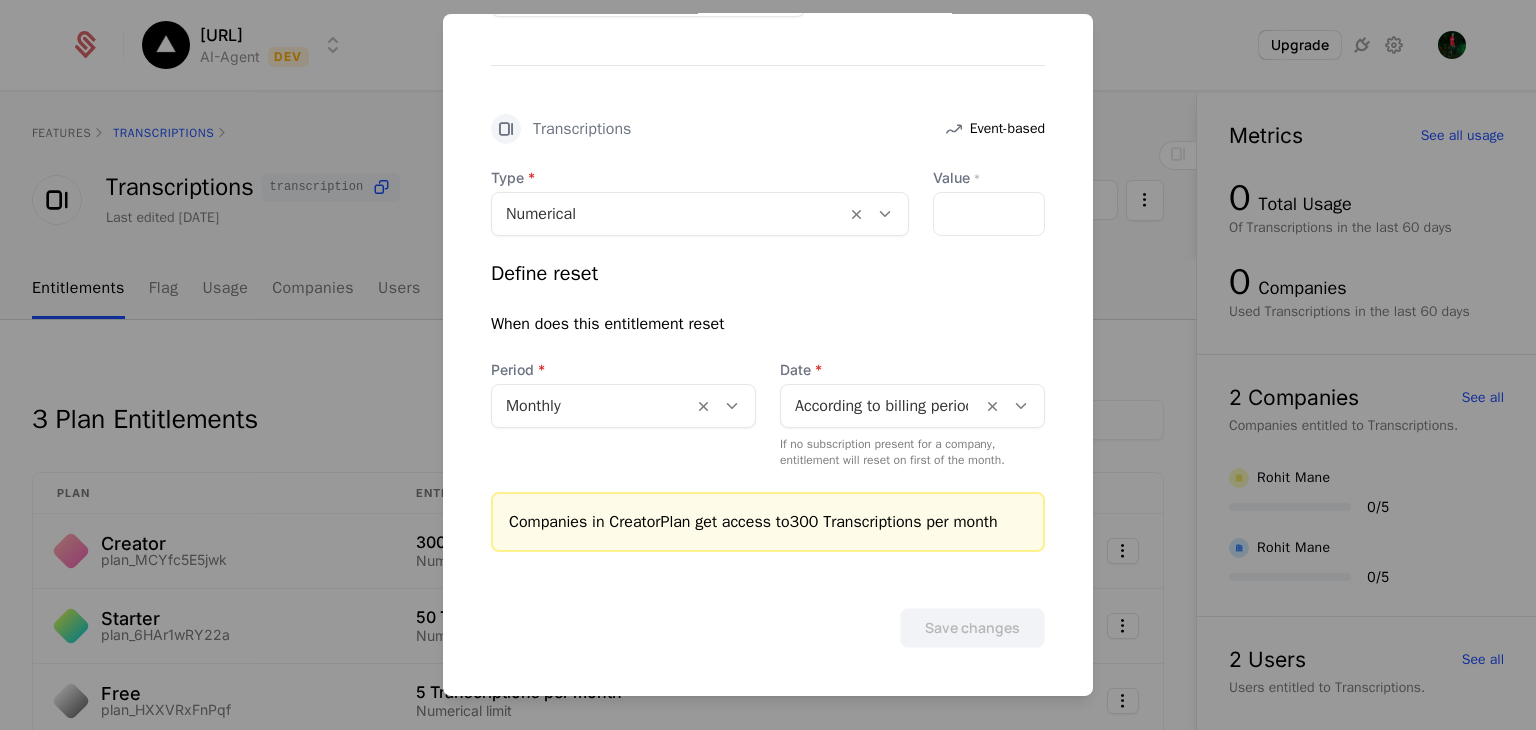 click at bounding box center (768, 365) 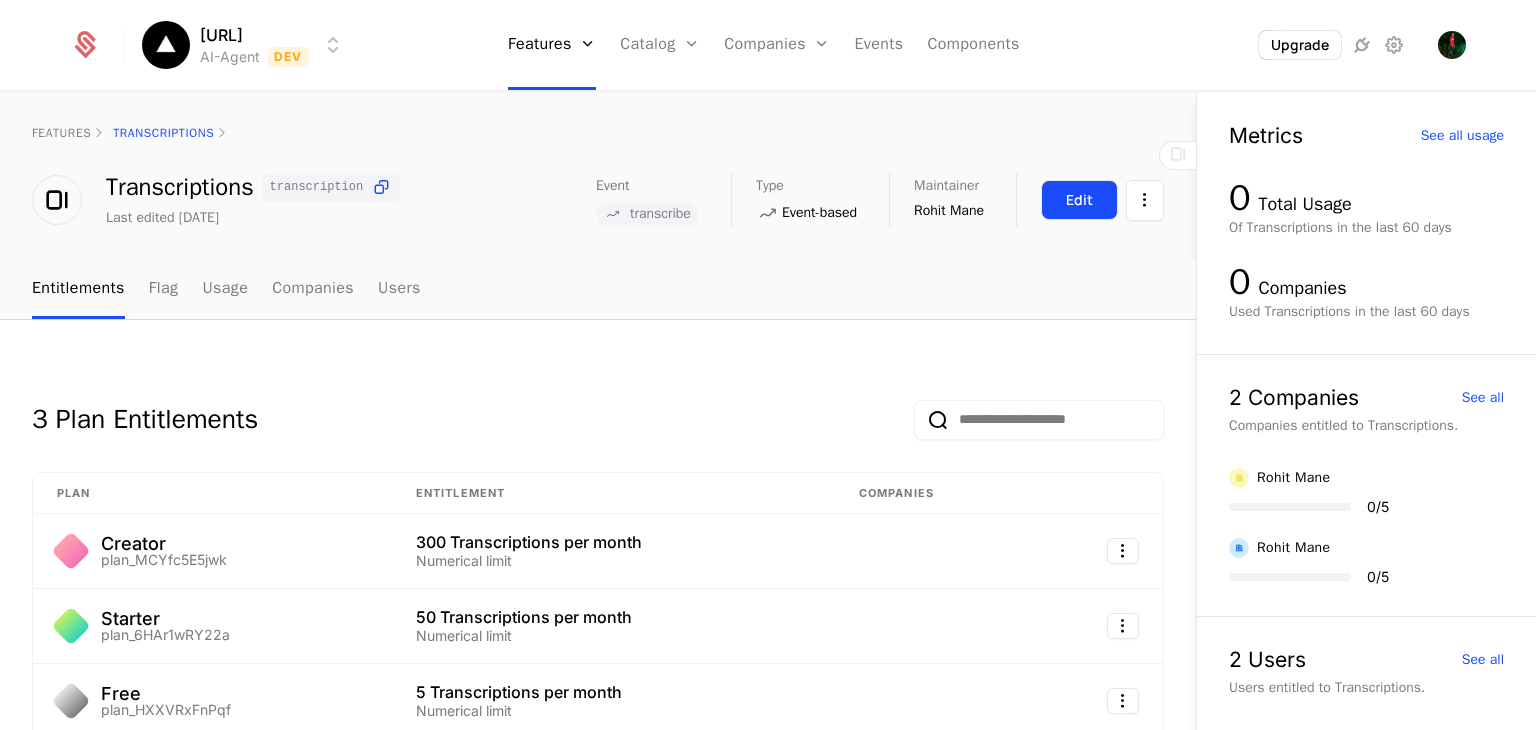 click on "Edit" at bounding box center [1079, 200] 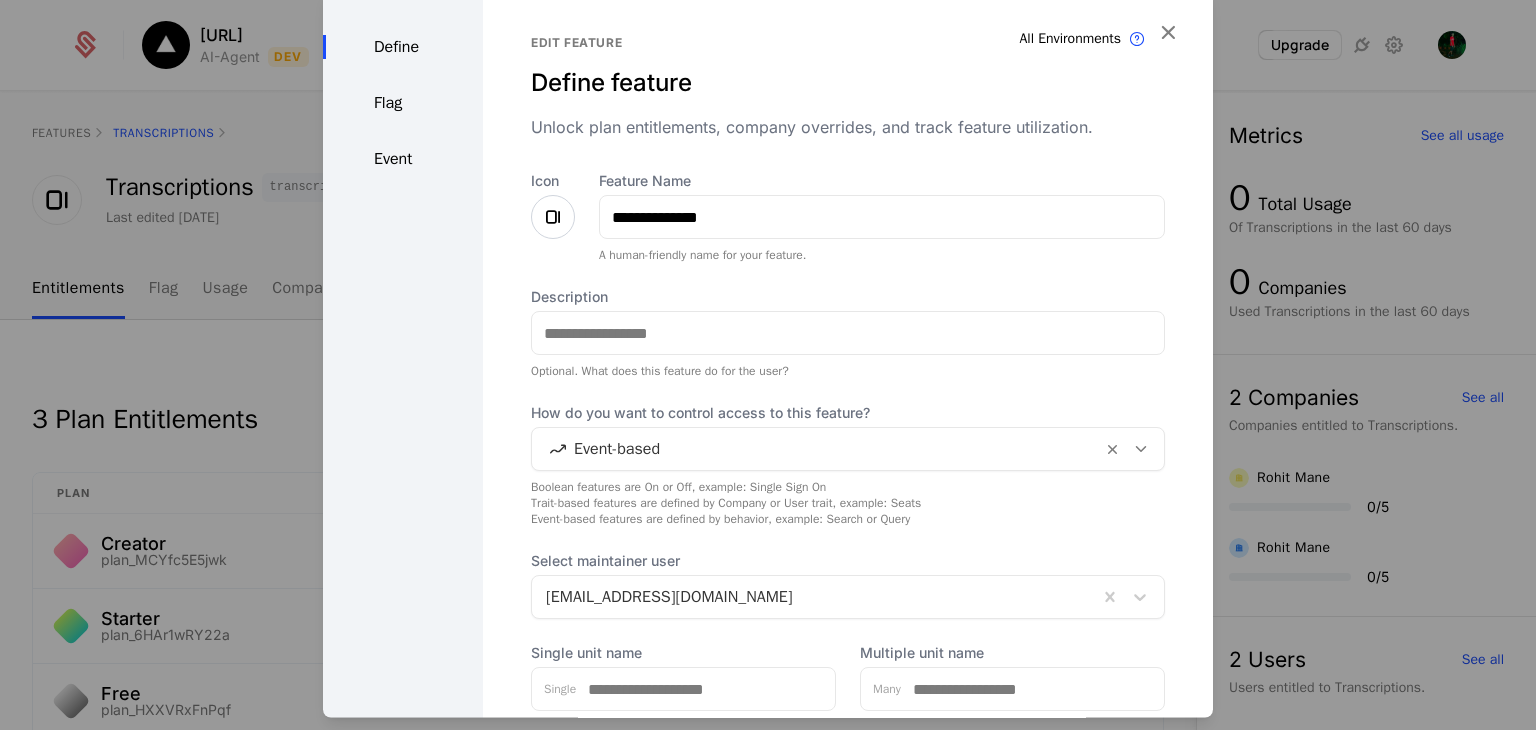 scroll, scrollTop: 154, scrollLeft: 0, axis: vertical 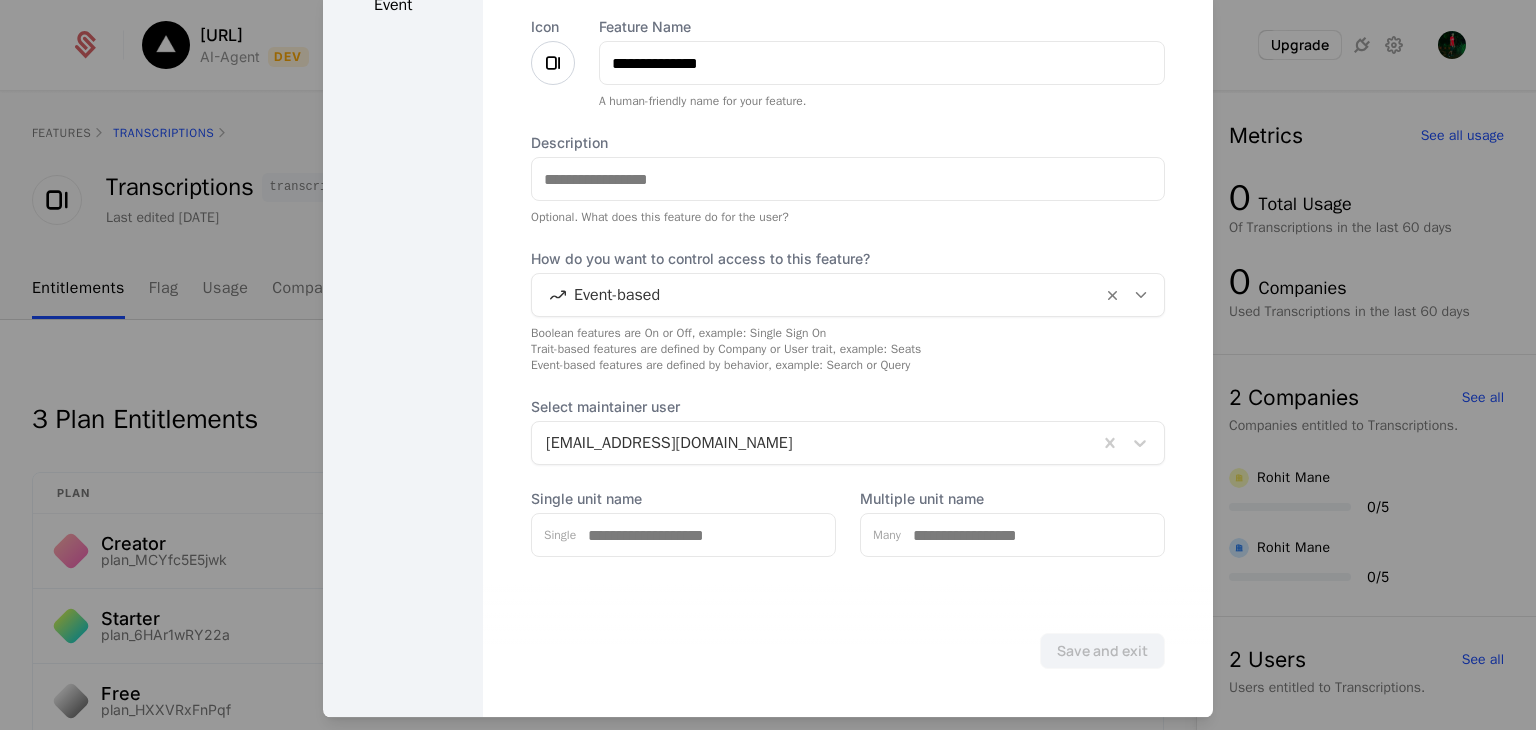 click at bounding box center (768, 365) 